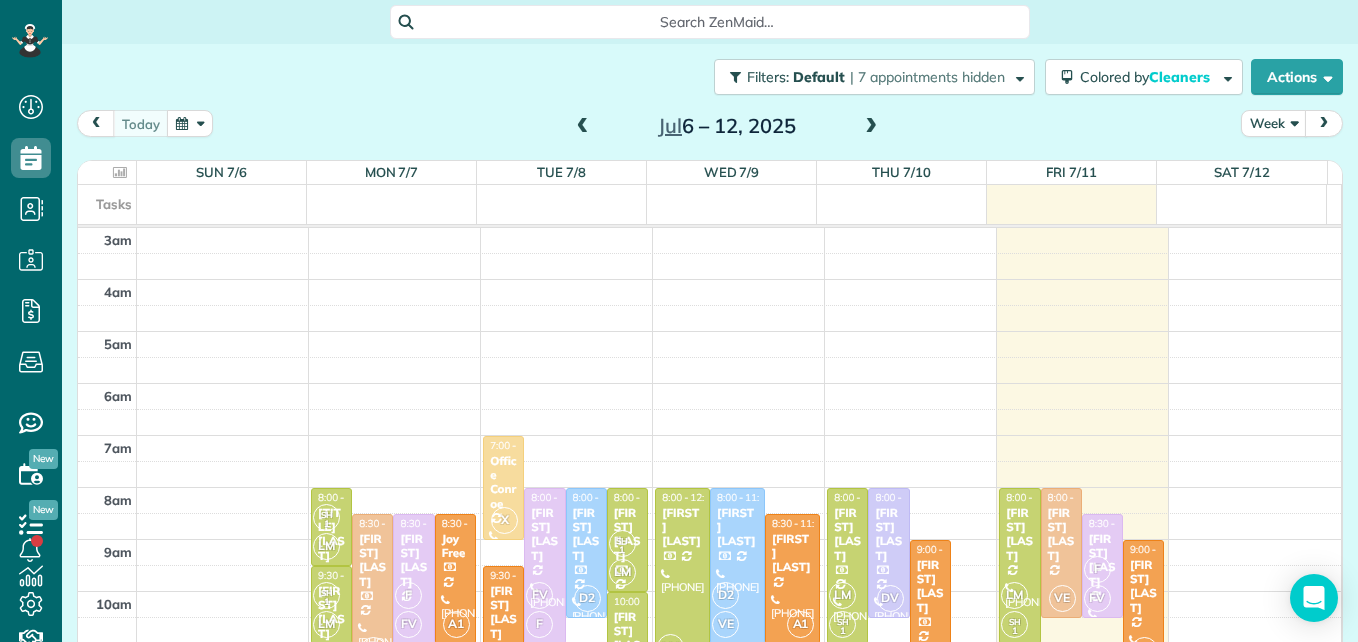 scroll, scrollTop: 0, scrollLeft: 0, axis: both 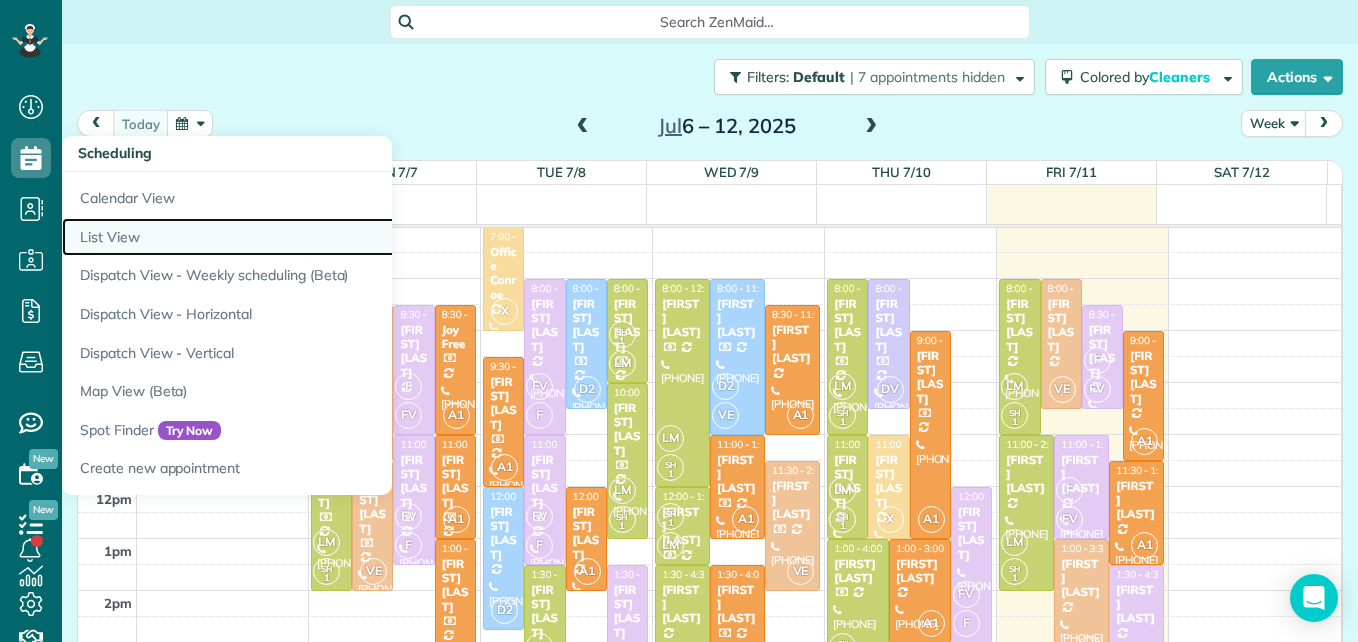 click on "List View" at bounding box center [312, 237] 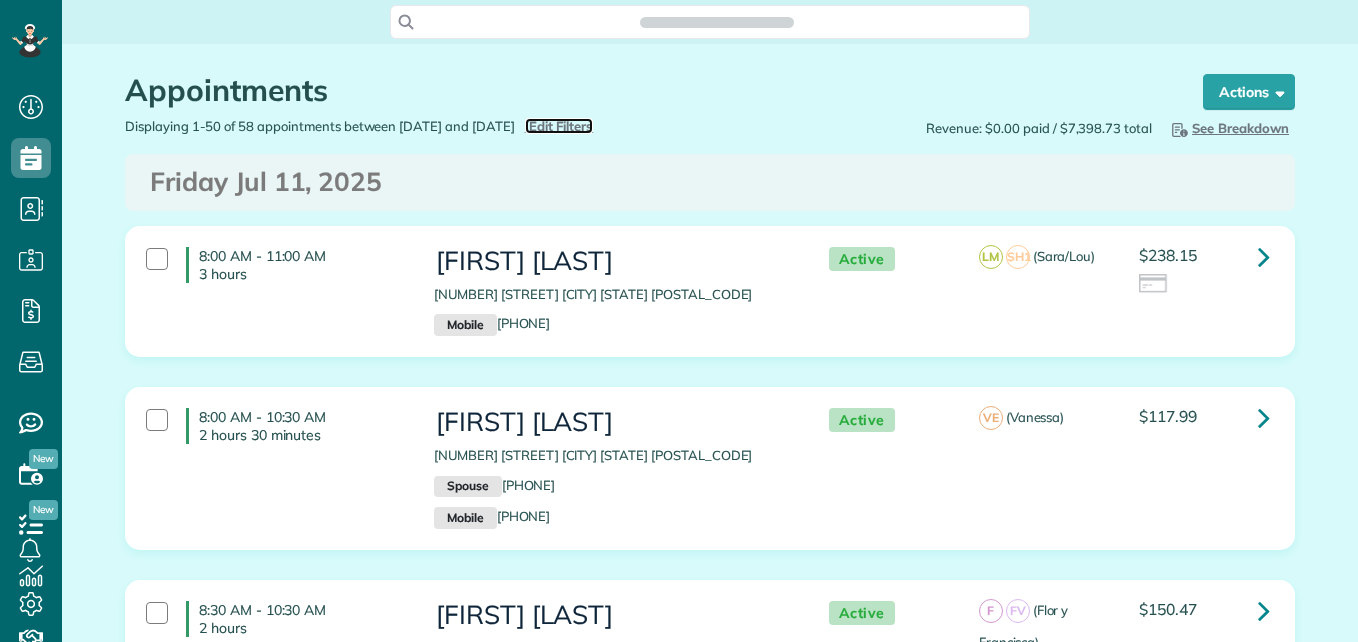 click on "Edit Filters" at bounding box center (561, 126) 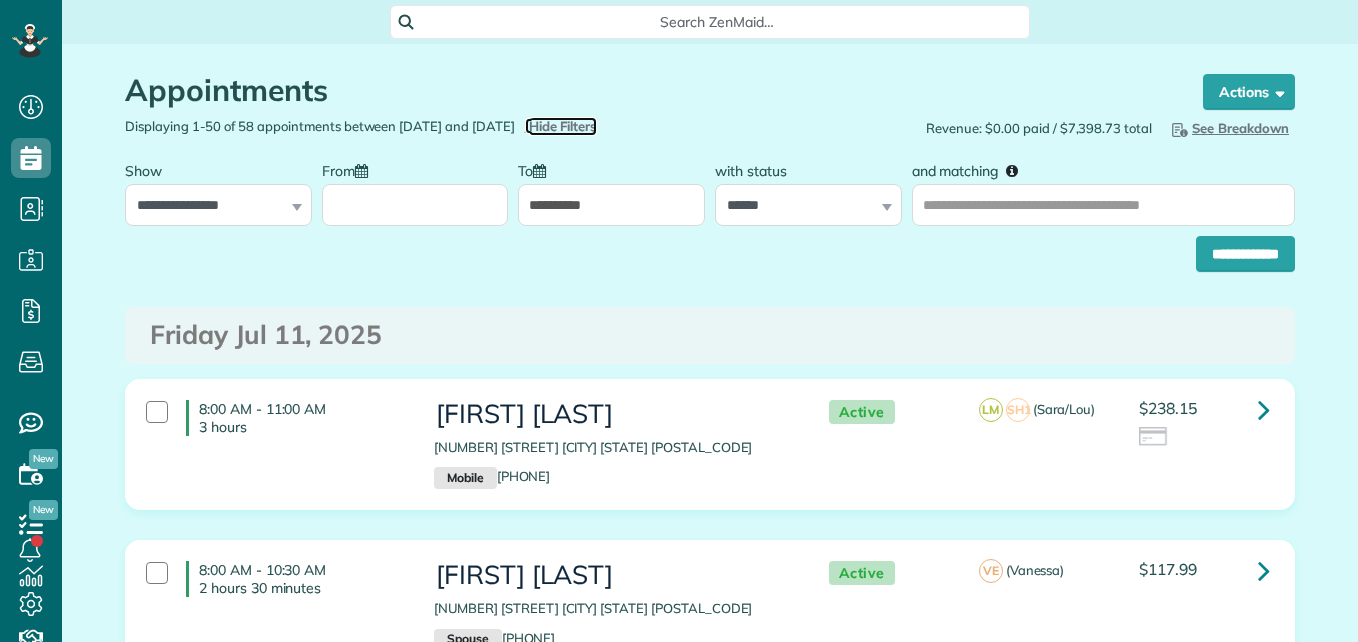 scroll, scrollTop: 642, scrollLeft: 62, axis: both 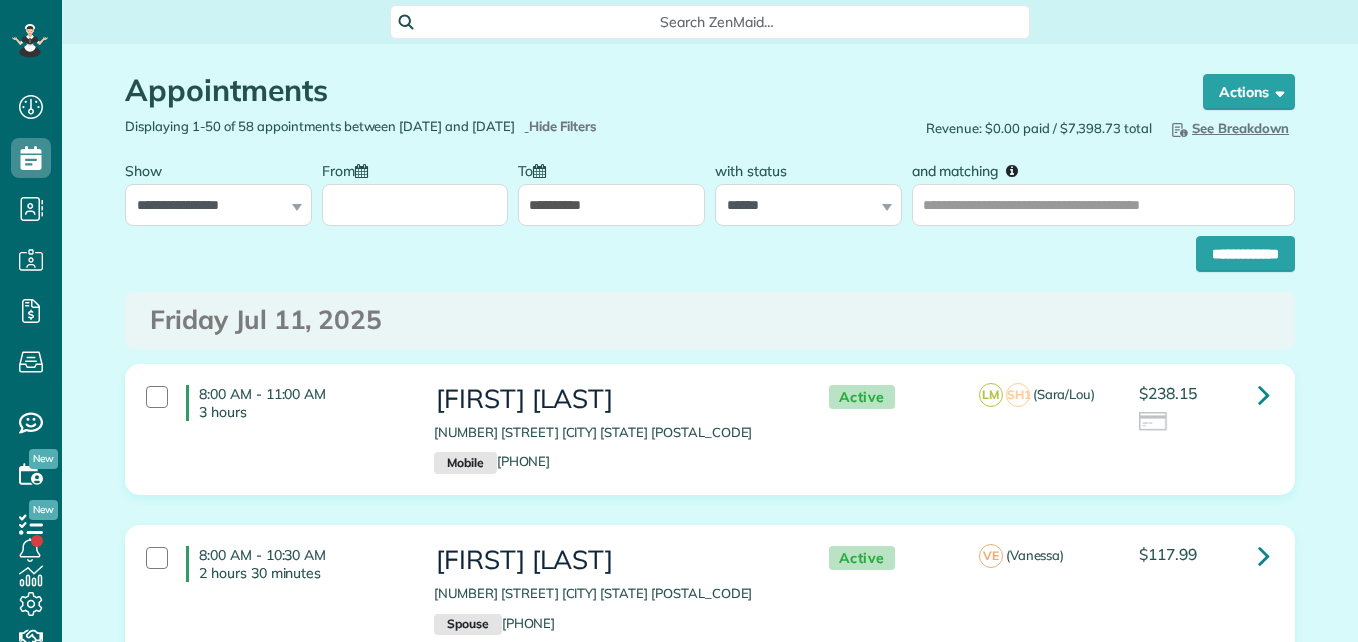 click on "From" at bounding box center [415, 205] 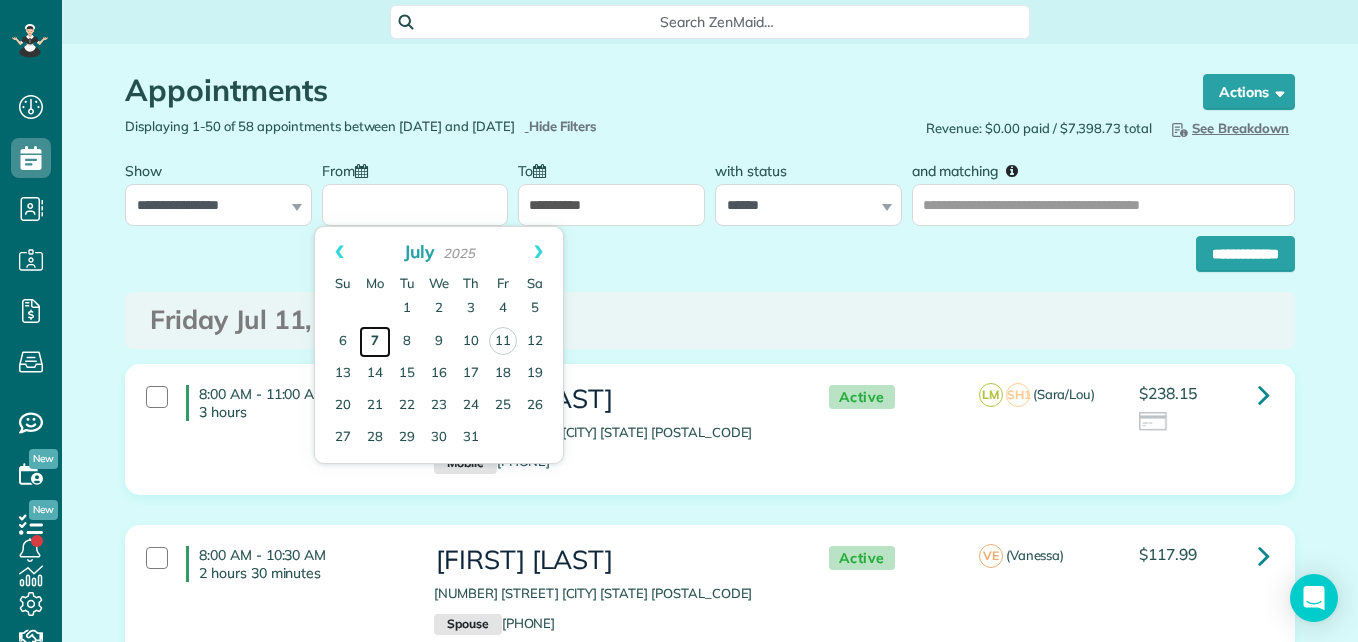 click on "7" at bounding box center [375, 342] 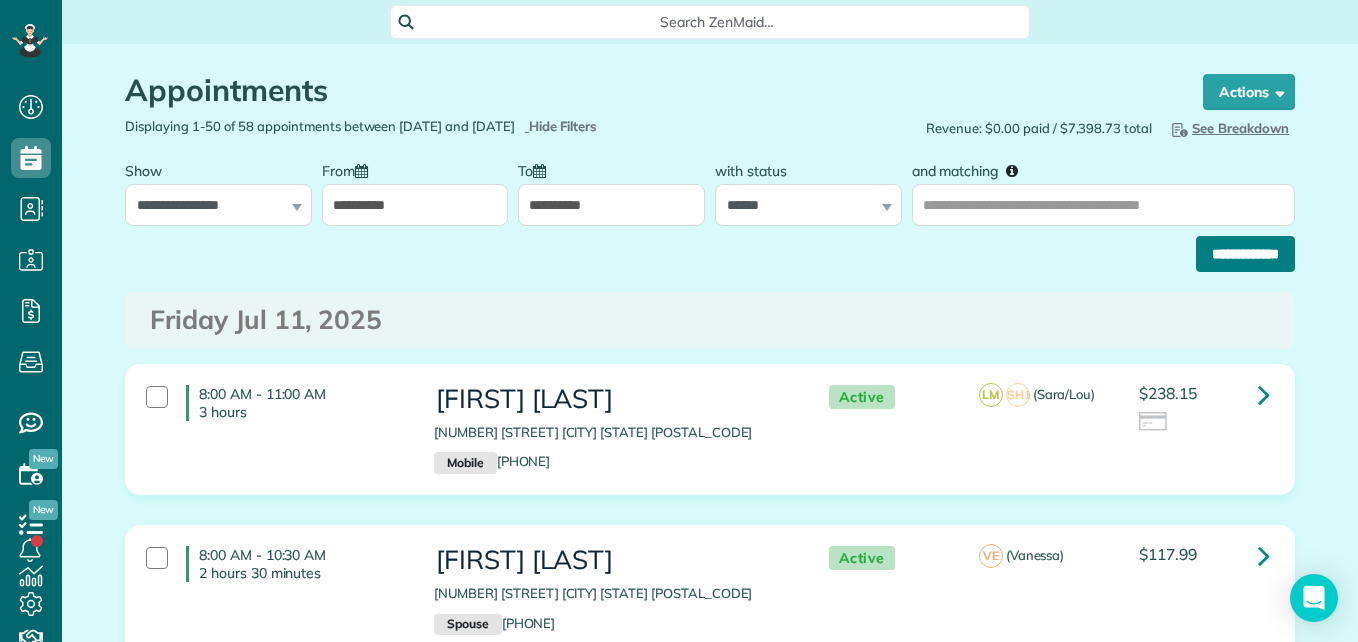 click on "**********" at bounding box center (1245, 254) 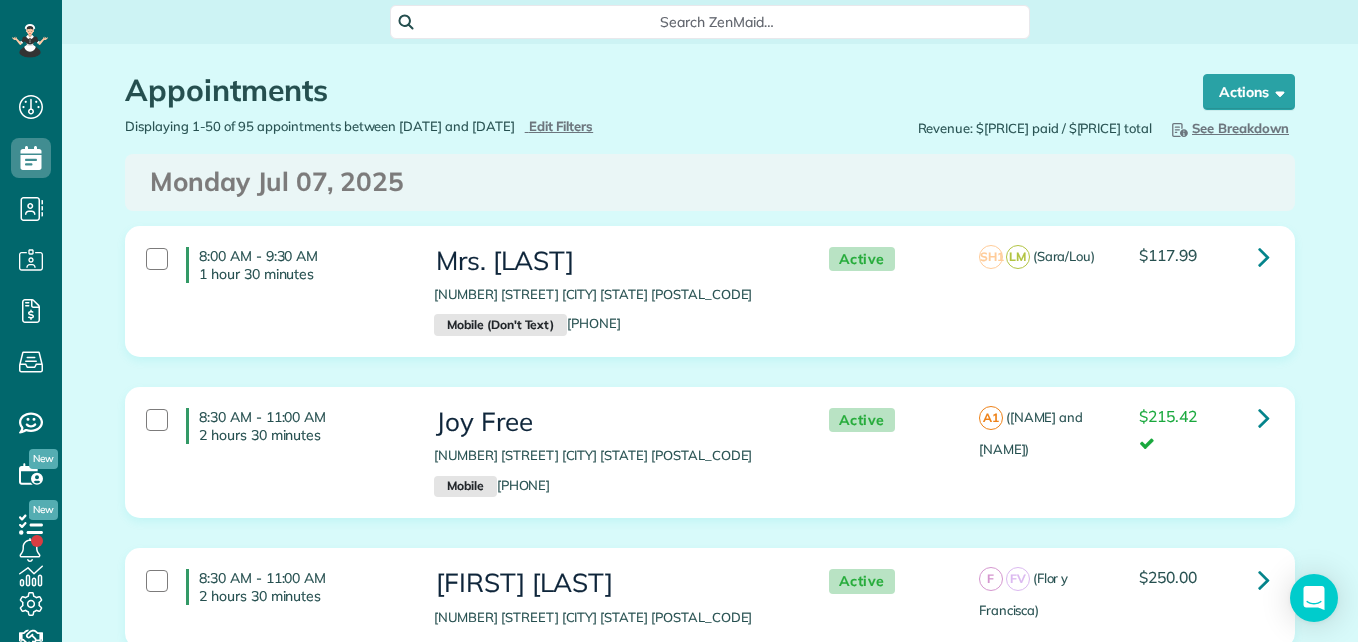 scroll, scrollTop: 0, scrollLeft: 0, axis: both 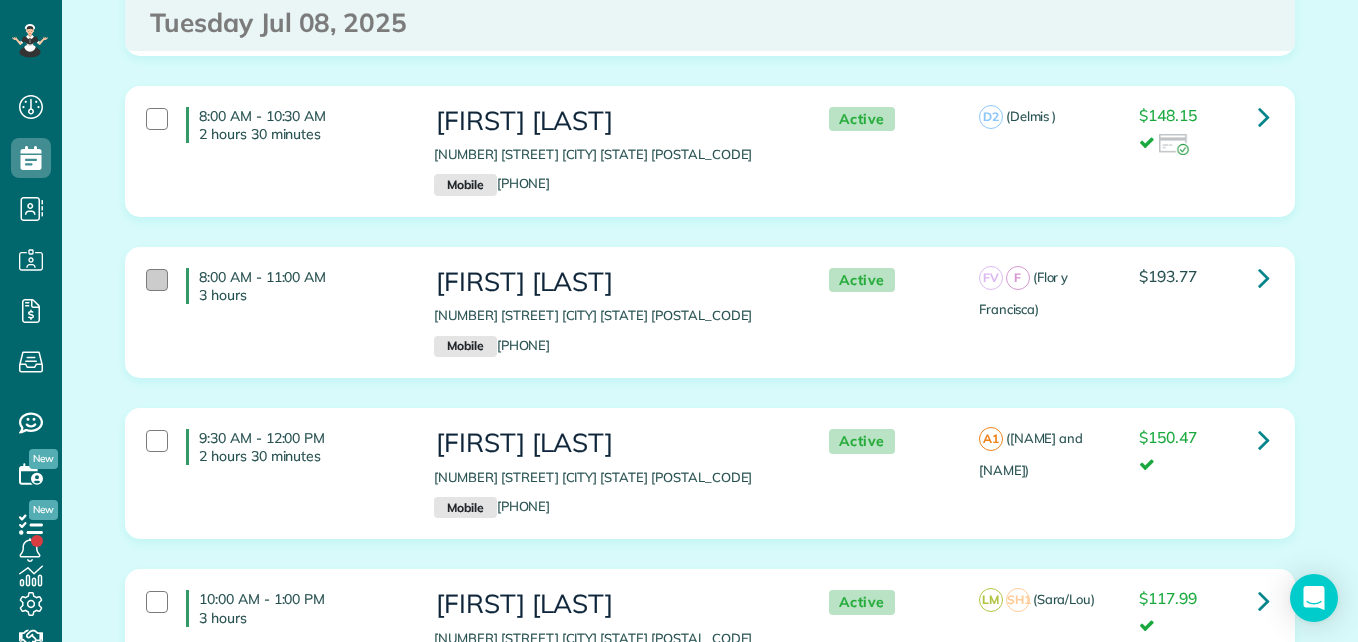 click at bounding box center [157, 280] 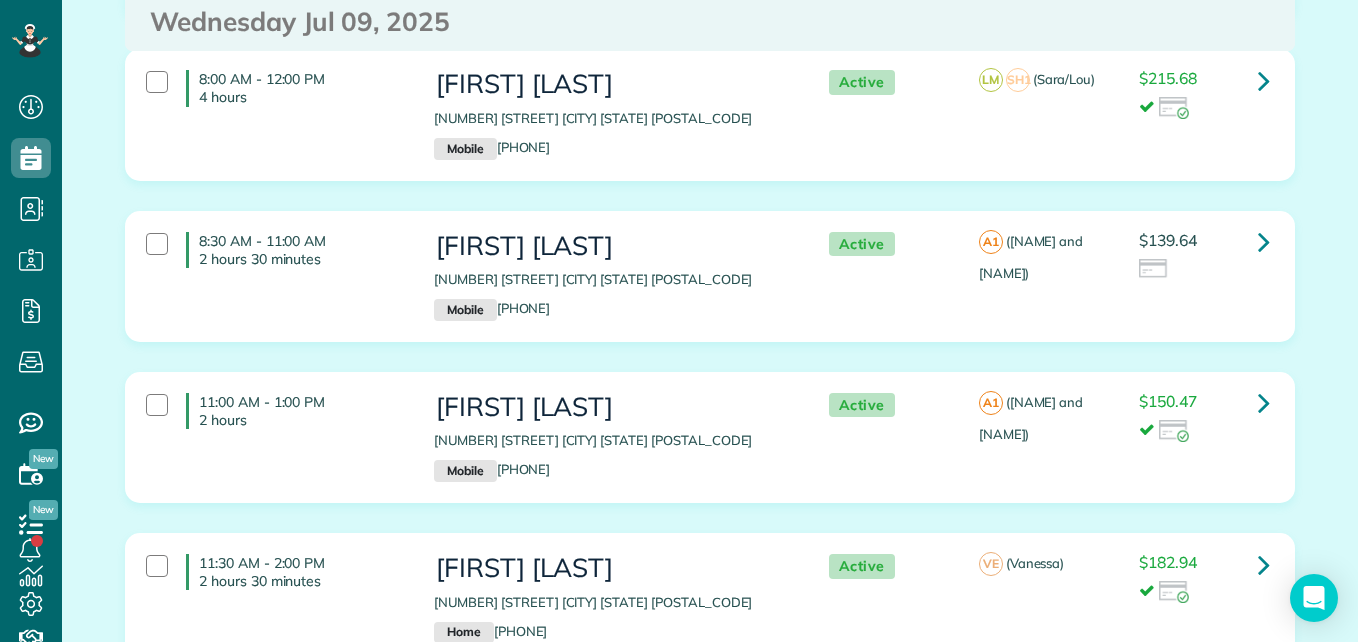 scroll, scrollTop: 3957, scrollLeft: 0, axis: vertical 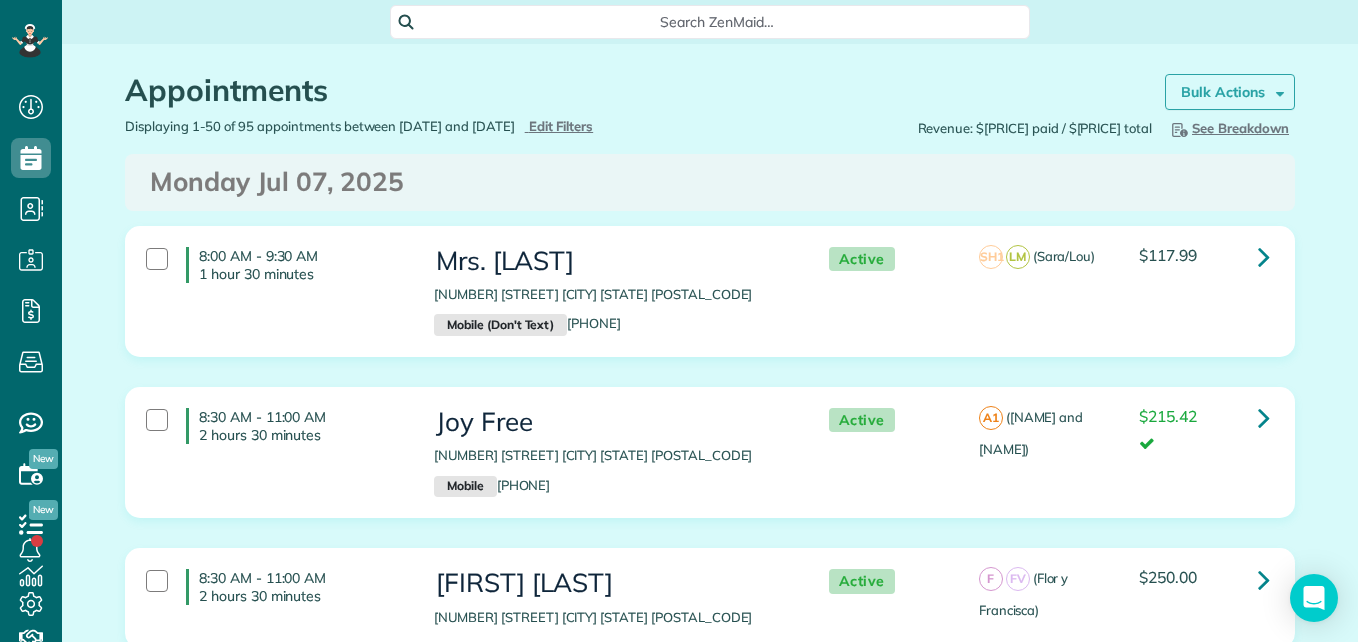 click on "Bulk Actions" at bounding box center (1223, 92) 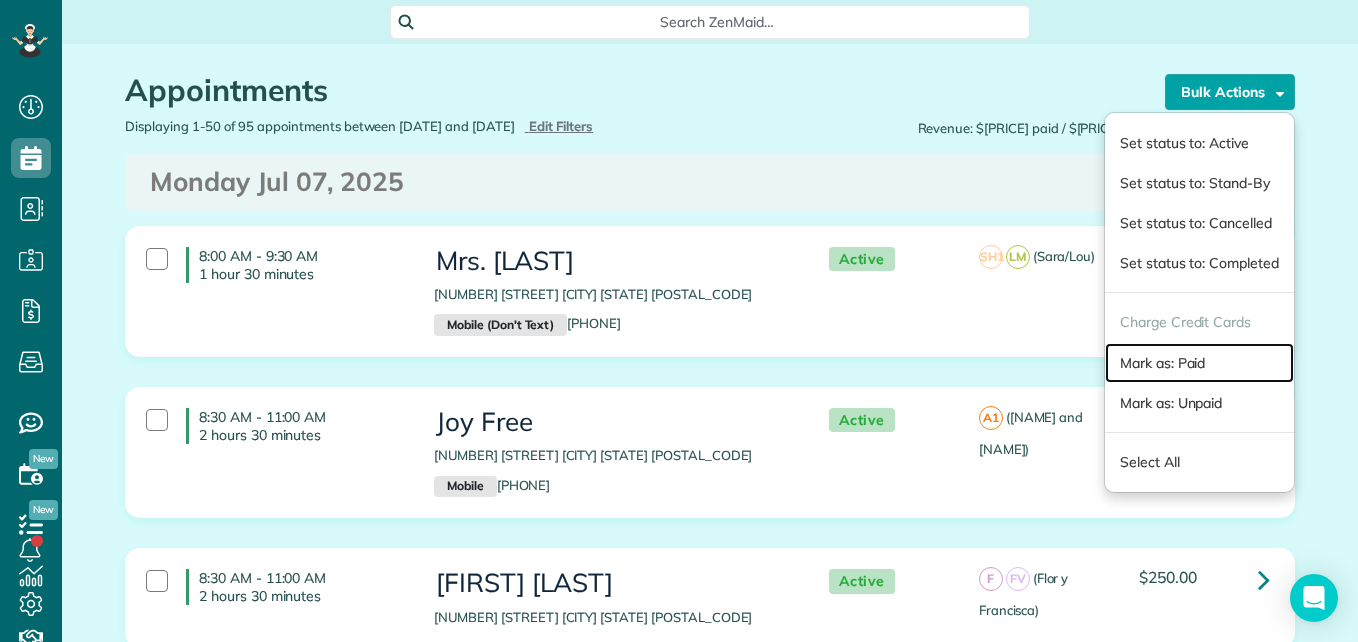 click on "Mark as: Paid" at bounding box center [1199, 363] 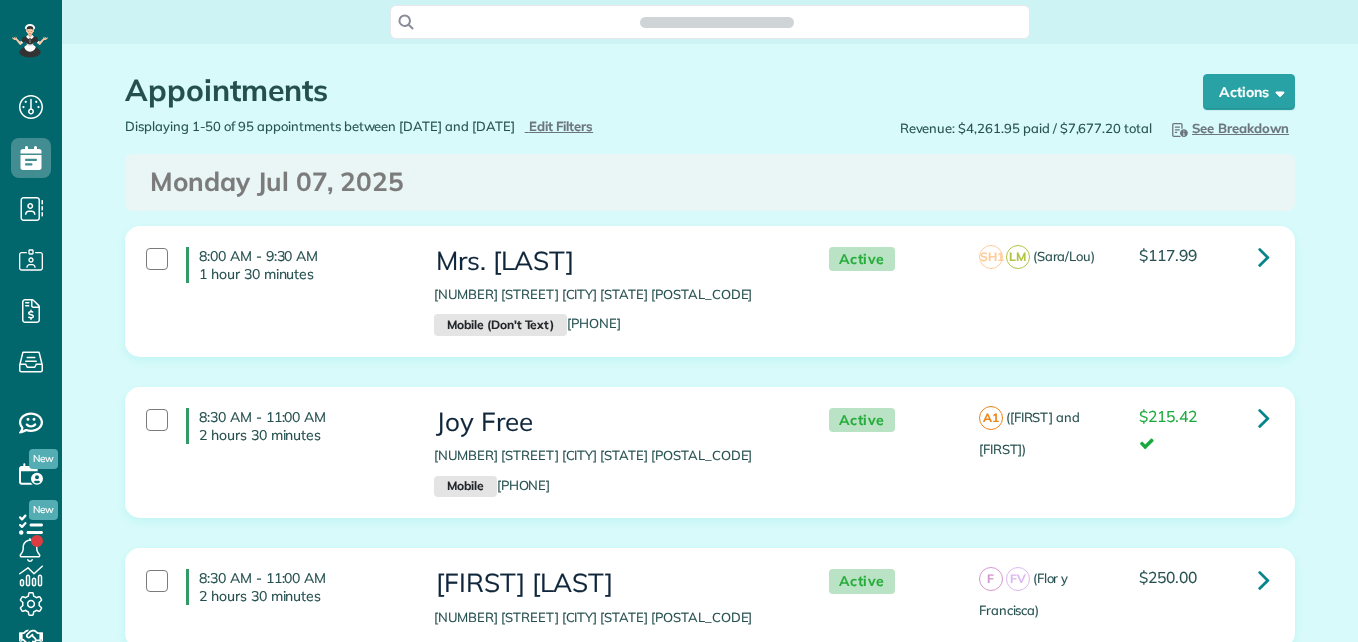 scroll, scrollTop: 0, scrollLeft: 0, axis: both 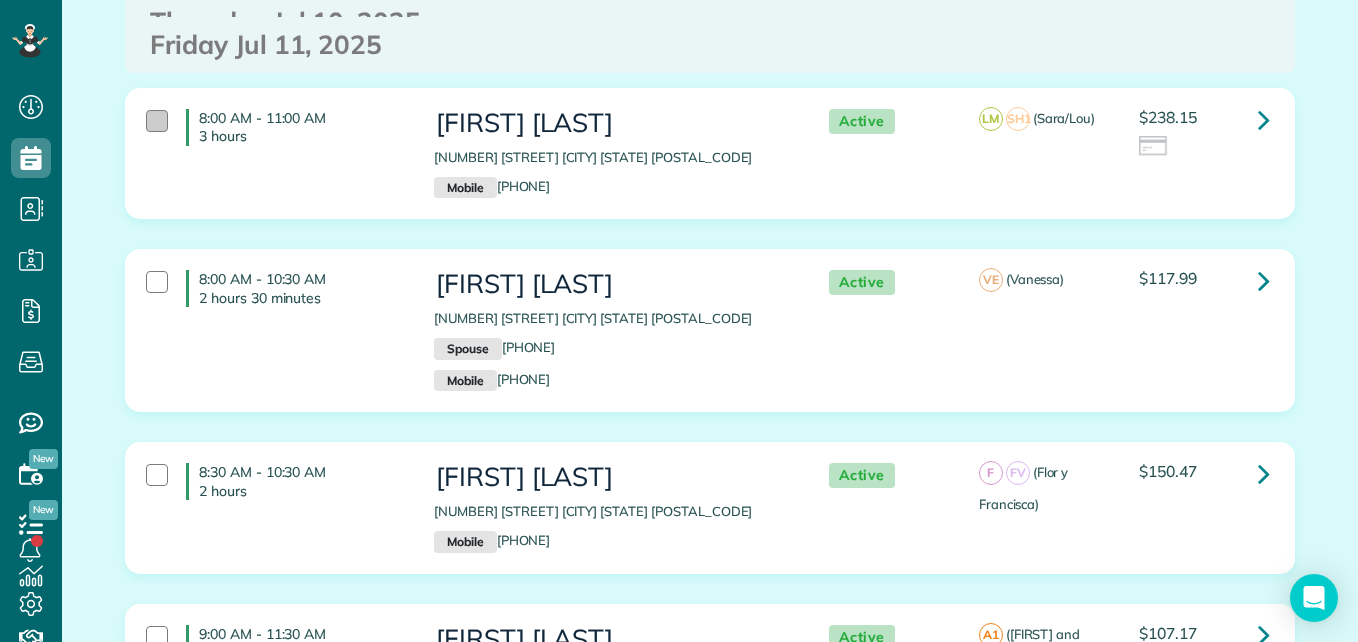 click at bounding box center [157, 121] 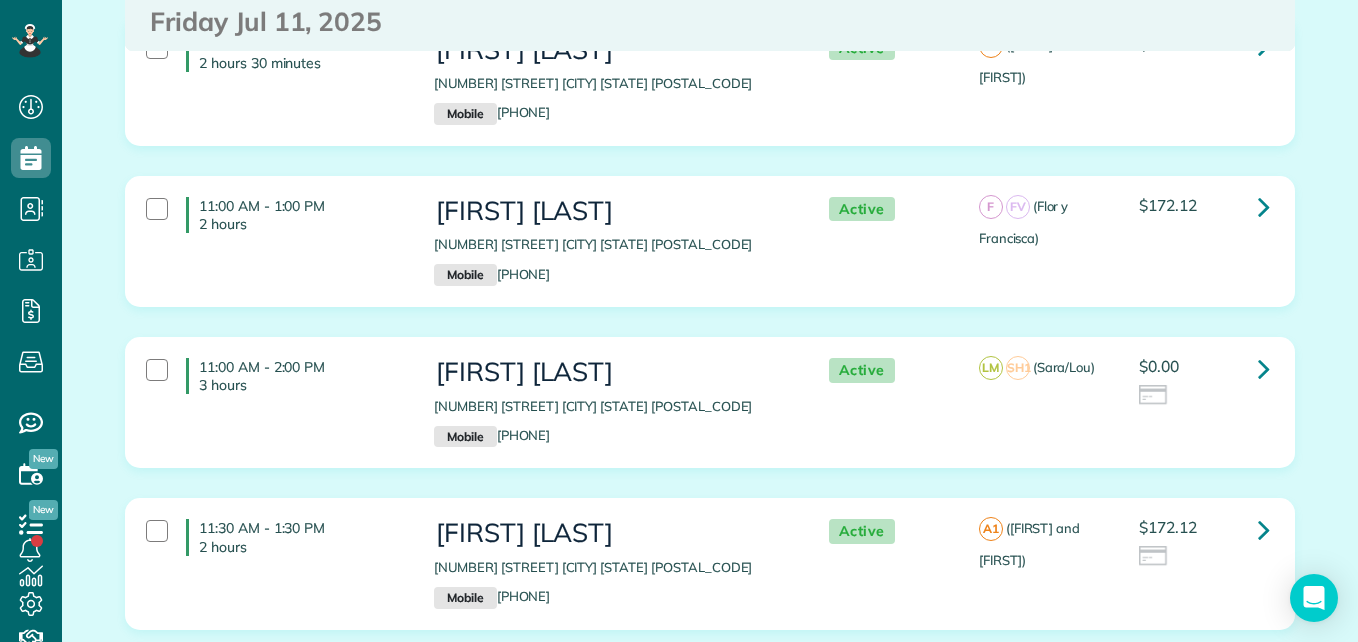 scroll, scrollTop: 7114, scrollLeft: 0, axis: vertical 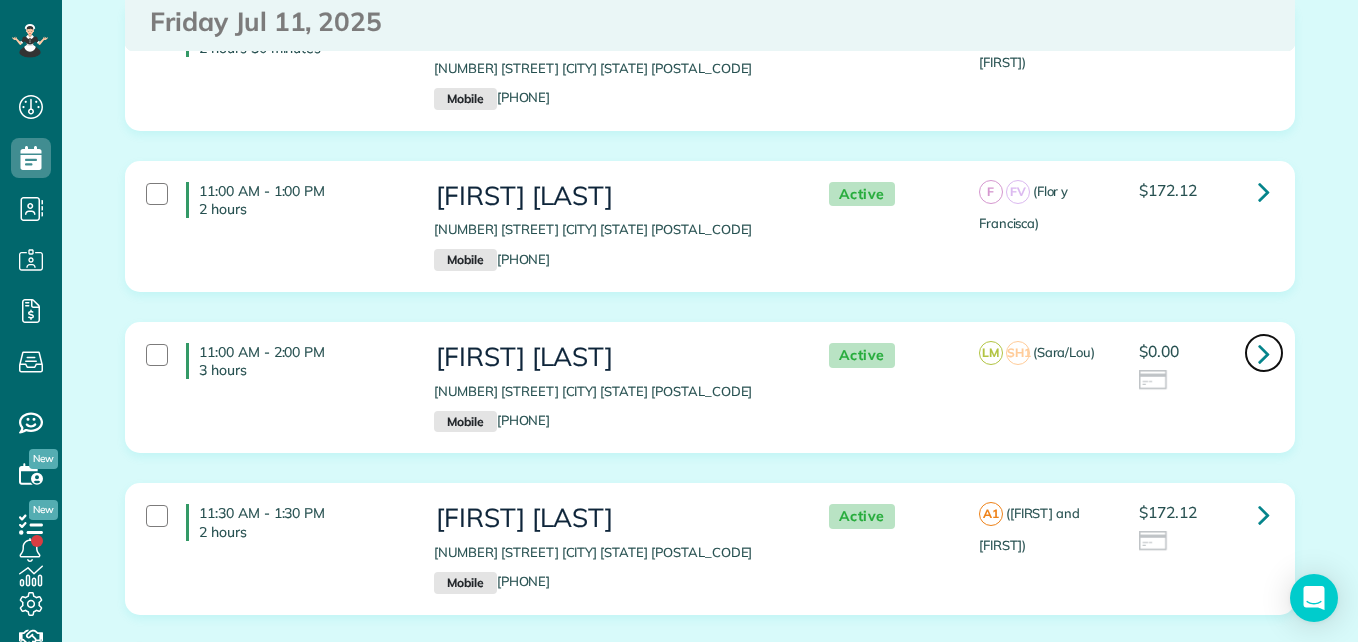 click at bounding box center (1264, 353) 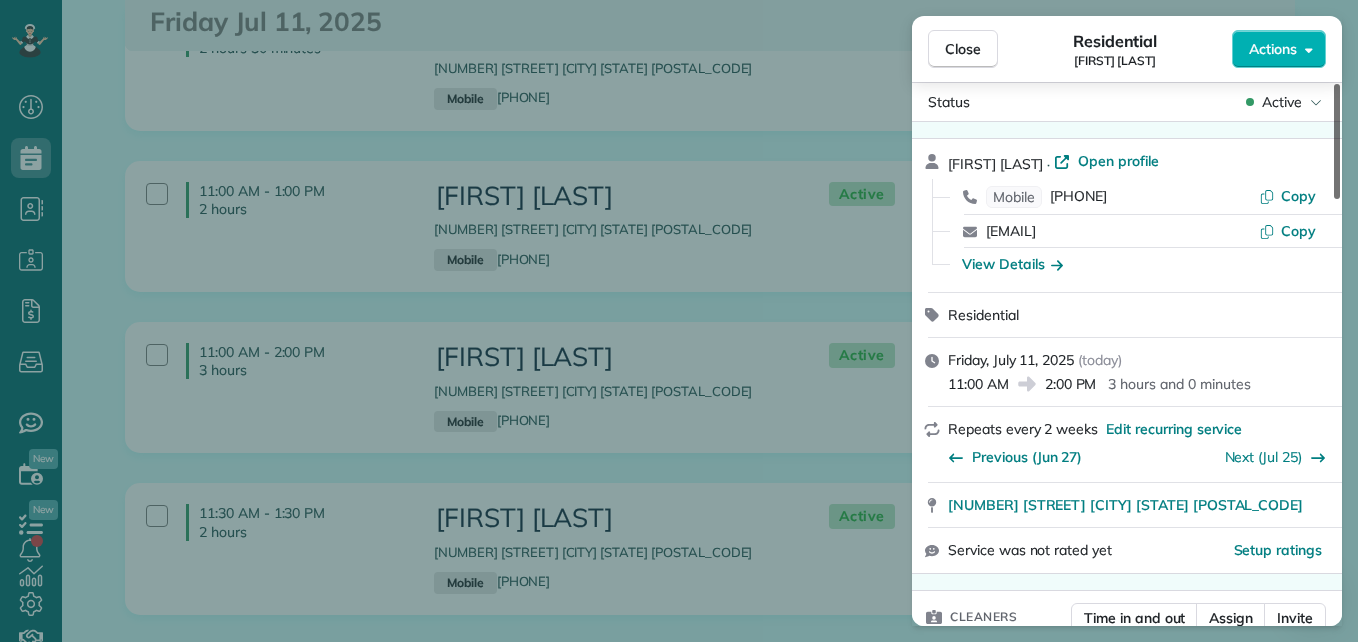 scroll, scrollTop: 0, scrollLeft: 0, axis: both 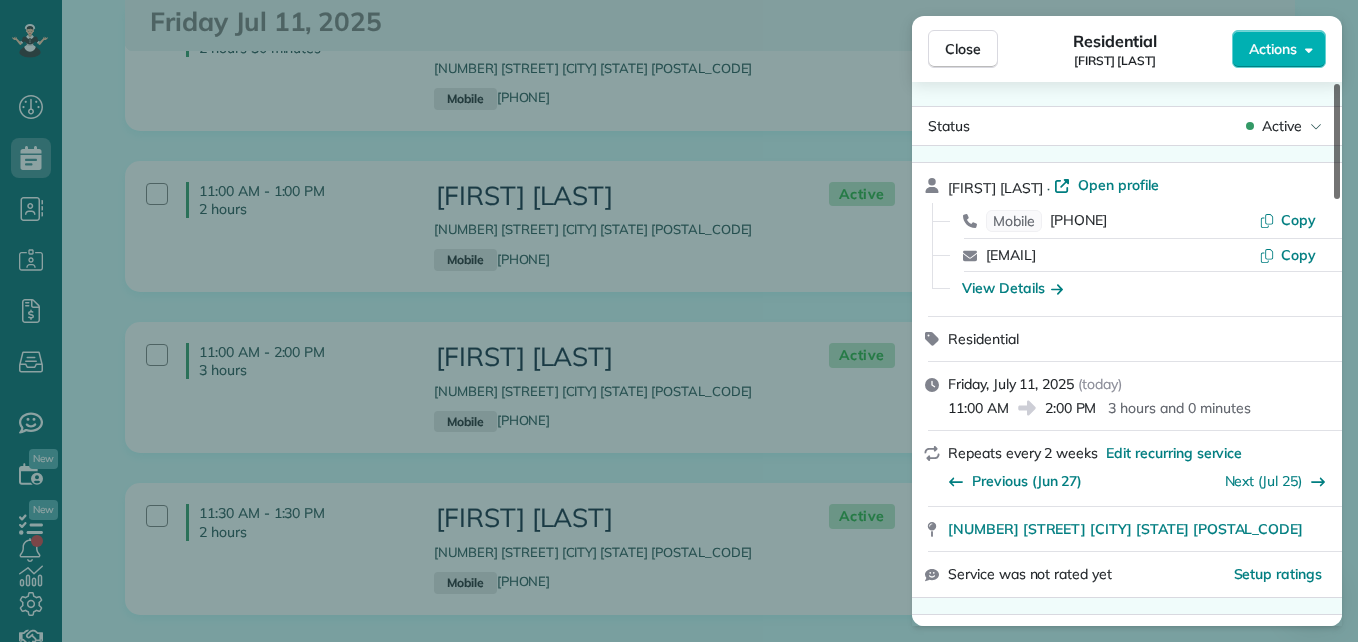 drag, startPoint x: 1337, startPoint y: 162, endPoint x: 1358, endPoint y: 127, distance: 40.81666 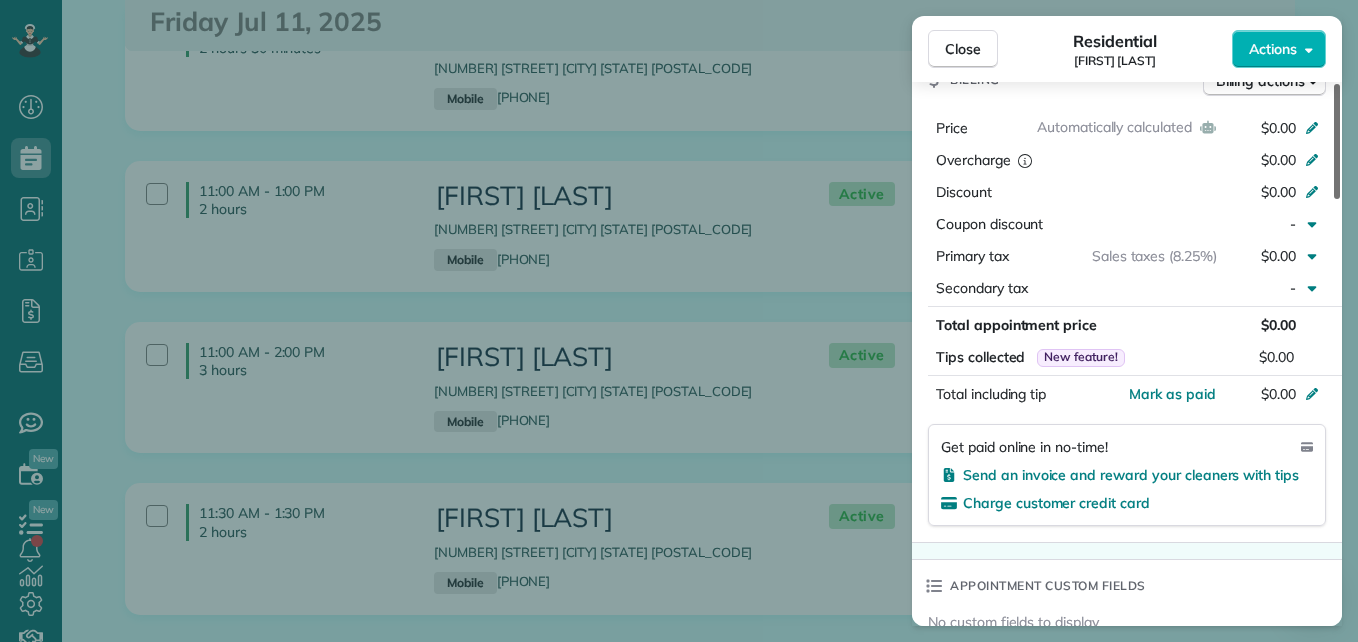 scroll, scrollTop: 986, scrollLeft: 0, axis: vertical 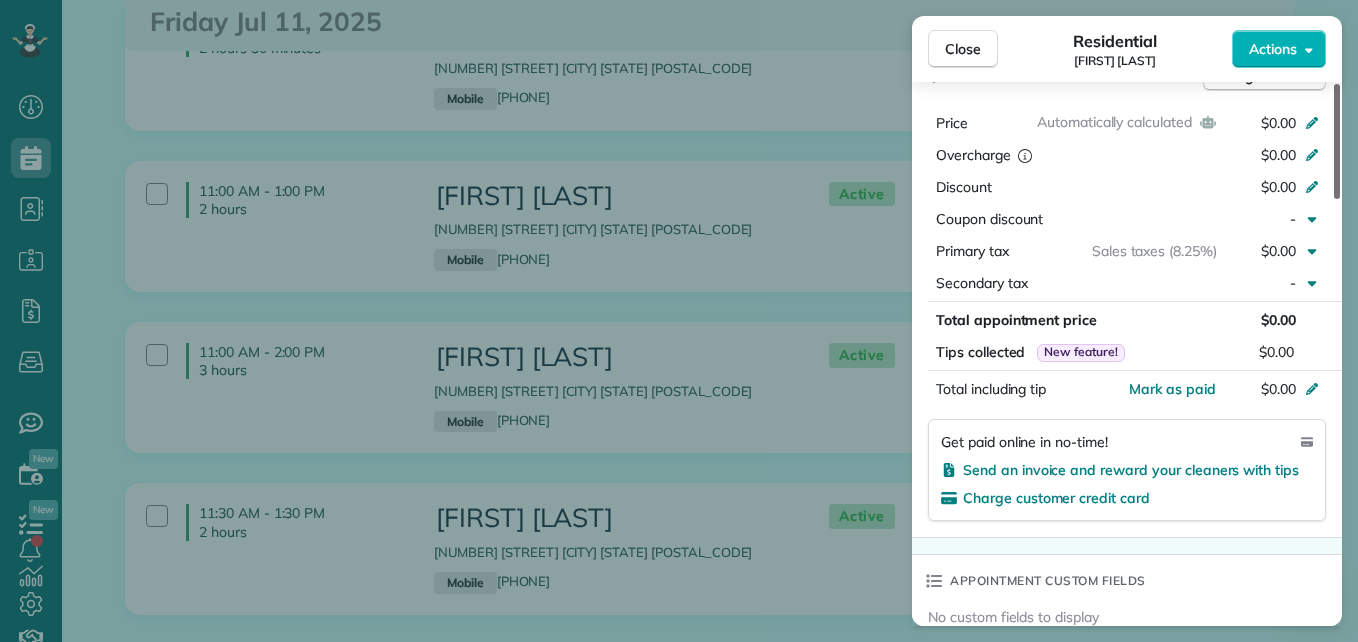 drag, startPoint x: 1334, startPoint y: 143, endPoint x: 1345, endPoint y: 352, distance: 209.28928 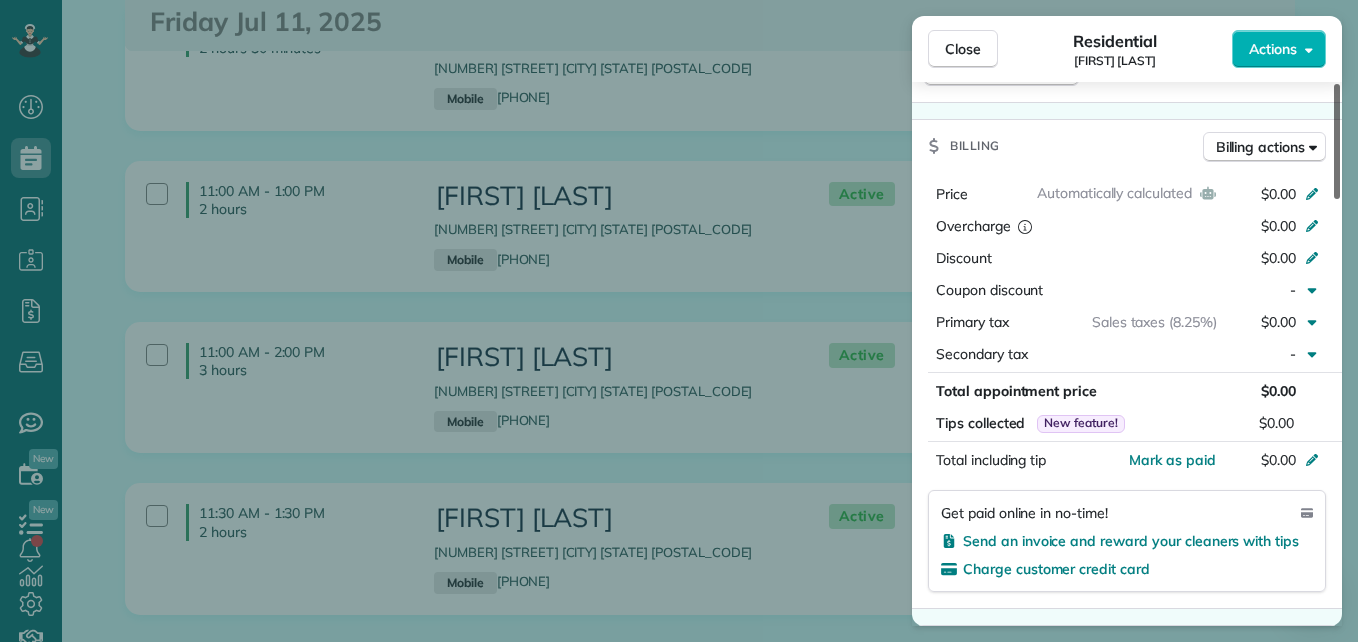 scroll, scrollTop: 920, scrollLeft: 0, axis: vertical 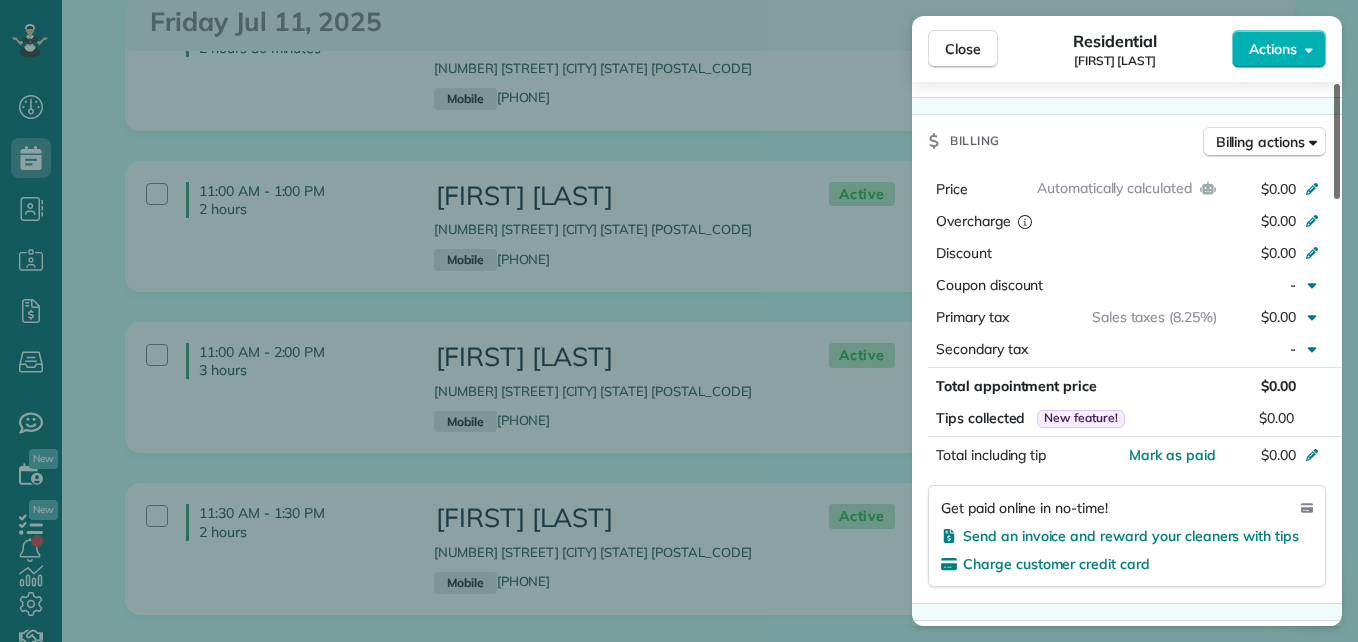 drag, startPoint x: 1336, startPoint y: 322, endPoint x: 1296, endPoint y: 308, distance: 42.379242 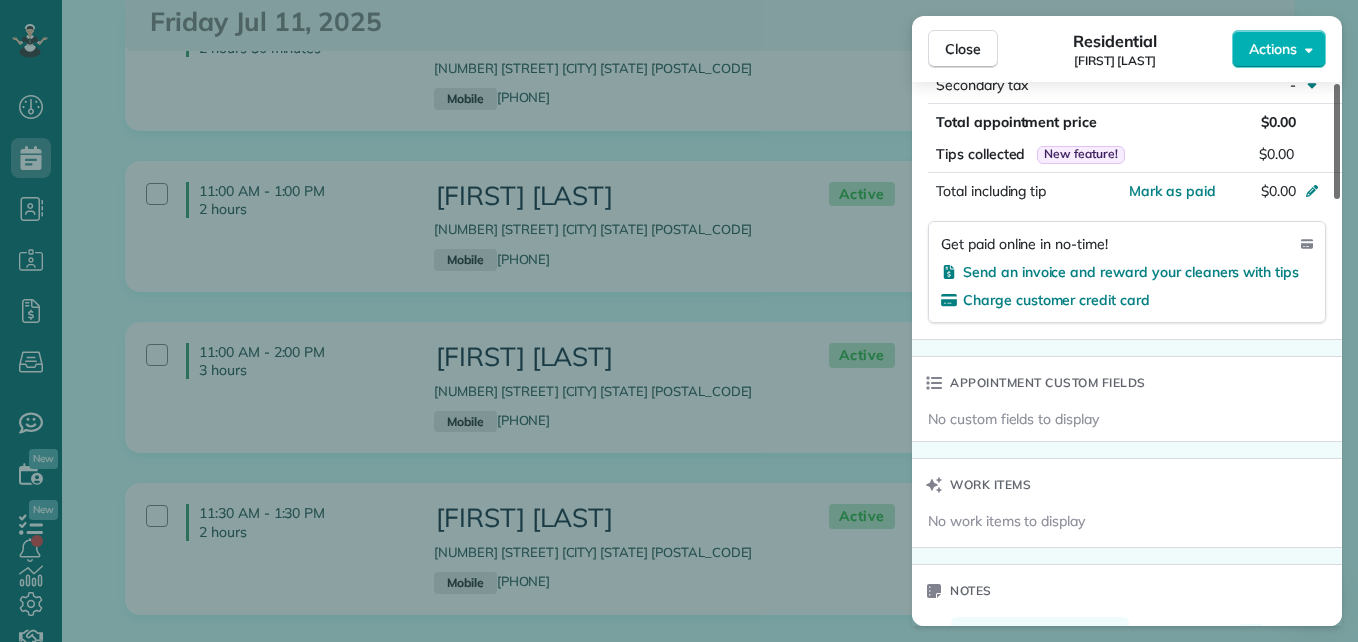 drag, startPoint x: 1336, startPoint y: 316, endPoint x: 1318, endPoint y: 371, distance: 57.870544 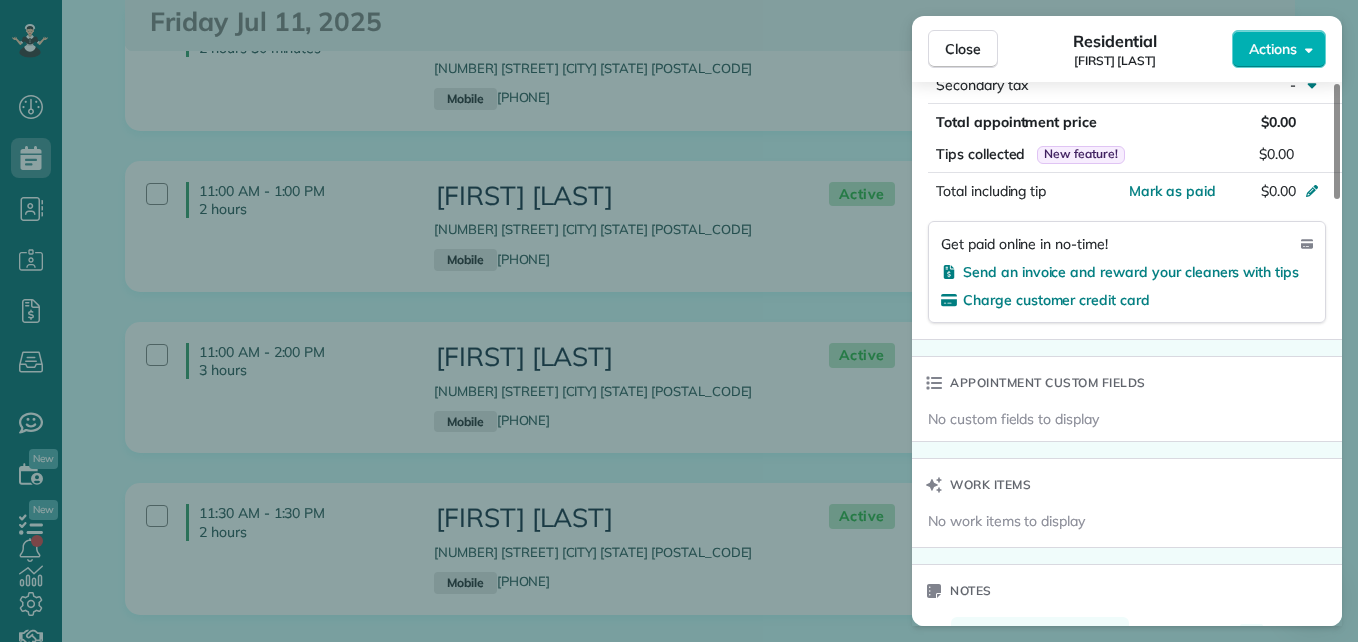 scroll, scrollTop: 1179, scrollLeft: 0, axis: vertical 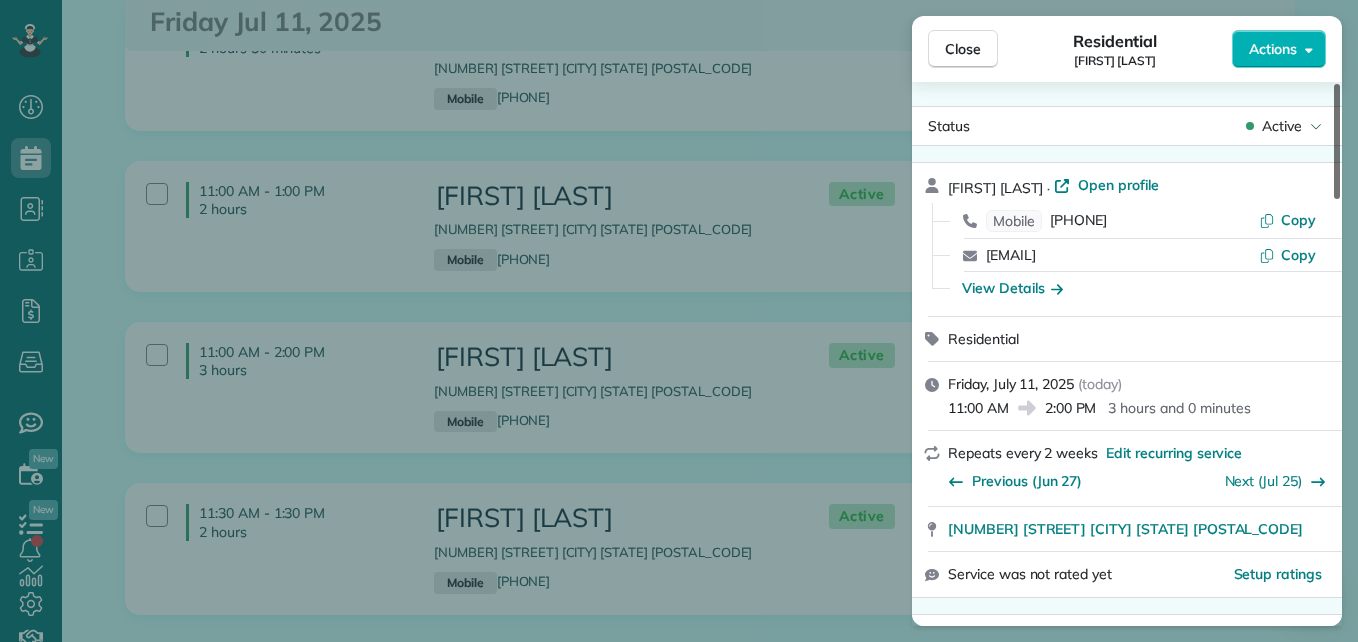 drag, startPoint x: 1334, startPoint y: 357, endPoint x: 1331, endPoint y: 83, distance: 274.01642 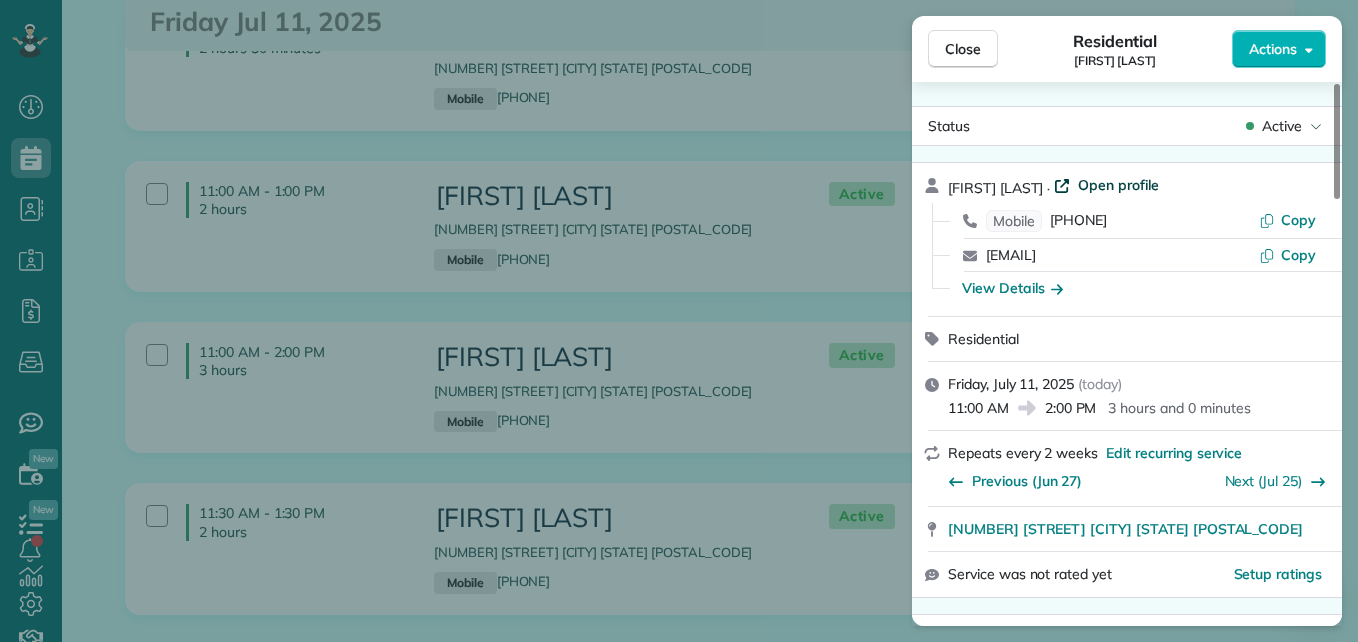 click on "Open profile" at bounding box center [1118, 185] 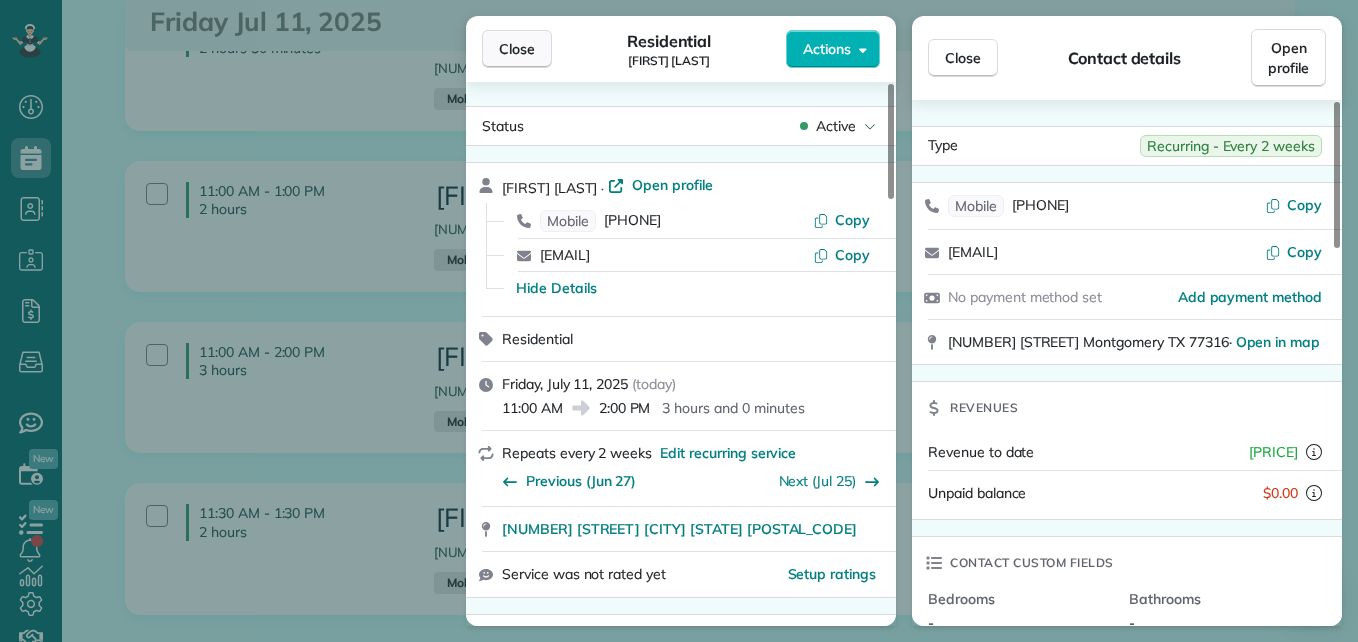 click on "Close" at bounding box center (517, 49) 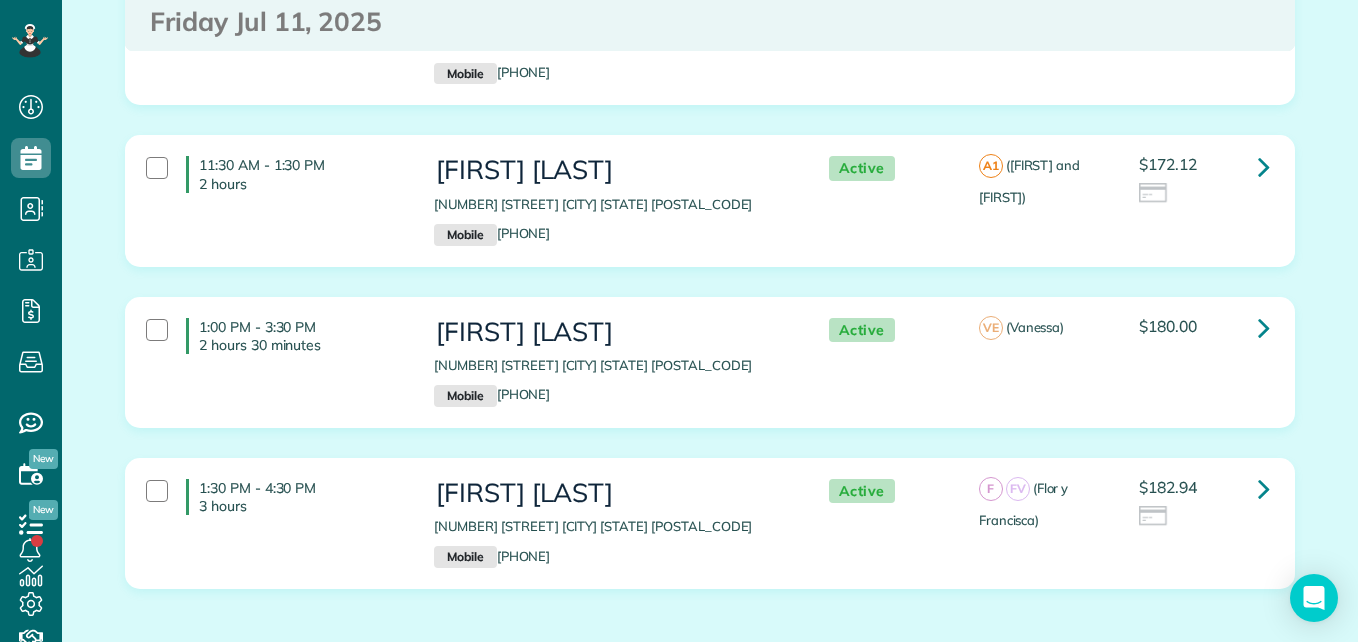 scroll, scrollTop: 7447, scrollLeft: 0, axis: vertical 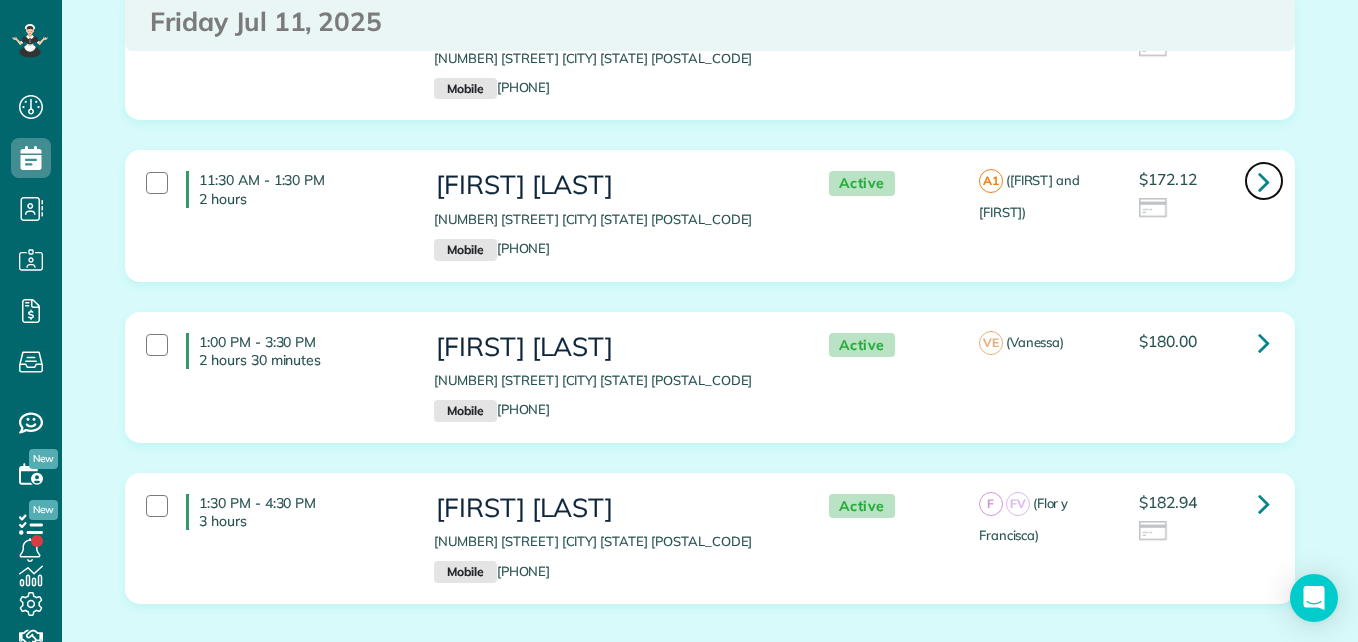 click at bounding box center [1264, 181] 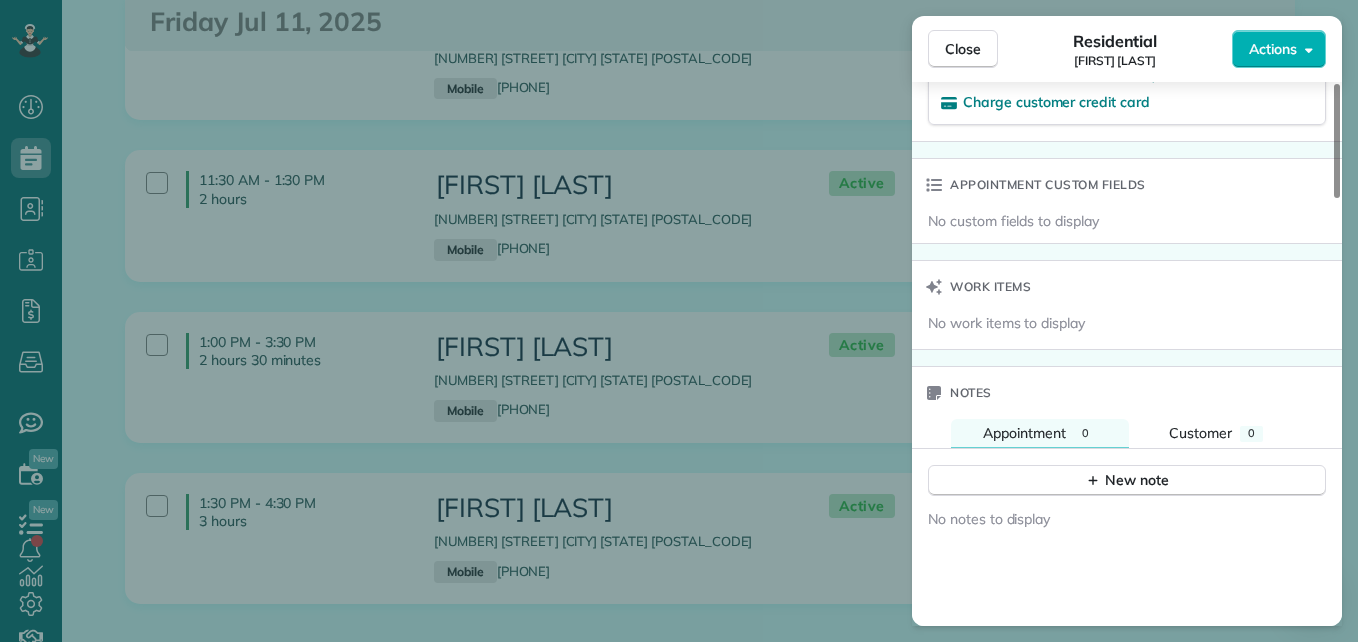scroll, scrollTop: 1246, scrollLeft: 0, axis: vertical 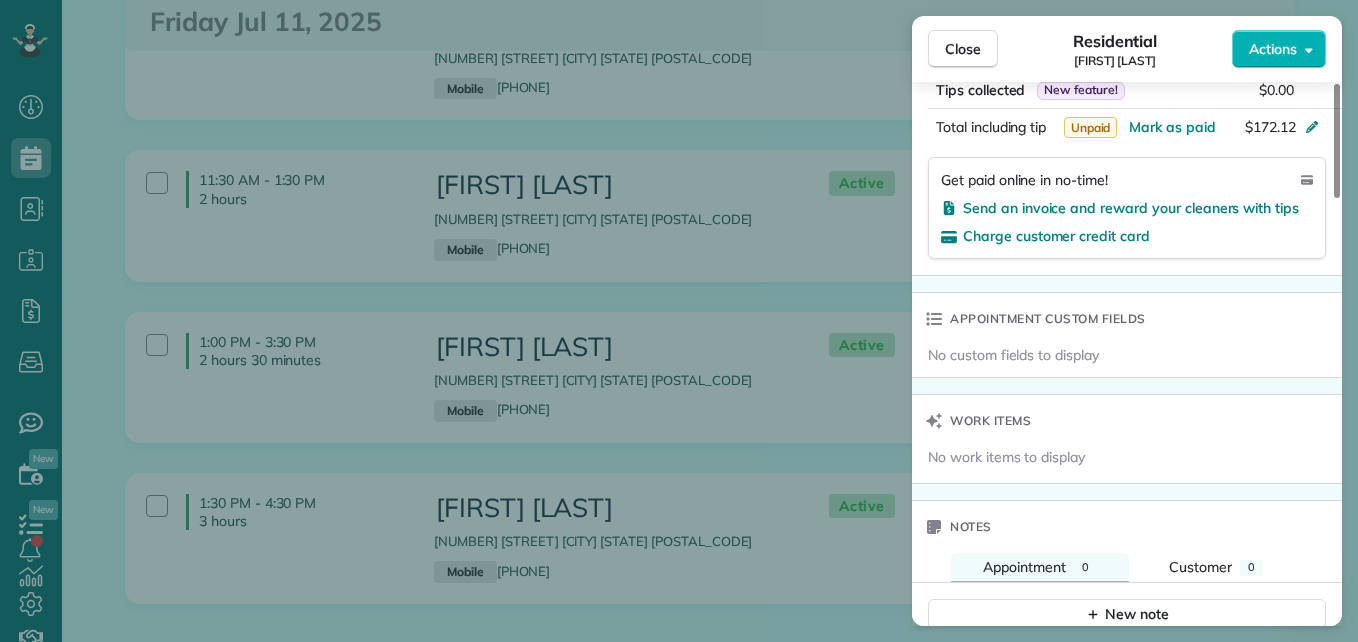 drag, startPoint x: 1338, startPoint y: 169, endPoint x: 1357, endPoint y: 430, distance: 261.69064 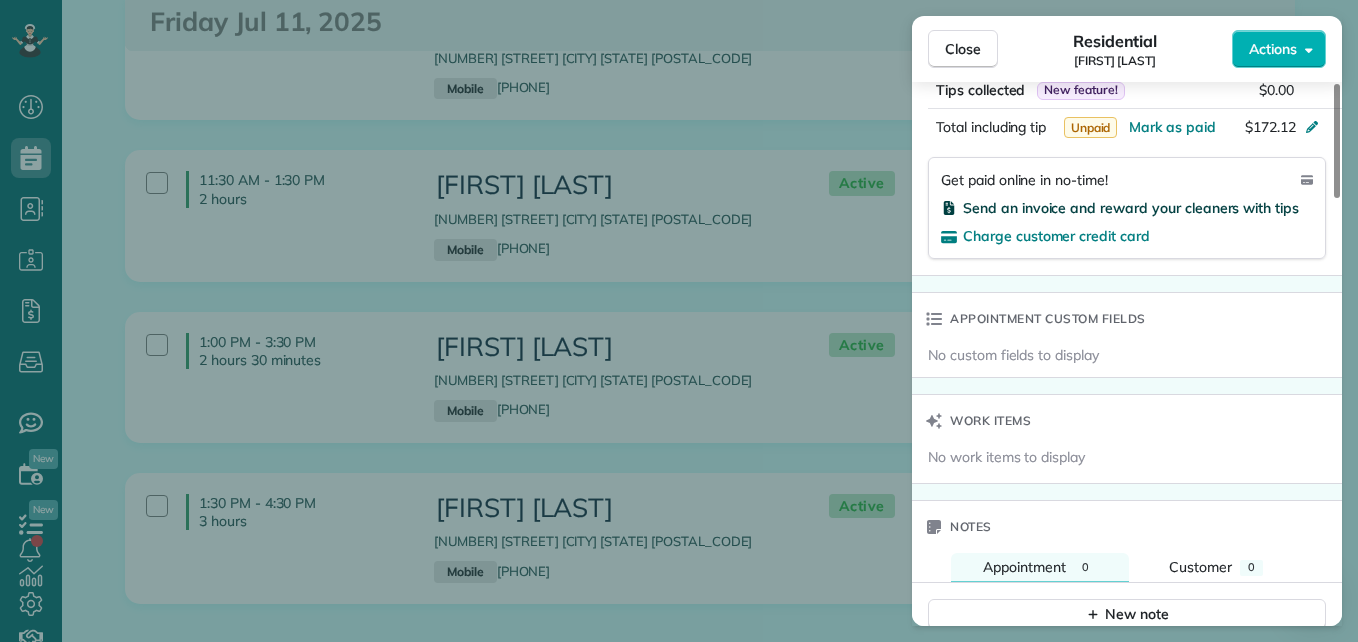click on "Send an invoice and reward your cleaners with tips" at bounding box center [1131, 208] 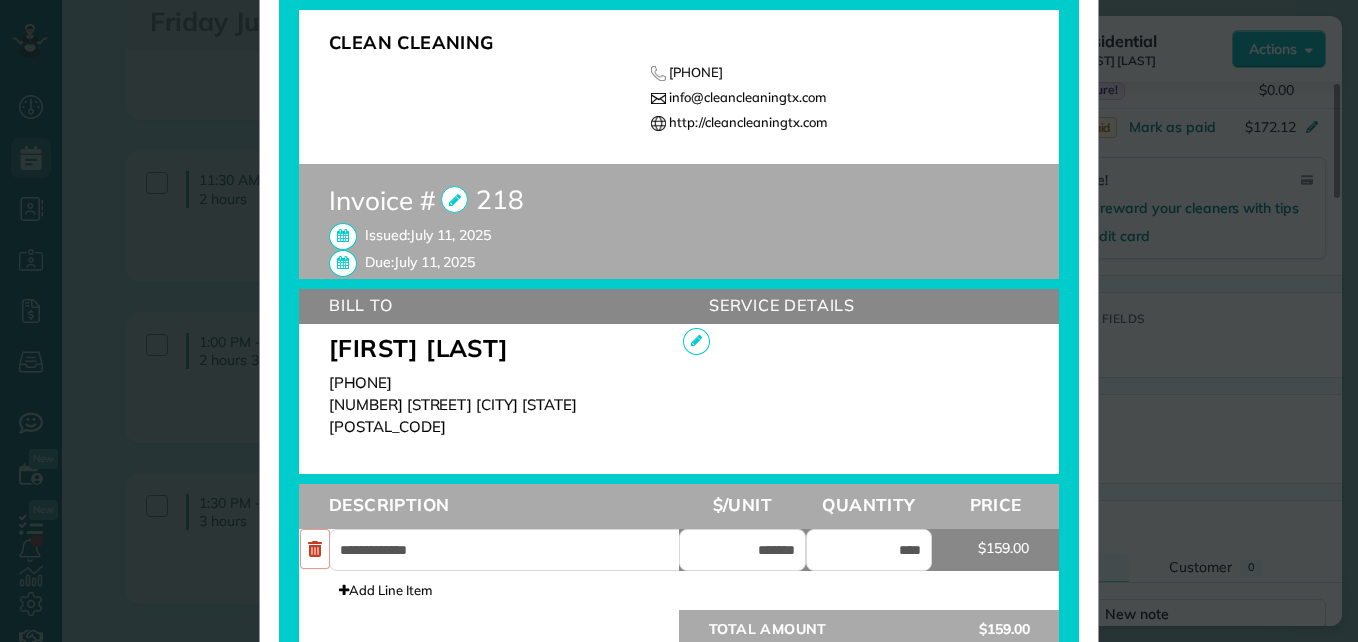 scroll, scrollTop: 395, scrollLeft: 0, axis: vertical 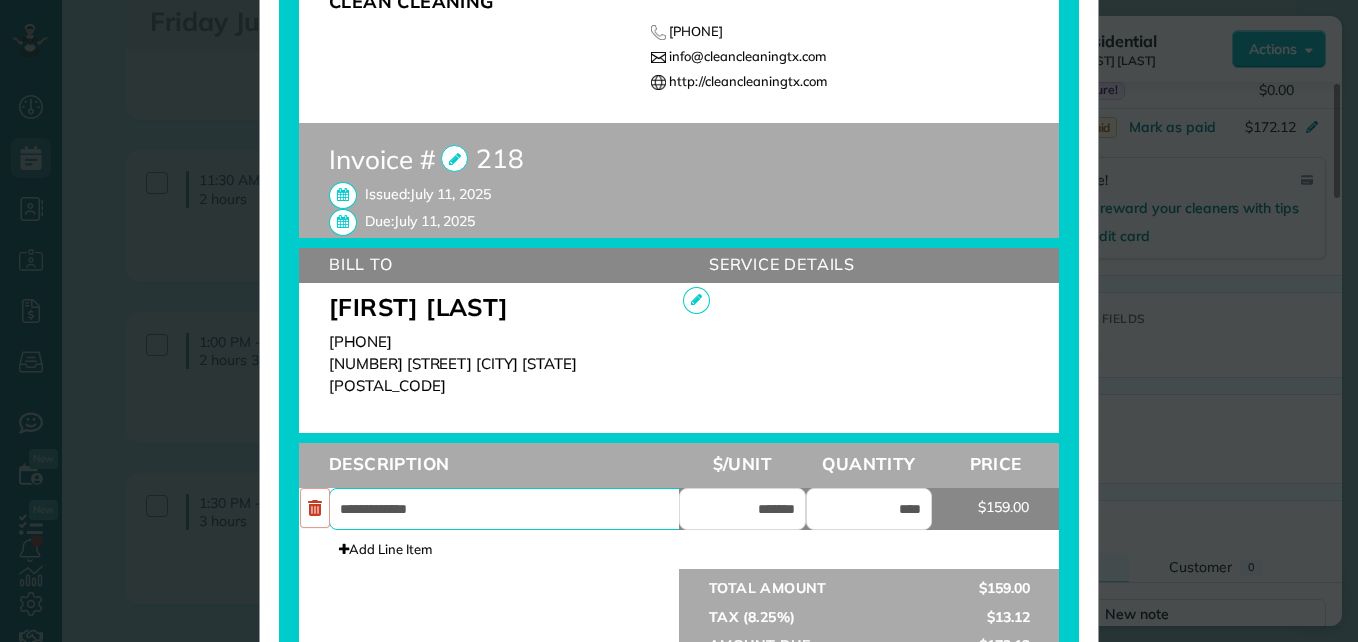 drag, startPoint x: 314, startPoint y: 526, endPoint x: 170, endPoint y: 531, distance: 144.08678 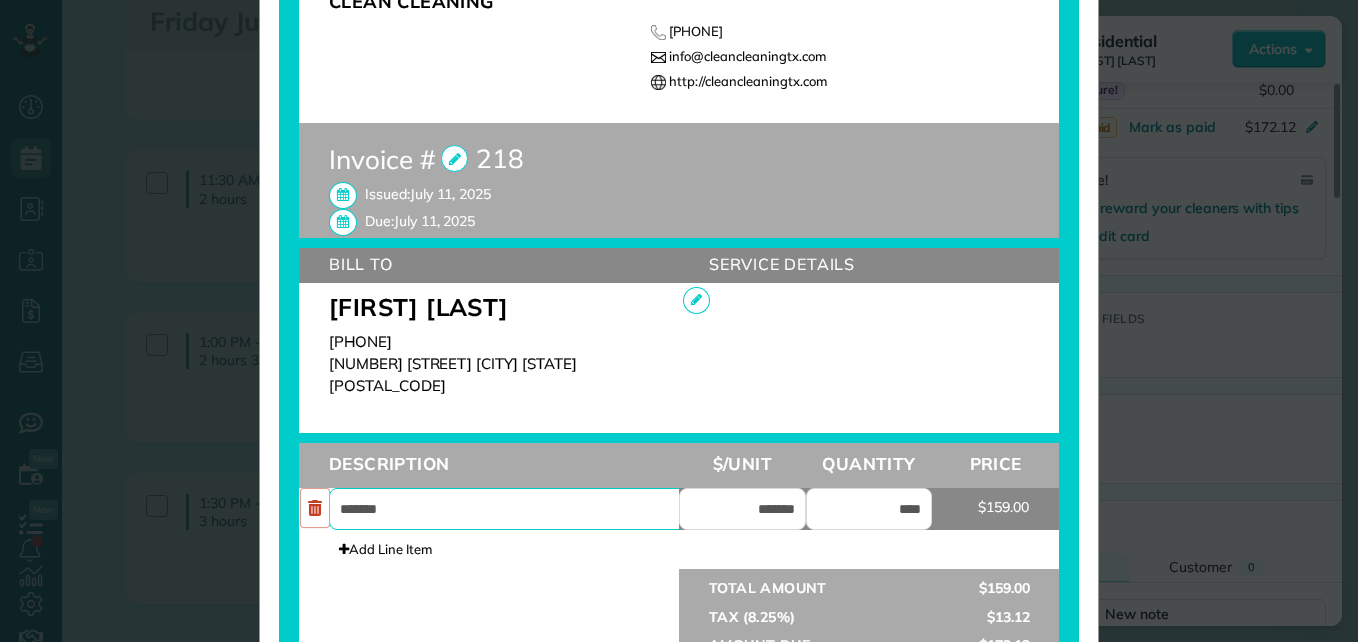 type on "*******" 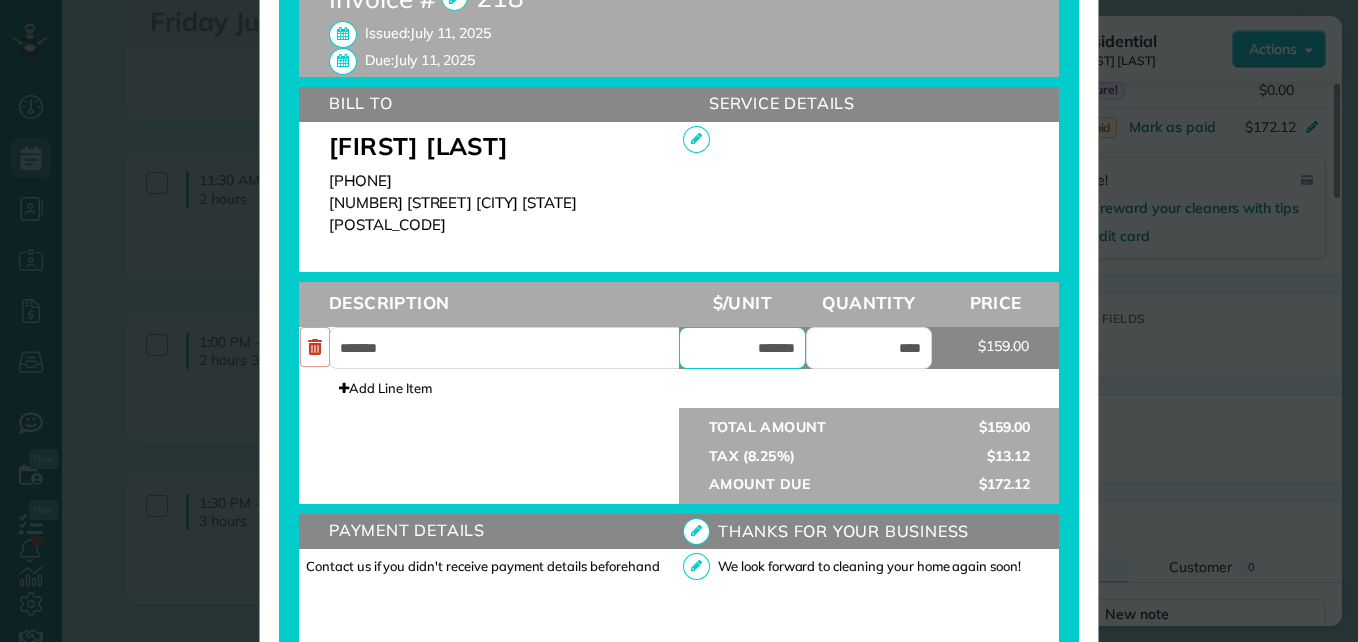 scroll, scrollTop: 723, scrollLeft: 0, axis: vertical 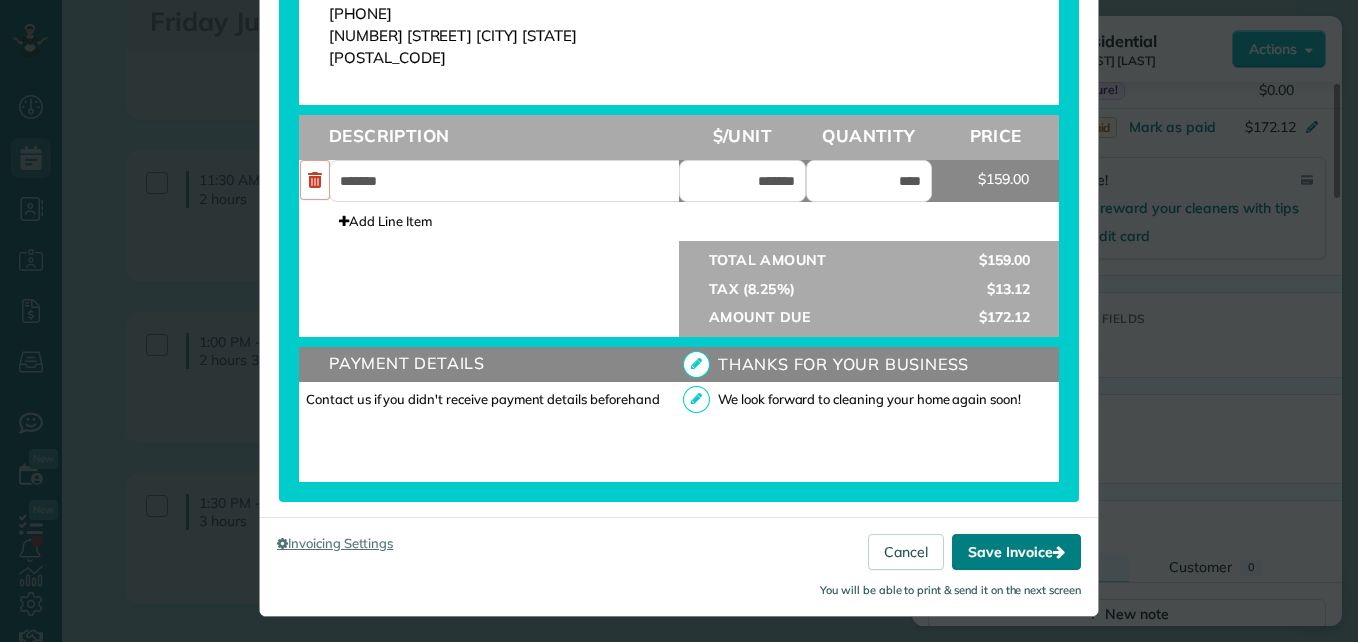 click on "Save Invoice" at bounding box center (1016, 552) 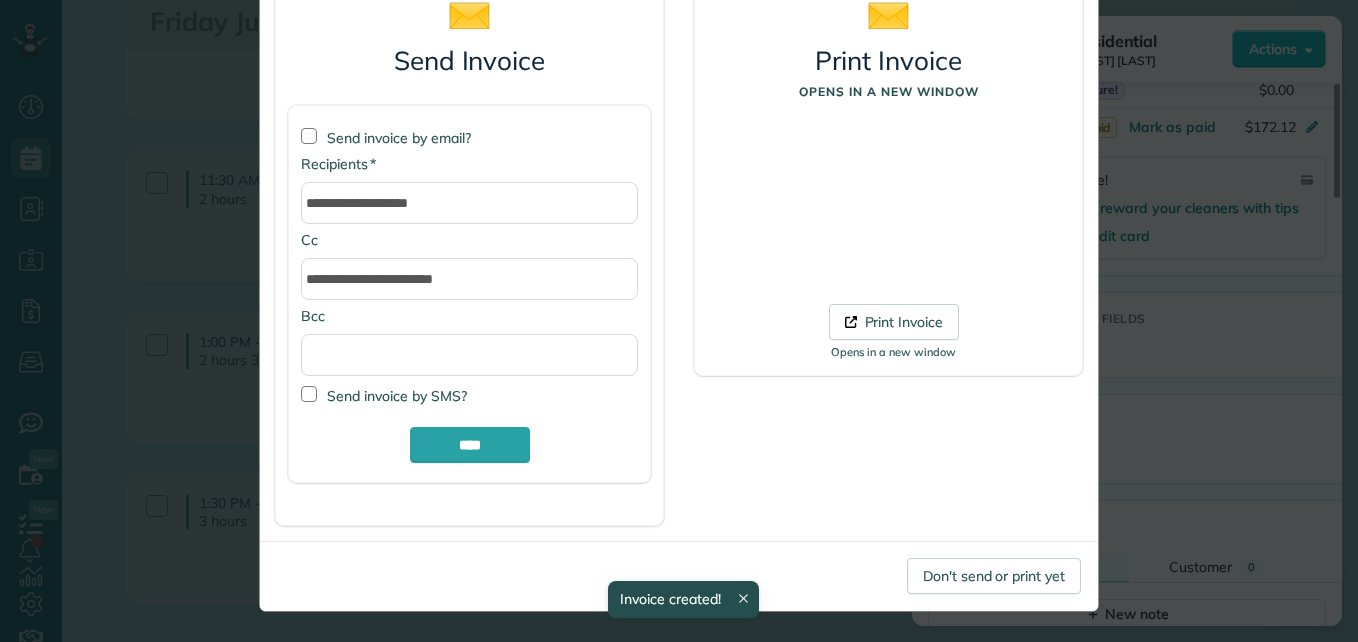 scroll, scrollTop: 168, scrollLeft: 0, axis: vertical 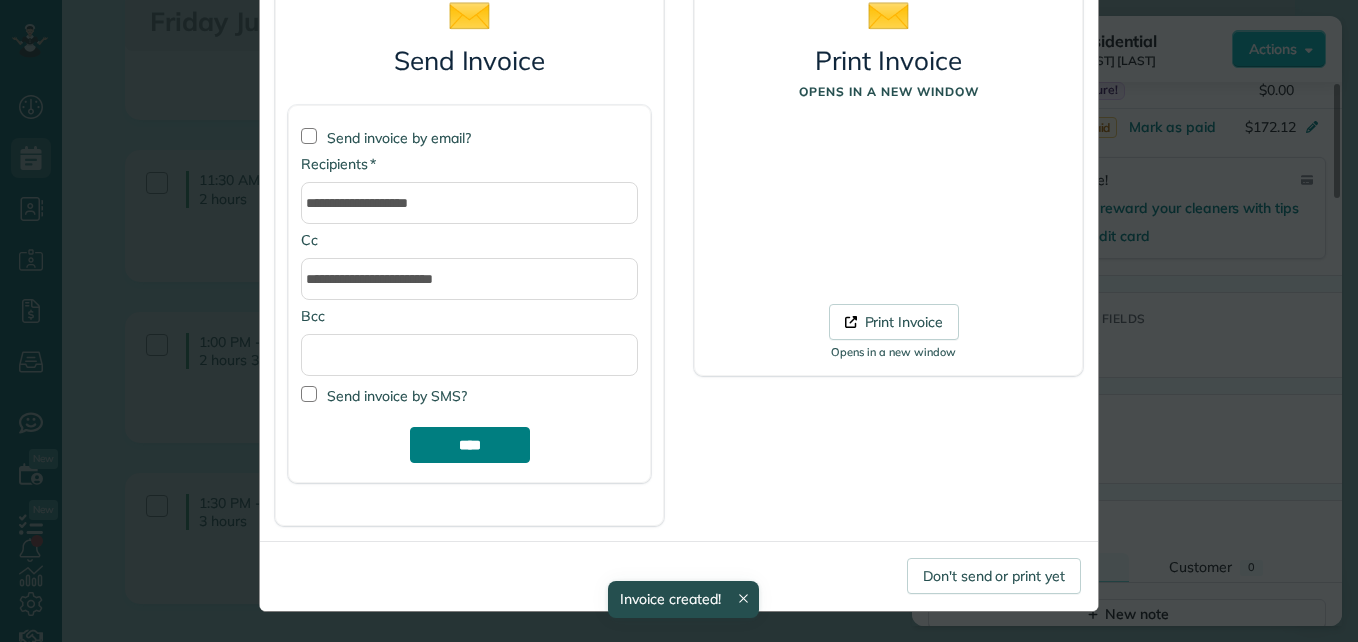 click on "****" at bounding box center (470, 445) 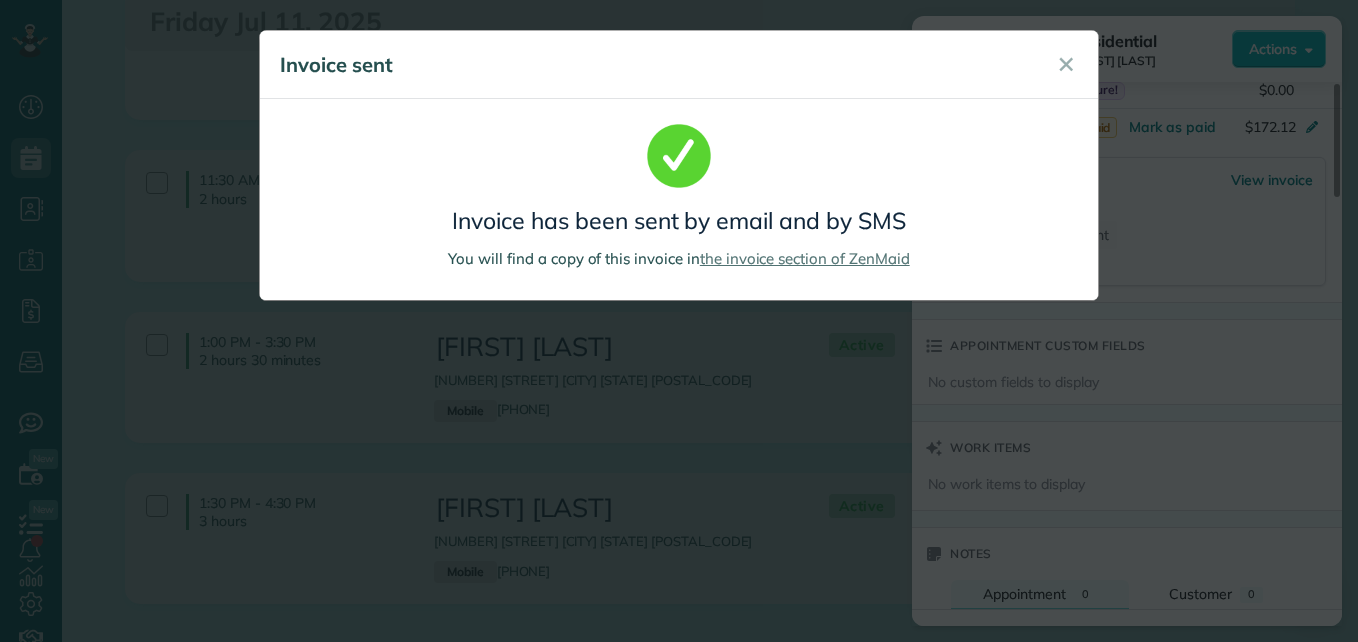 scroll, scrollTop: 0, scrollLeft: 0, axis: both 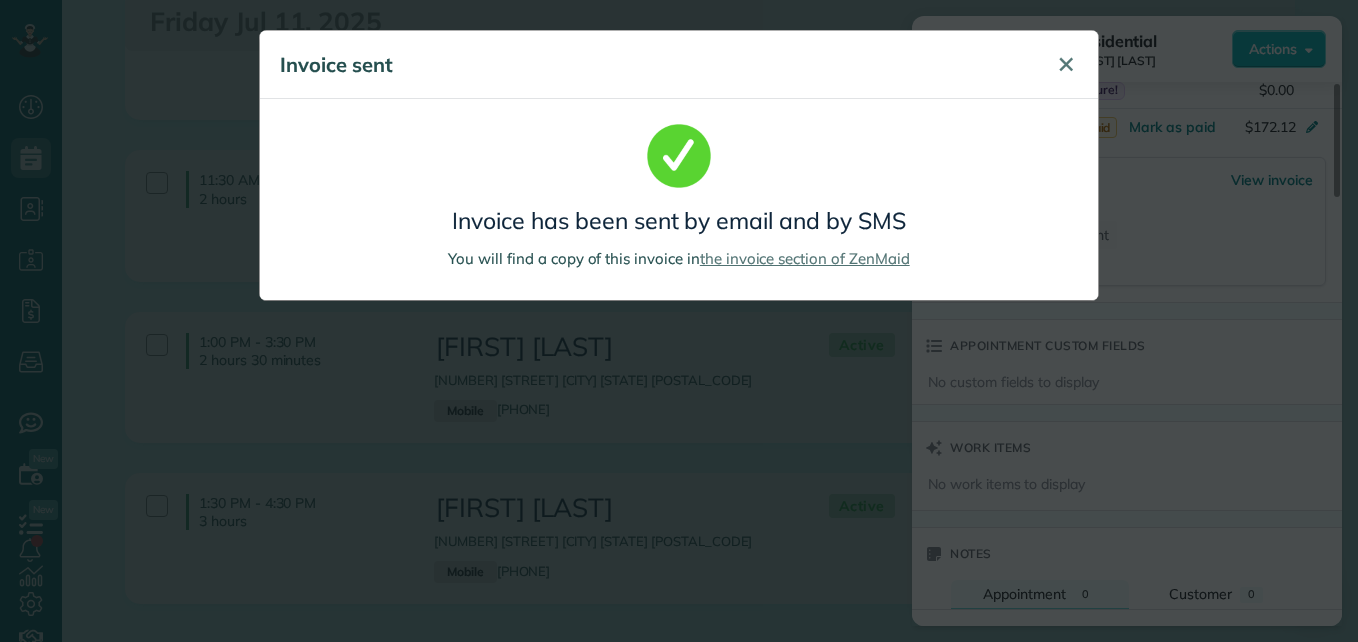 click on "✕" at bounding box center [1066, 64] 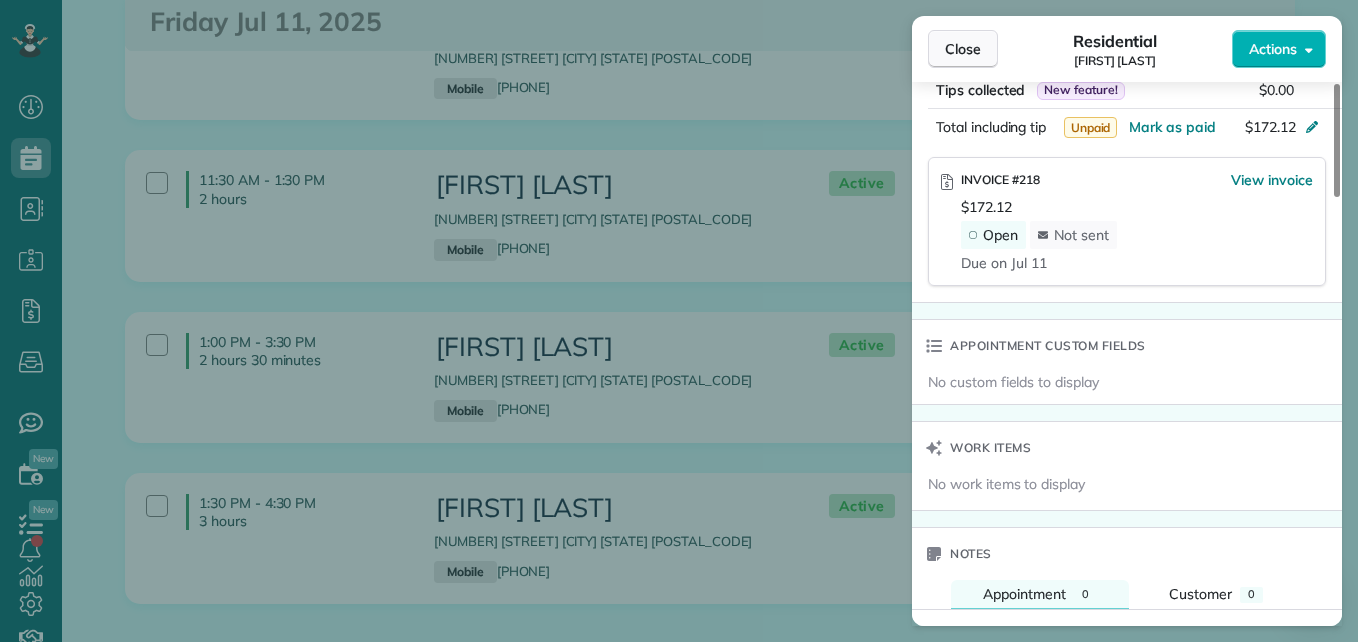 click on "Close" at bounding box center [963, 49] 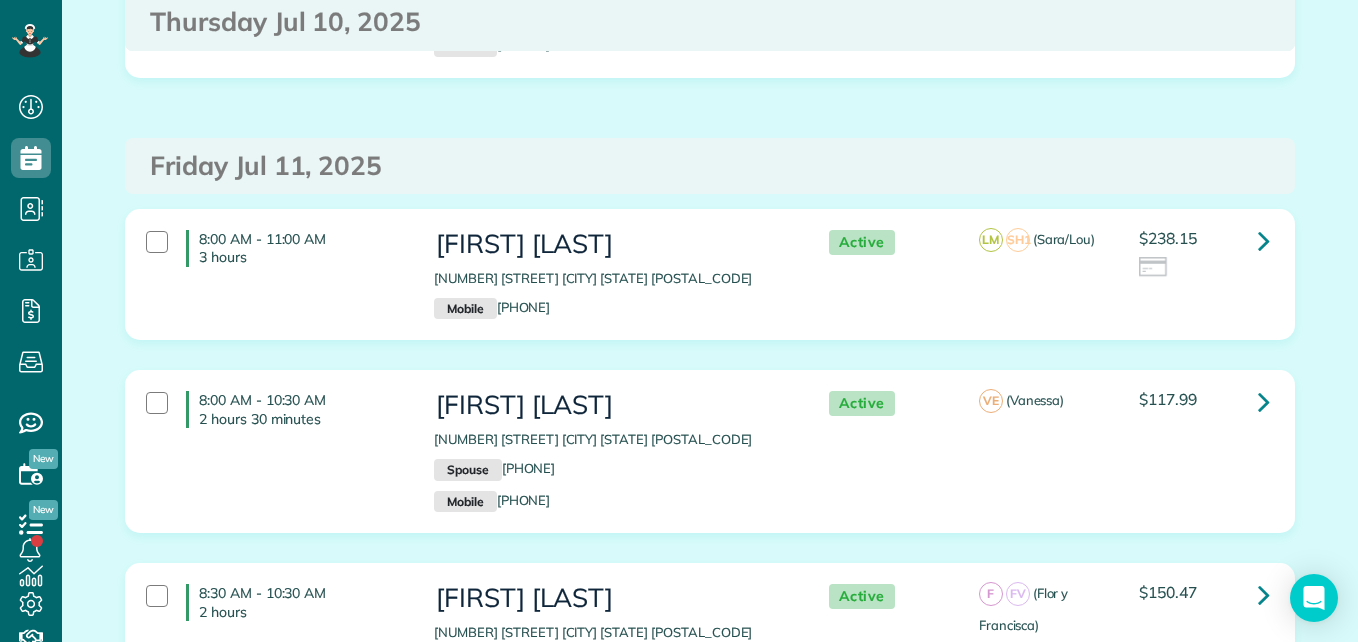 scroll, scrollTop: 6435, scrollLeft: 0, axis: vertical 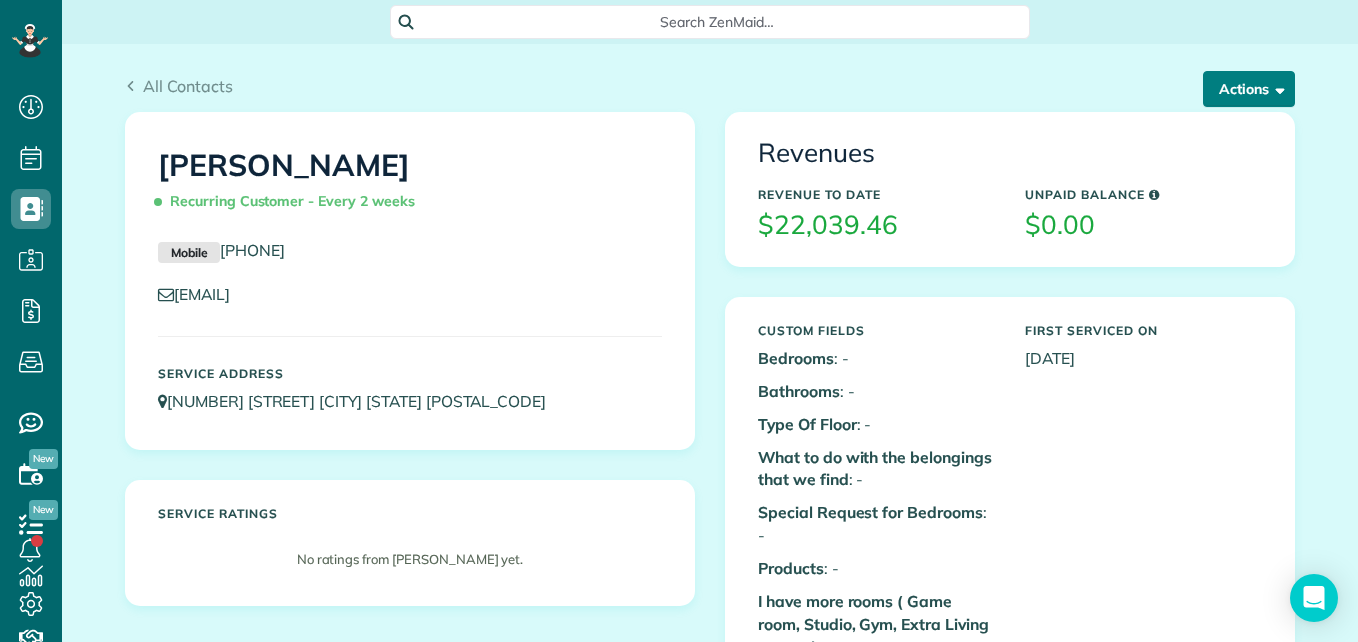 click on "Actions" at bounding box center [1249, 89] 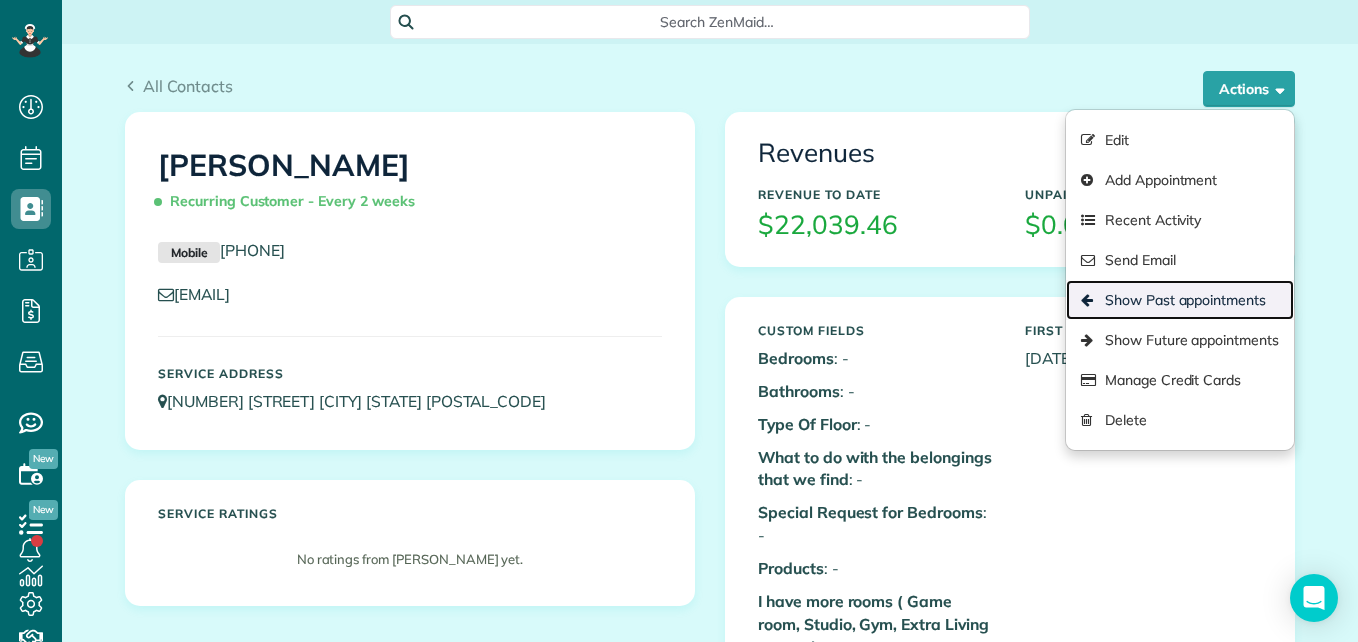 click on "Show Past appointments" at bounding box center [1180, 300] 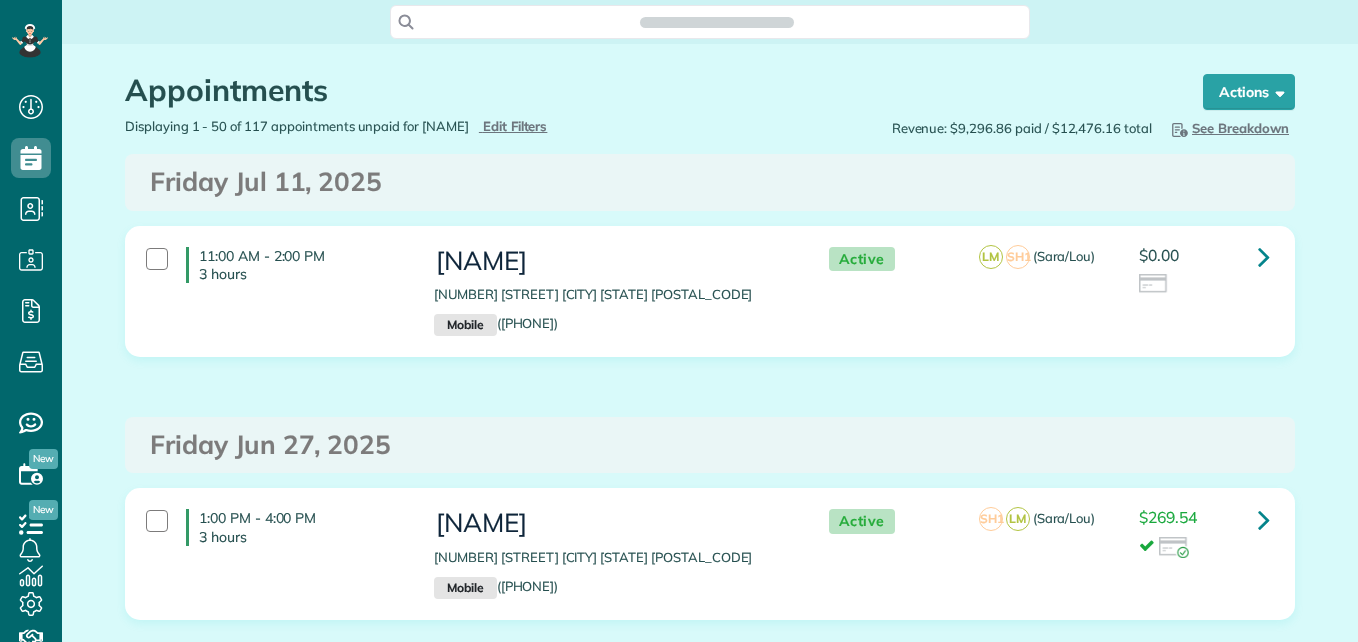 scroll, scrollTop: 0, scrollLeft: 0, axis: both 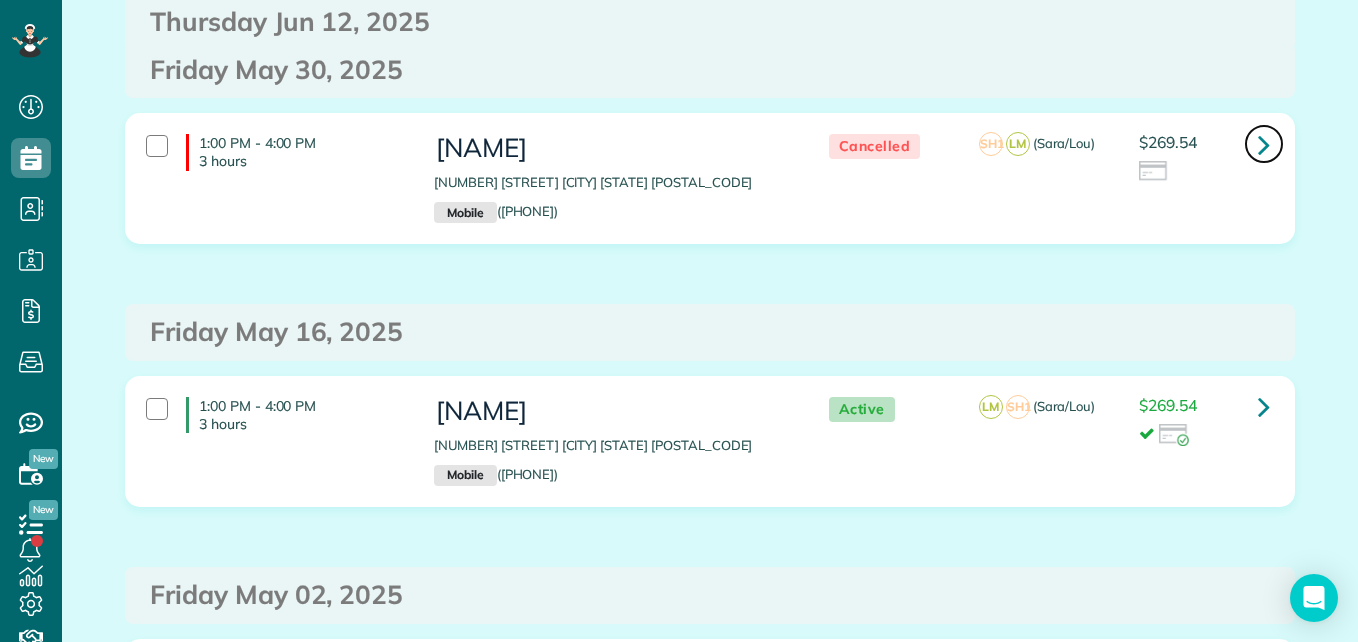 click at bounding box center (1264, 144) 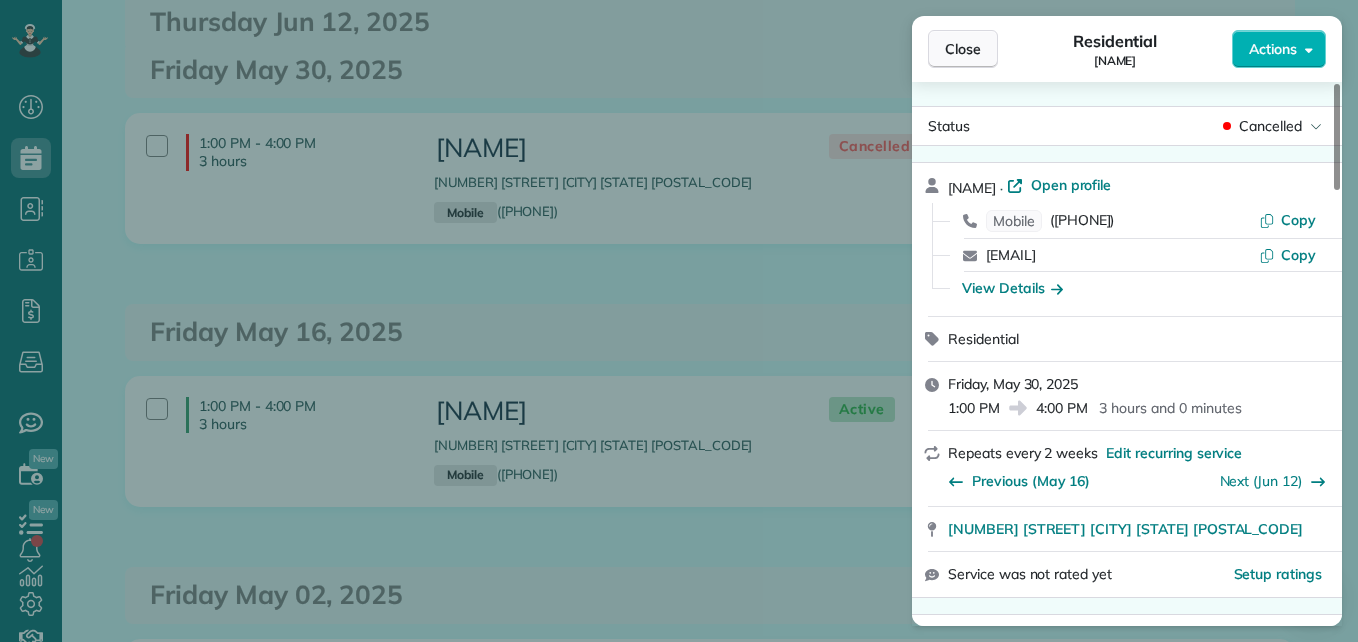 click on "Close" at bounding box center (963, 49) 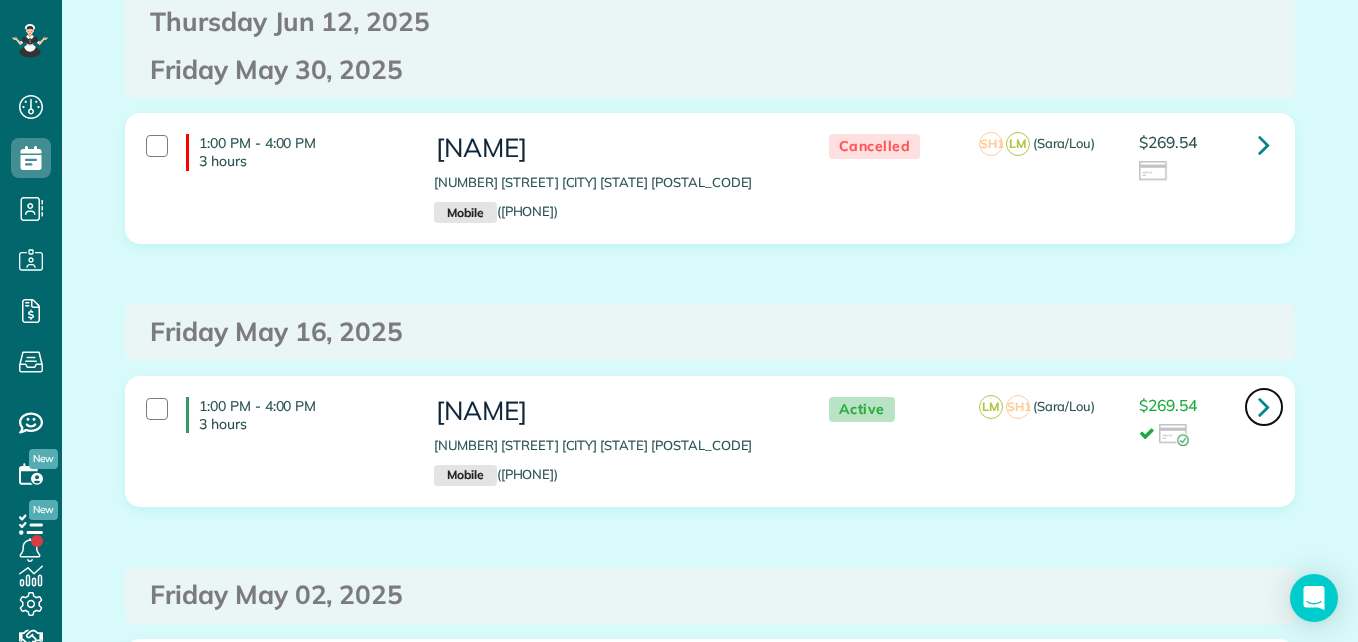 click at bounding box center (1264, 407) 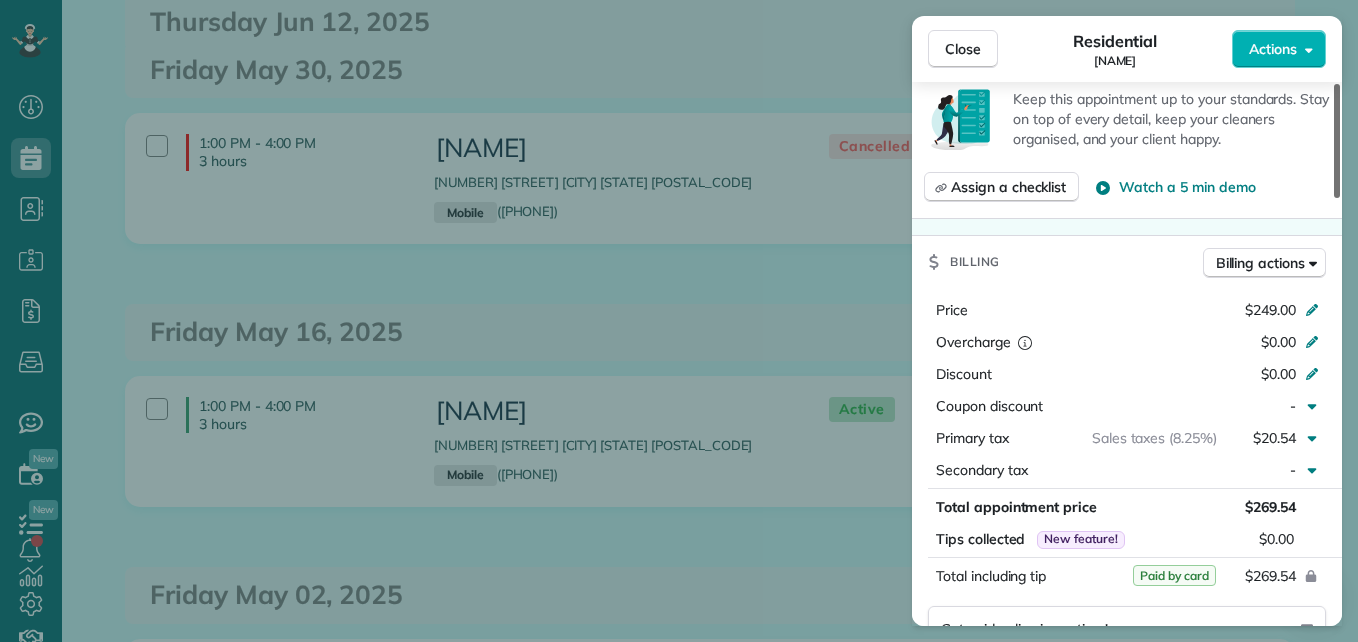 scroll, scrollTop: 799, scrollLeft: 0, axis: vertical 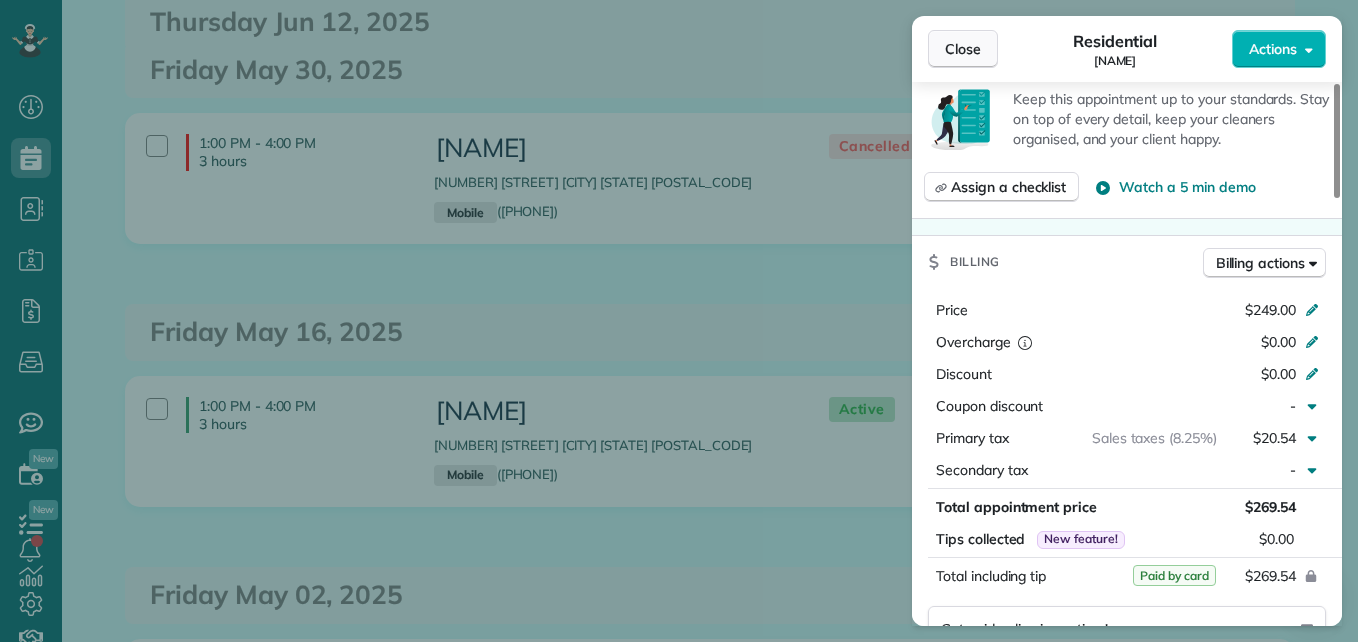 click on "Close" at bounding box center [963, 49] 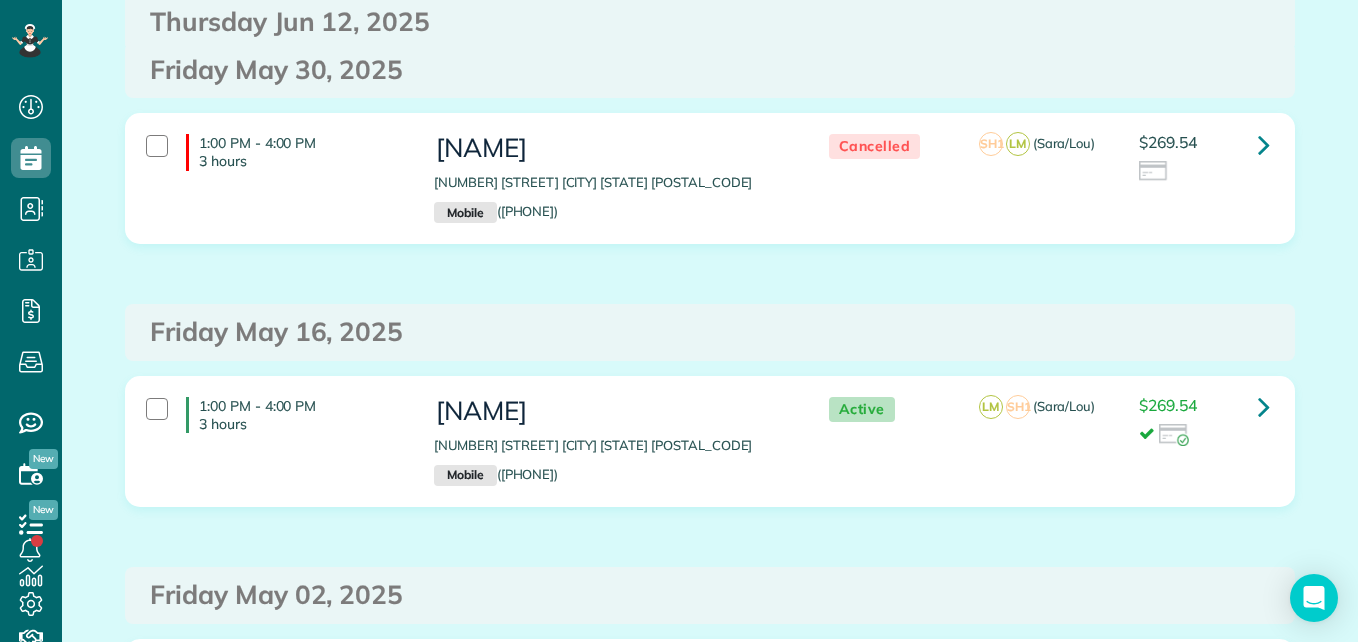 scroll, scrollTop: 0, scrollLeft: 0, axis: both 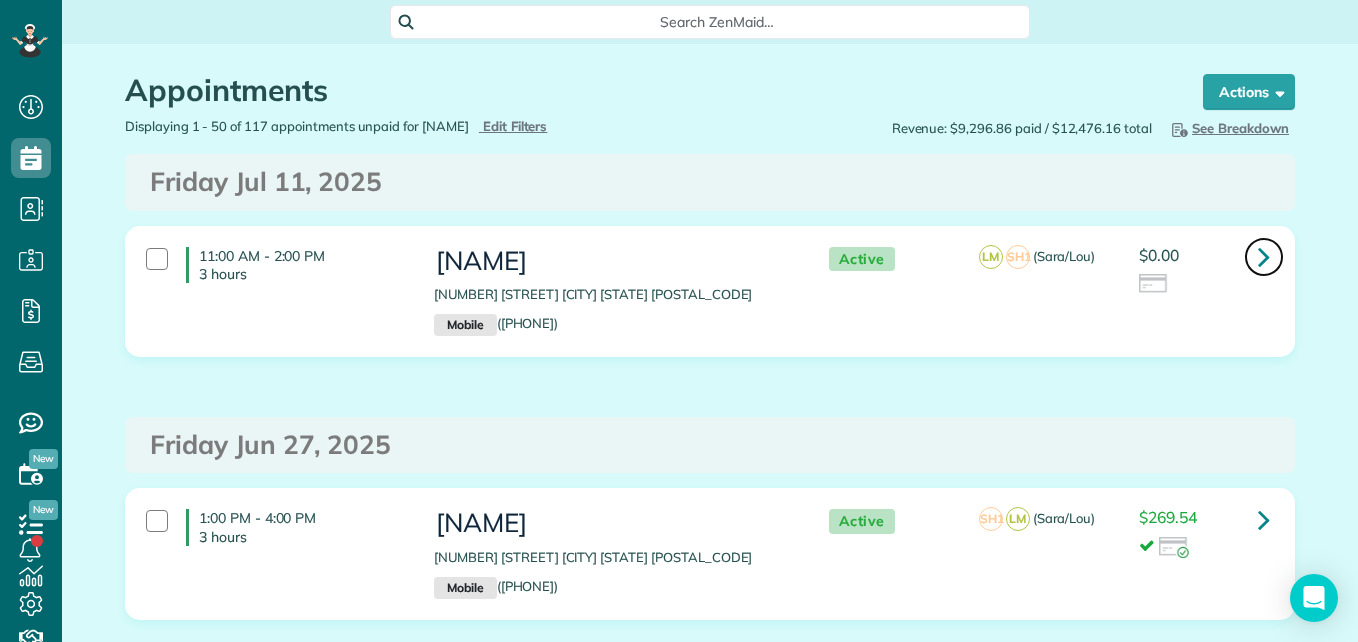 click at bounding box center (1264, 256) 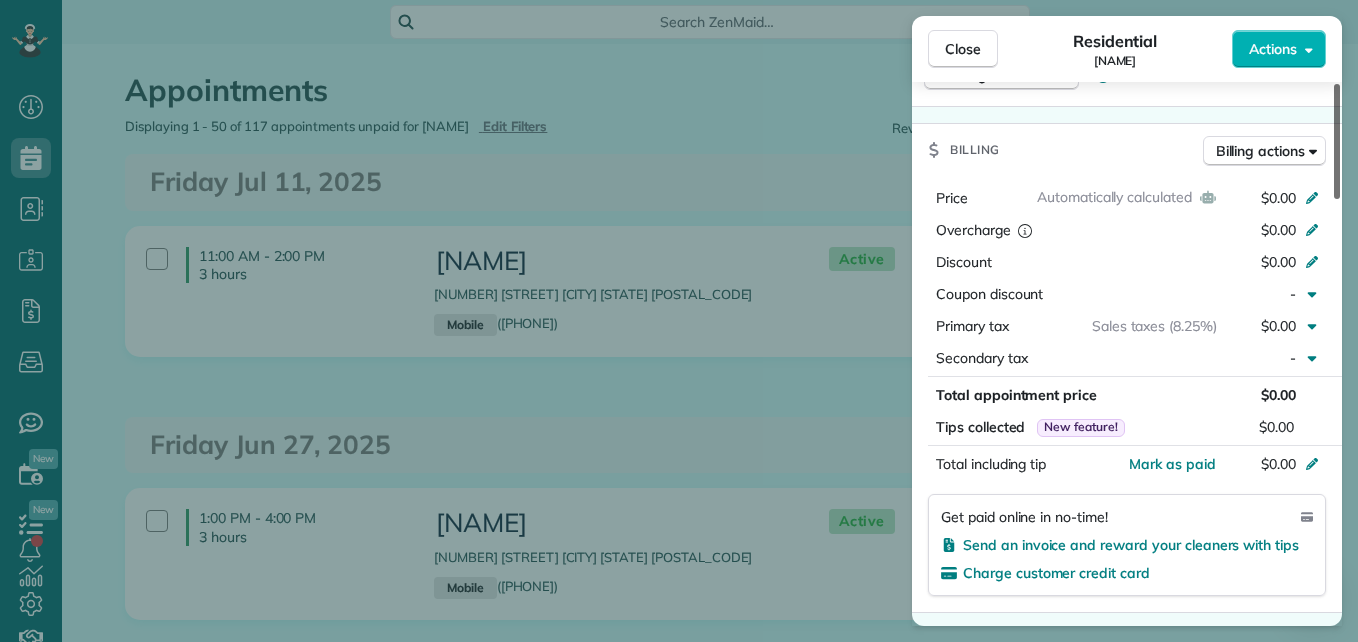 drag, startPoint x: 1339, startPoint y: 143, endPoint x: 1361, endPoint y: 335, distance: 193.2563 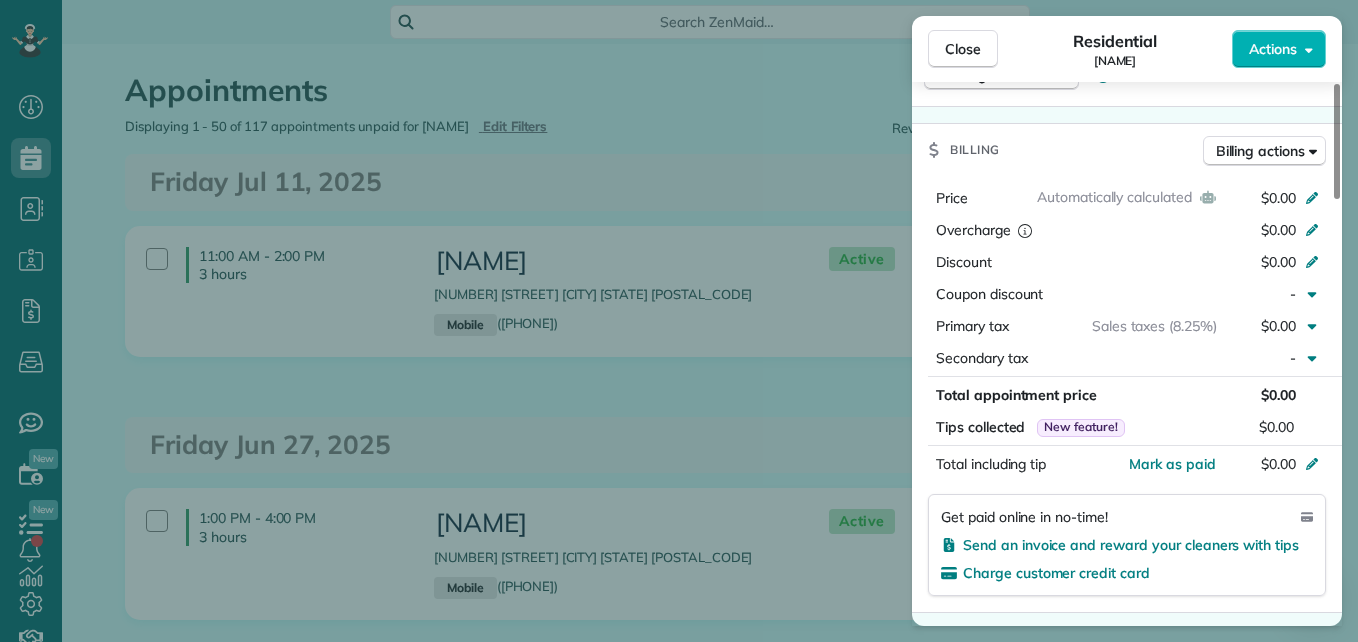scroll, scrollTop: 906, scrollLeft: 0, axis: vertical 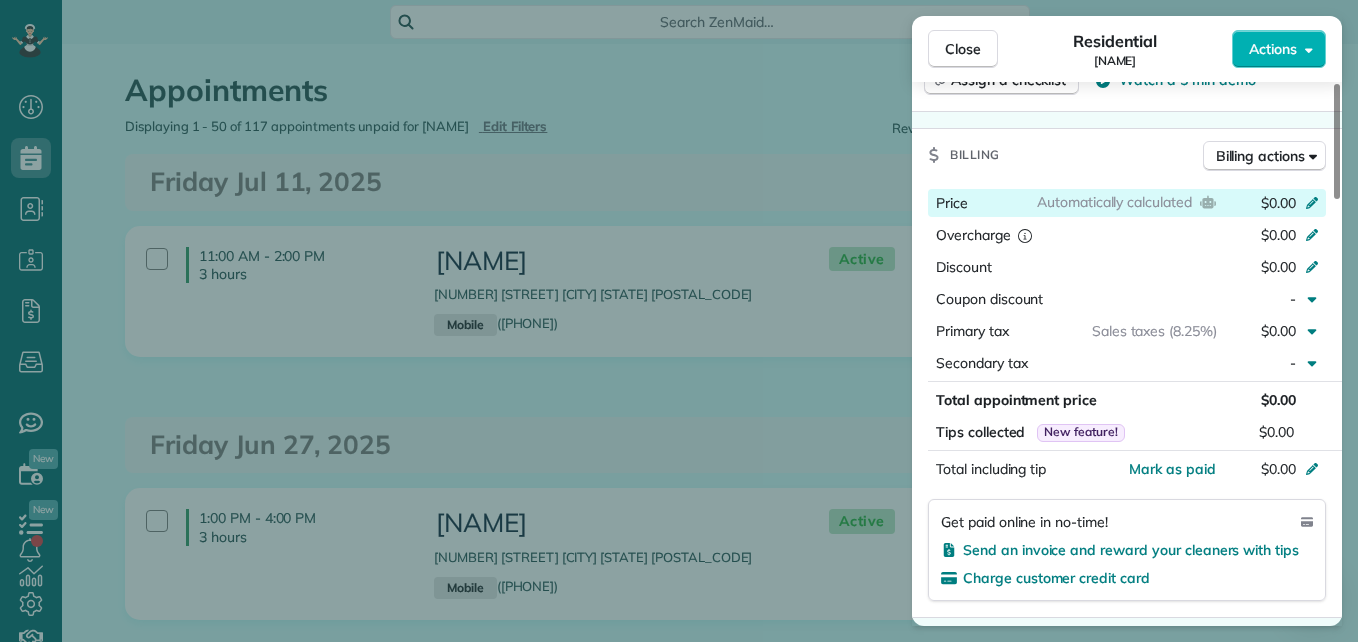 click on "$0.00" at bounding box center [1278, 203] 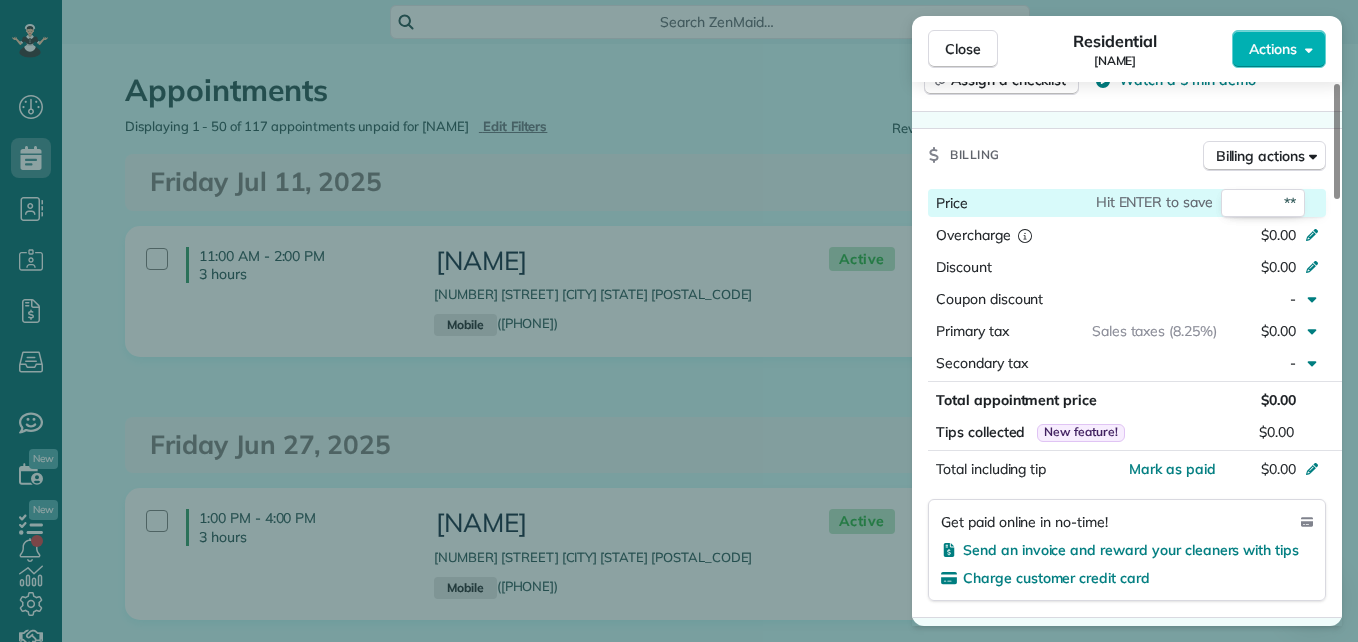 type on "***" 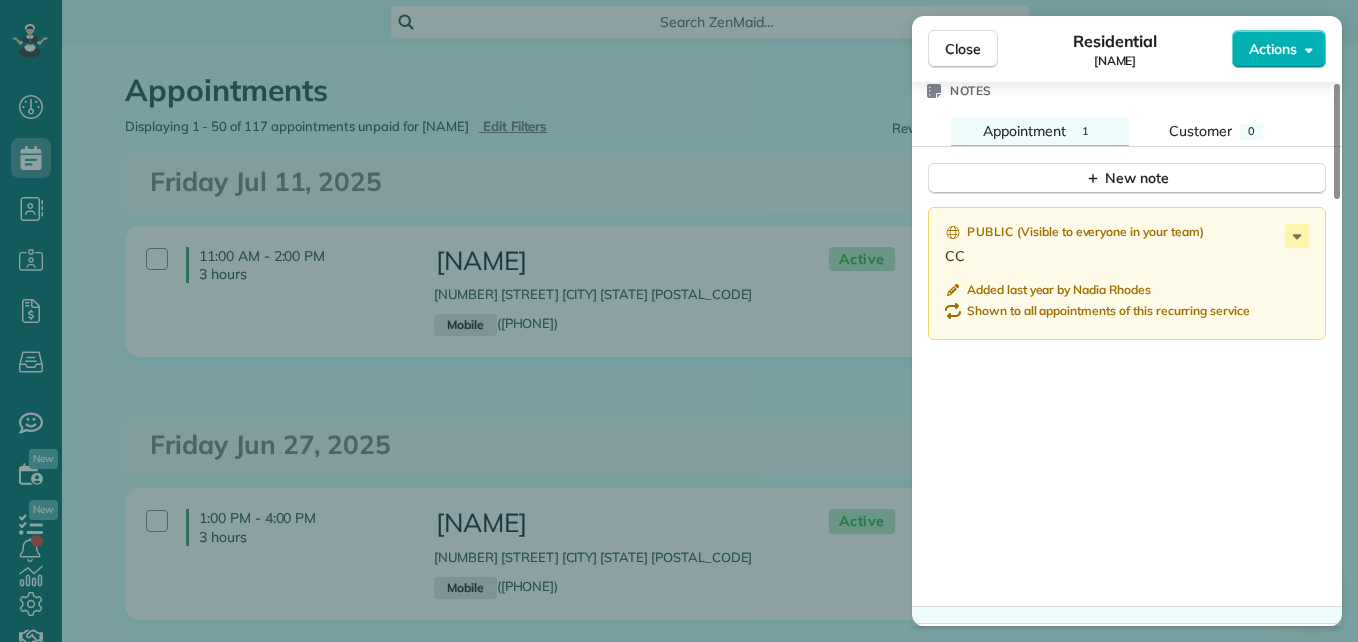 scroll, scrollTop: 1826, scrollLeft: 0, axis: vertical 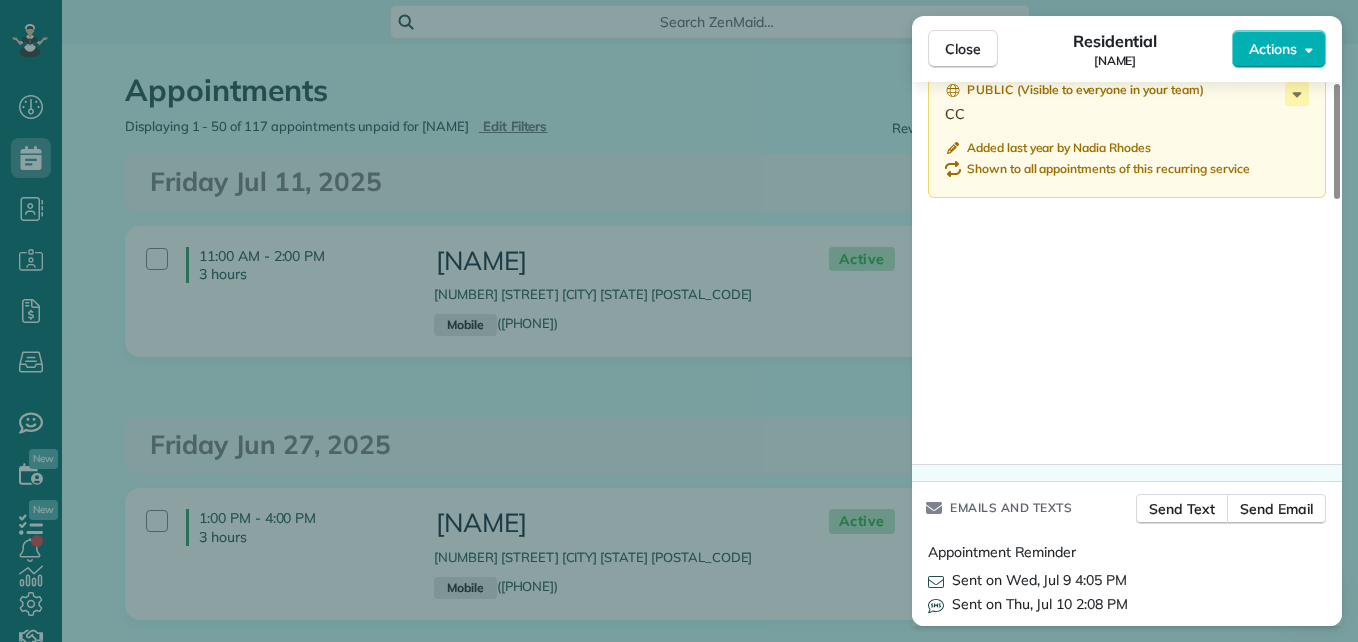 drag, startPoint x: 1338, startPoint y: 342, endPoint x: 1357, endPoint y: 537, distance: 195.92346 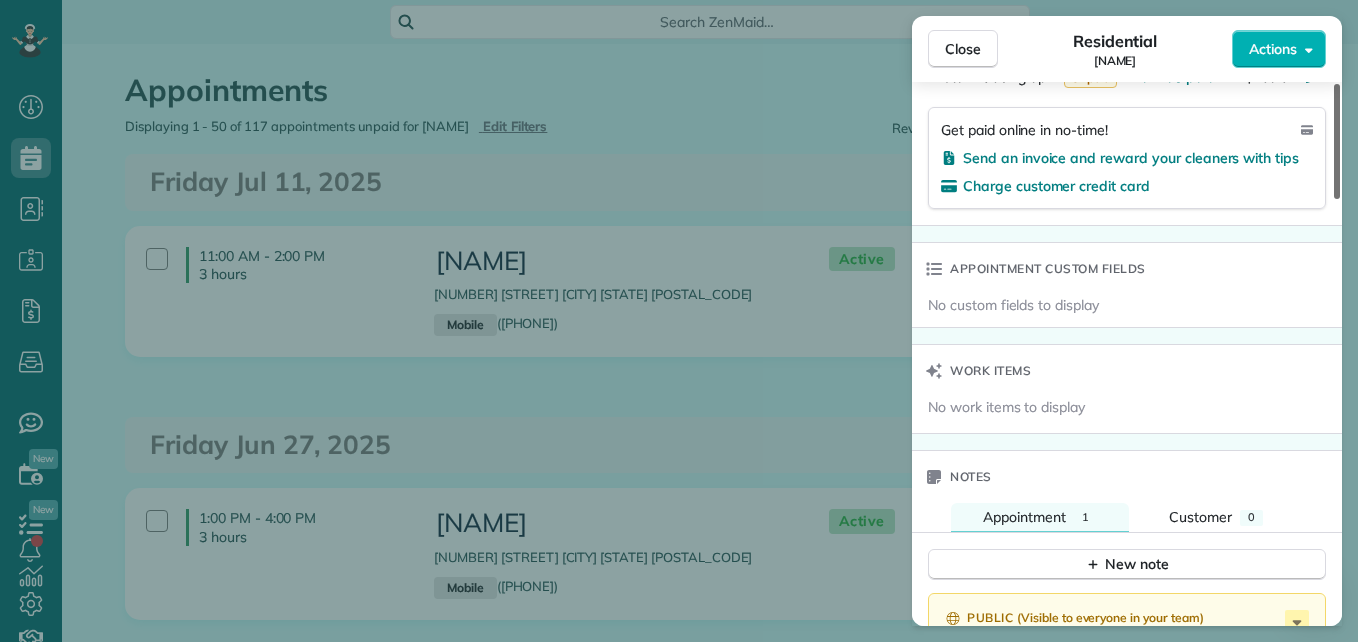 drag, startPoint x: 1337, startPoint y: 521, endPoint x: 1334, endPoint y: 407, distance: 114.03947 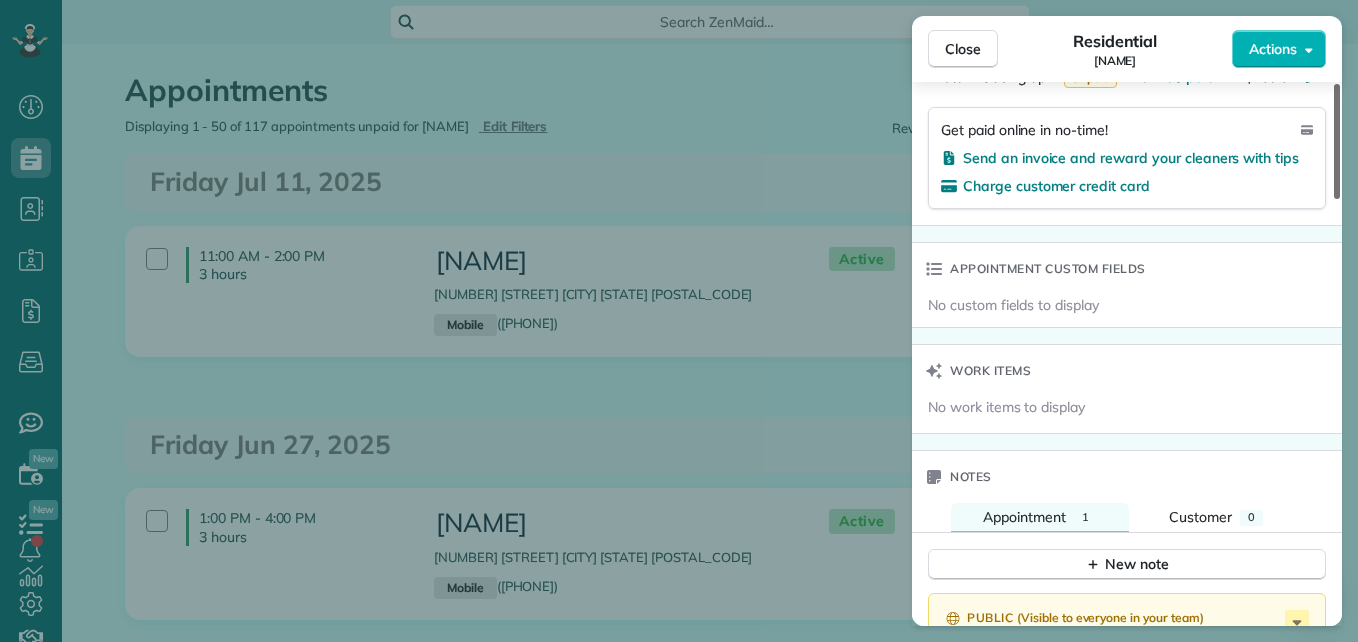 click at bounding box center (1337, 141) 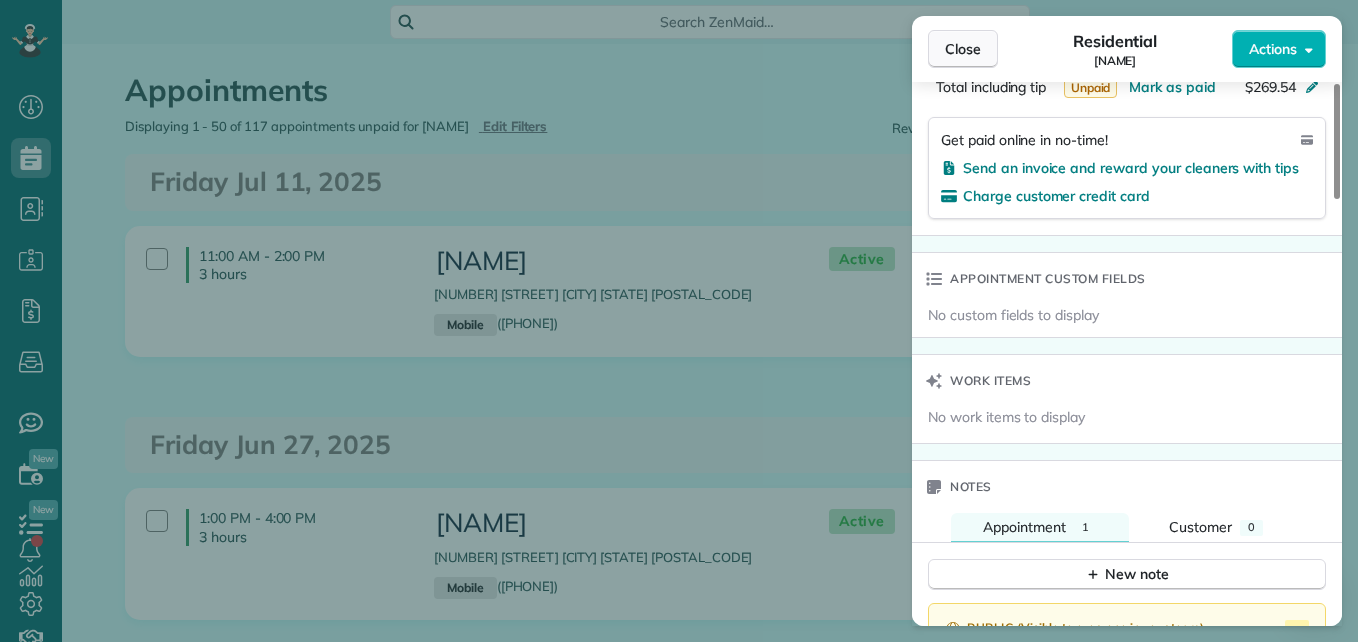 click on "Close" at bounding box center [963, 49] 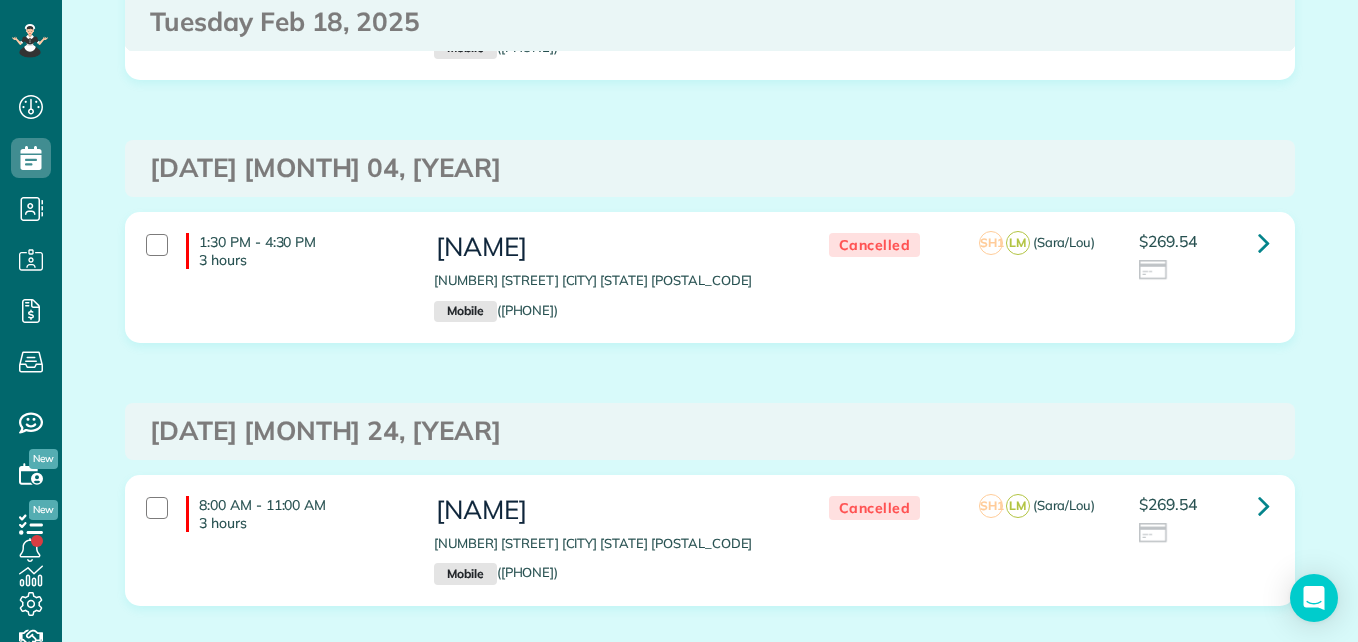 scroll, scrollTop: 0, scrollLeft: 0, axis: both 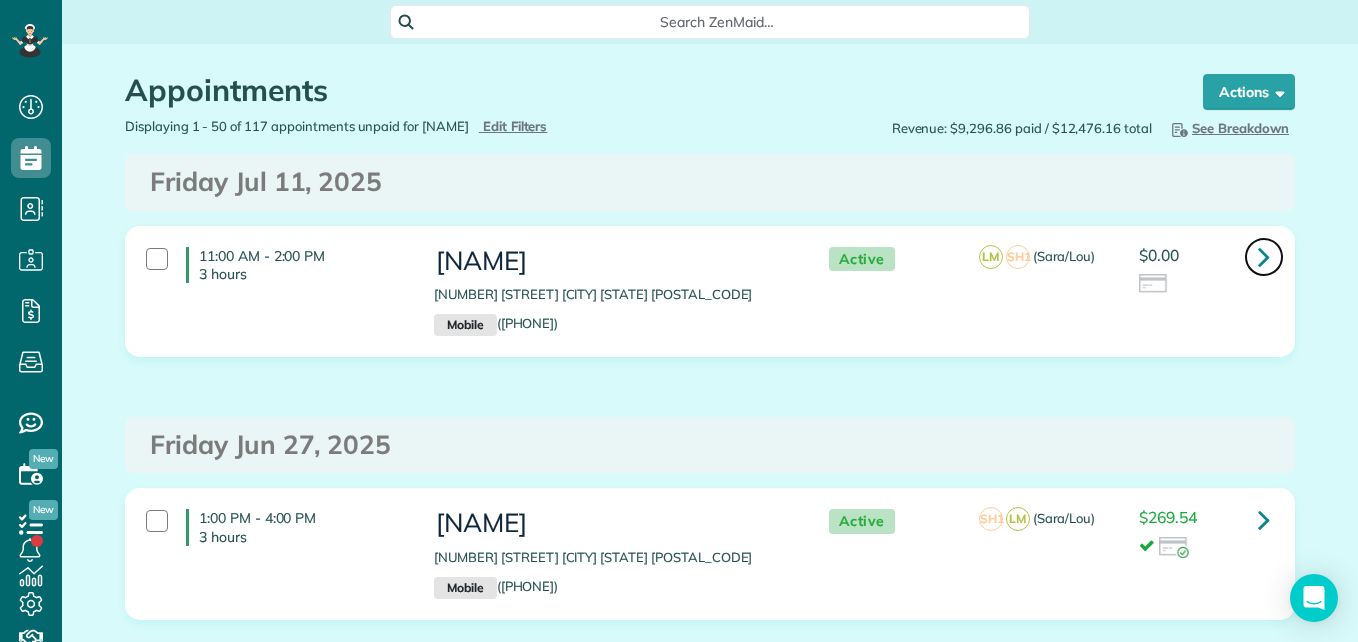 click at bounding box center [1264, 256] 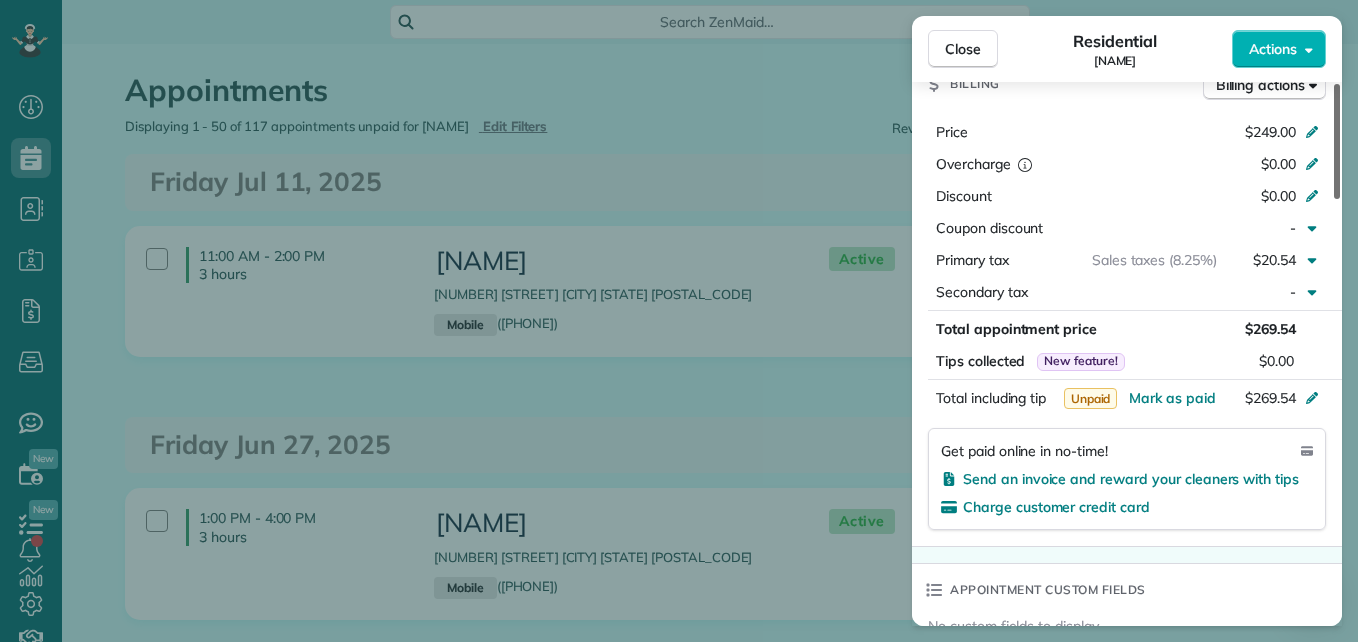 scroll, scrollTop: 986, scrollLeft: 0, axis: vertical 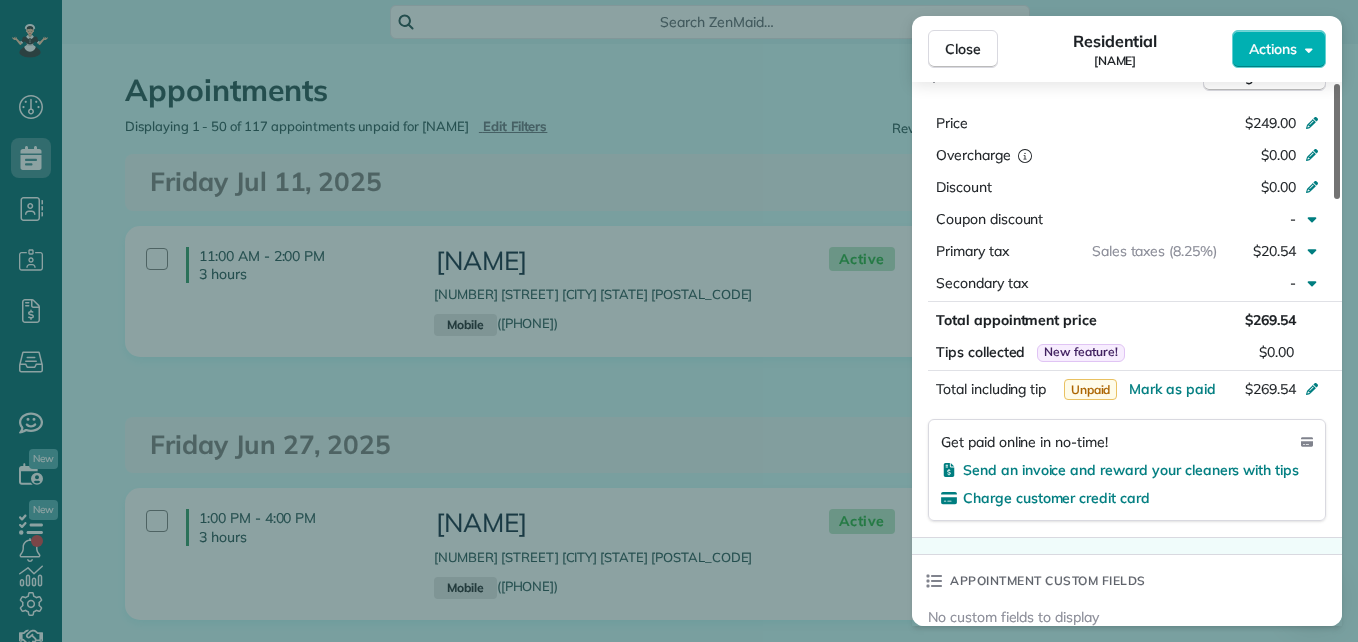 drag, startPoint x: 1337, startPoint y: 184, endPoint x: 1349, endPoint y: 393, distance: 209.34421 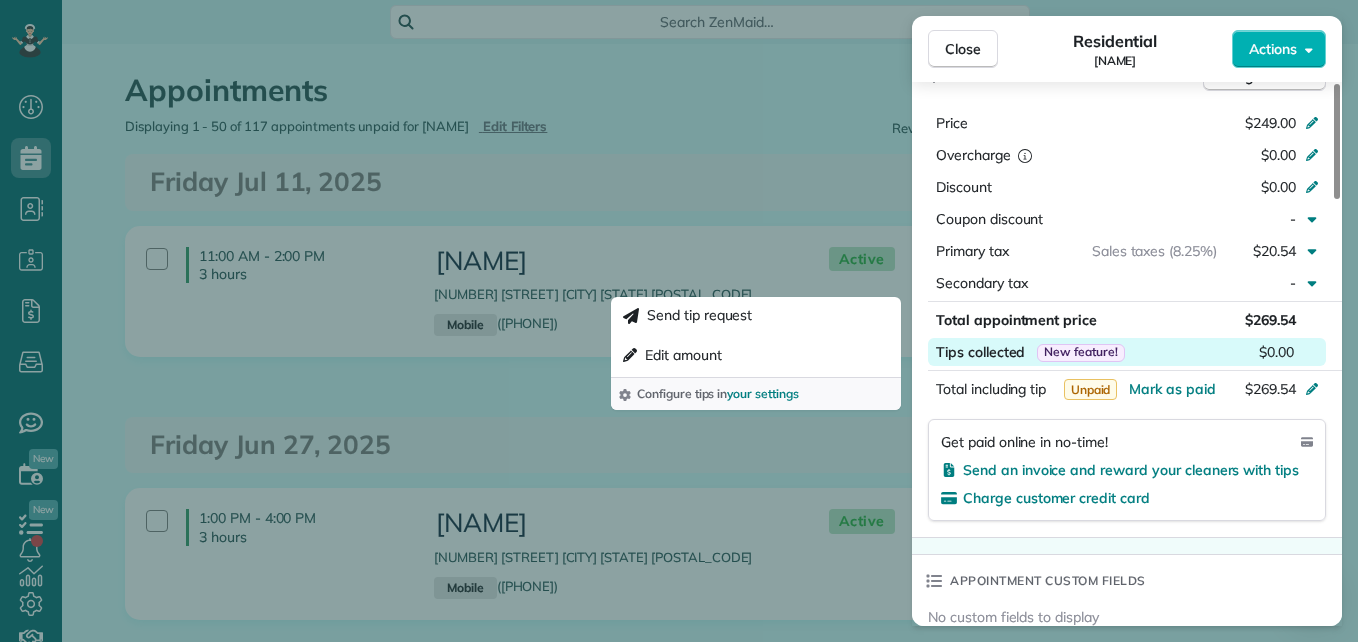 click on "$0.00" at bounding box center (1276, 352) 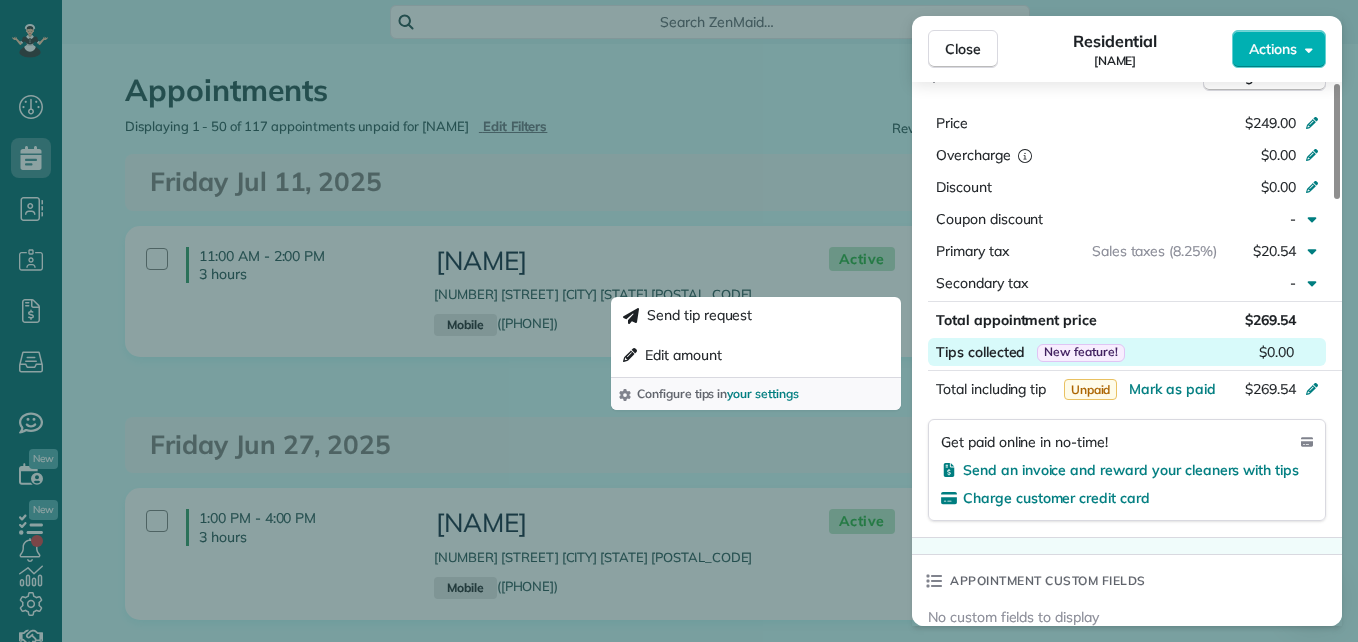 click on "$0.00" at bounding box center [1276, 352] 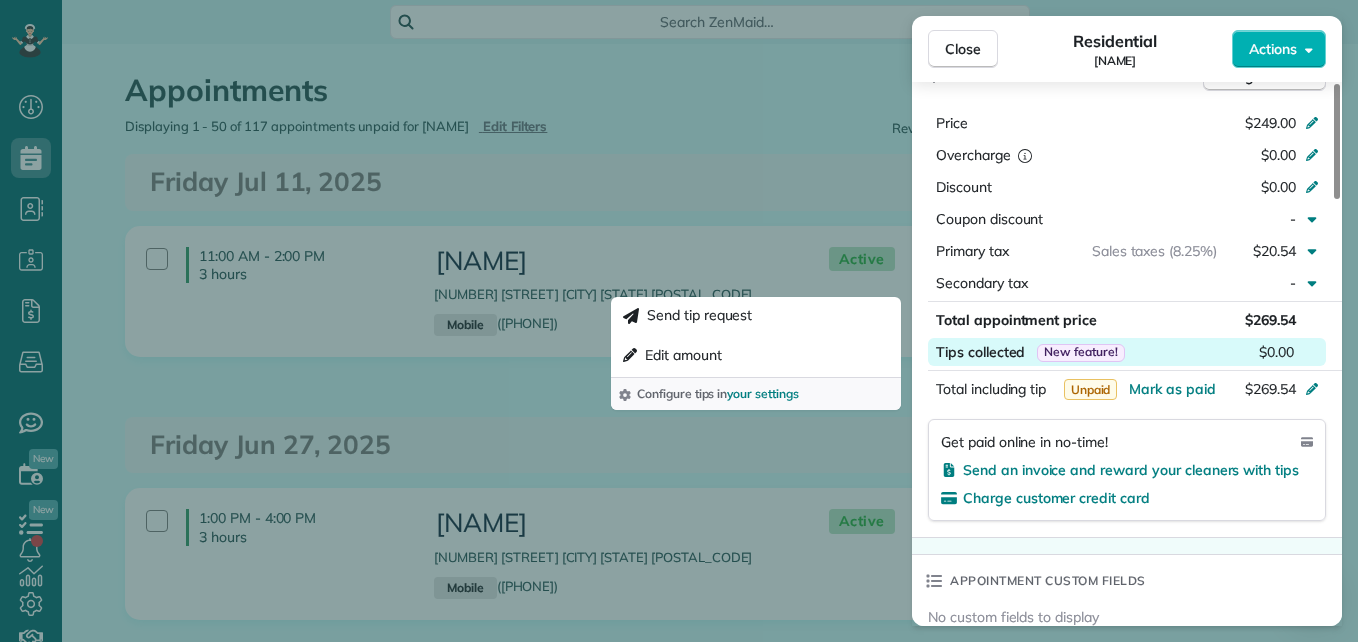 click on "New feature!" at bounding box center [1081, 352] 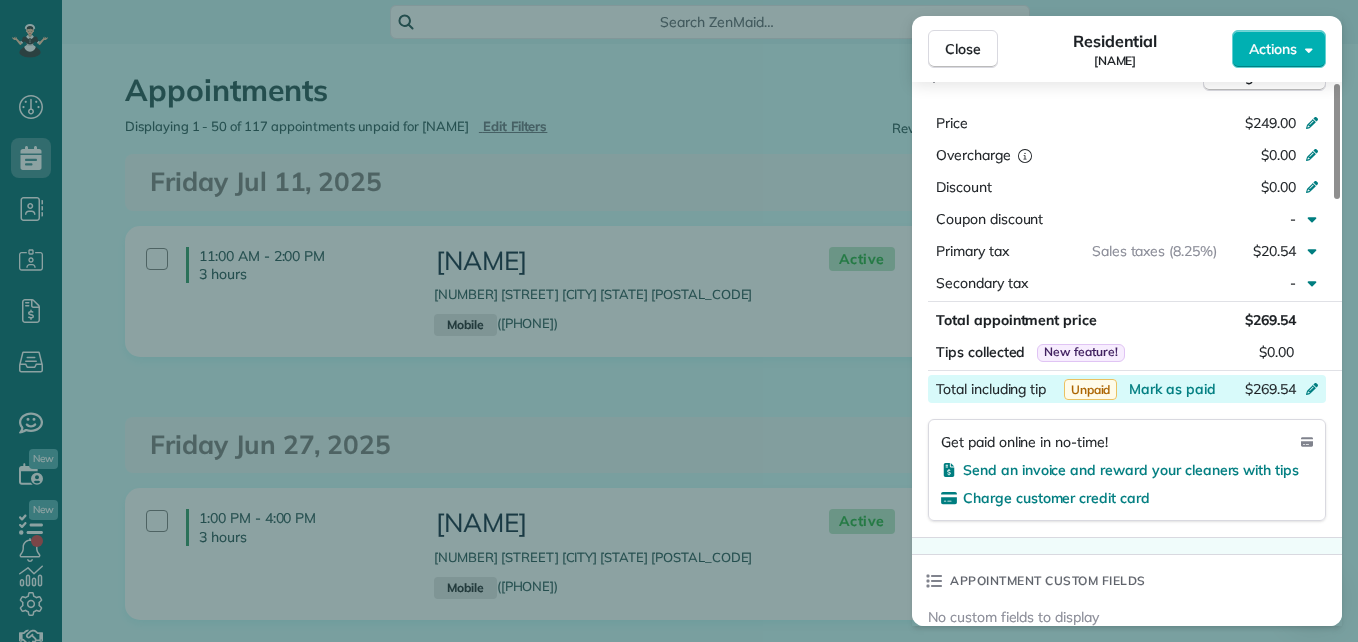 click 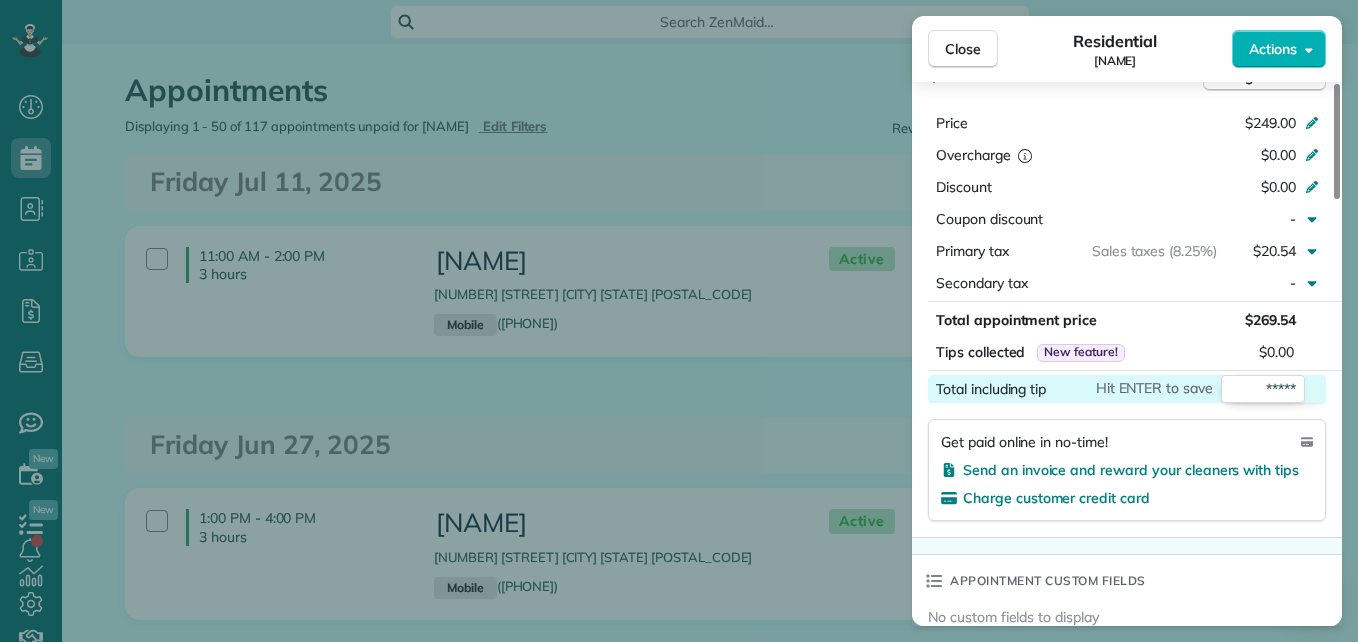 type on "******" 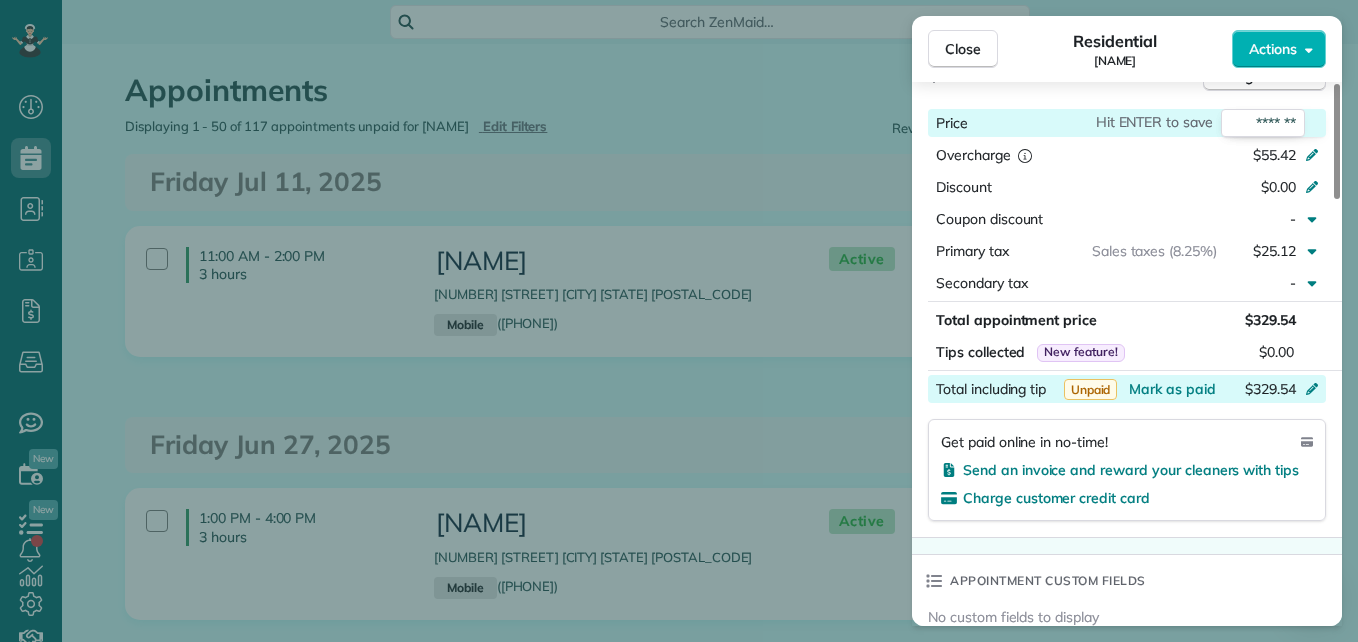 click on "*******" at bounding box center [1263, 123] 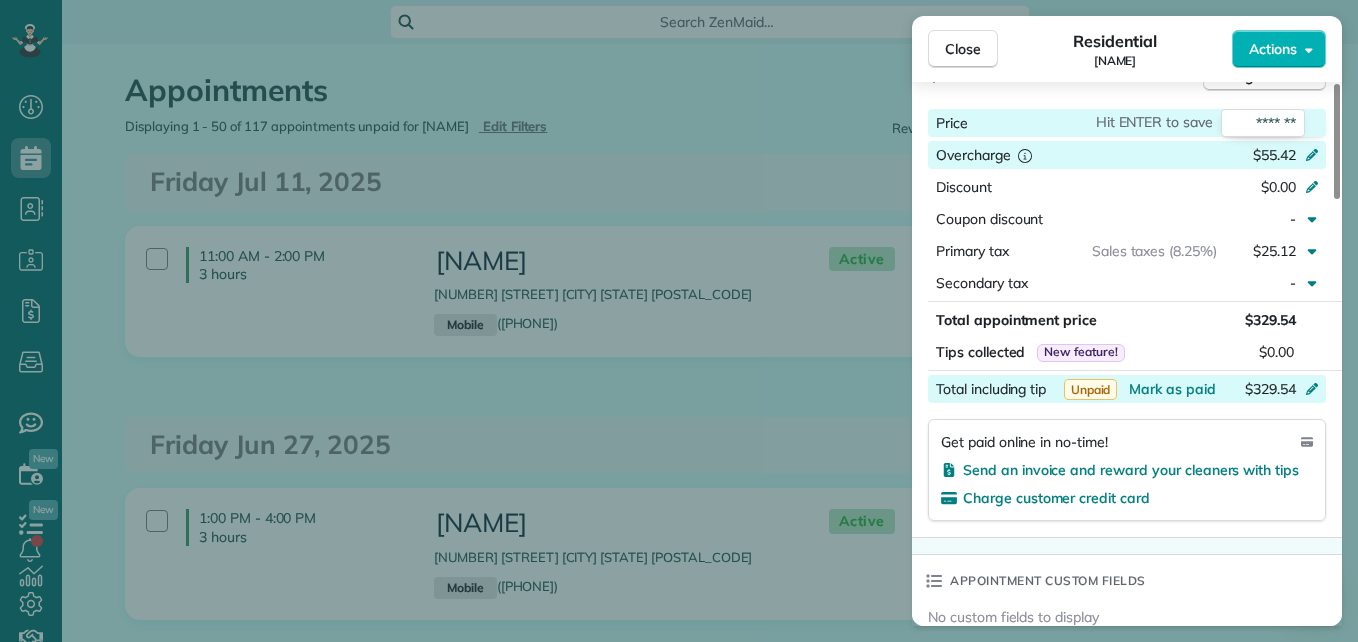 click 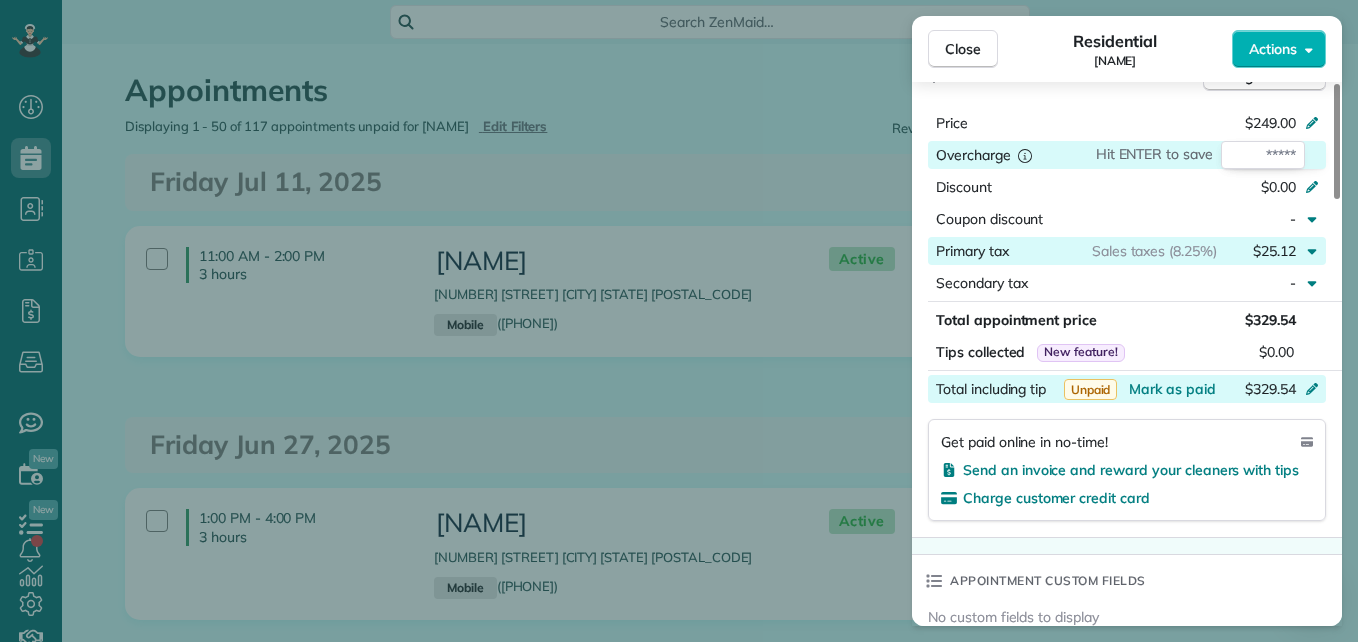 type 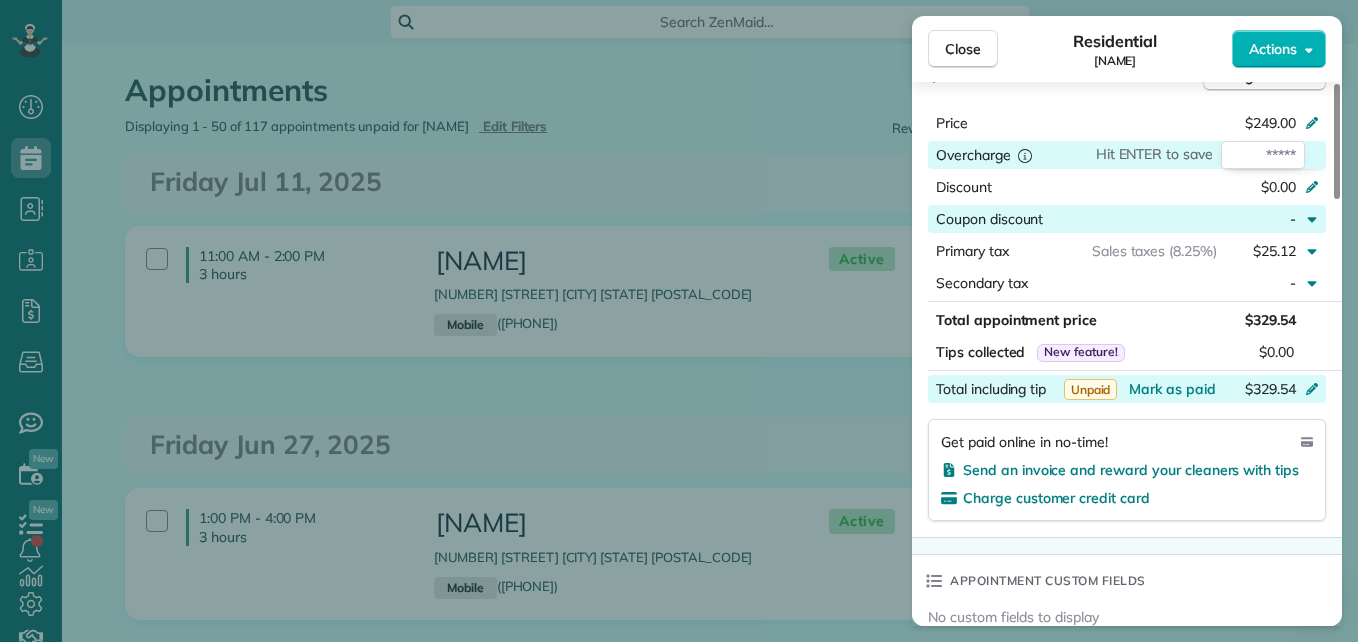 type 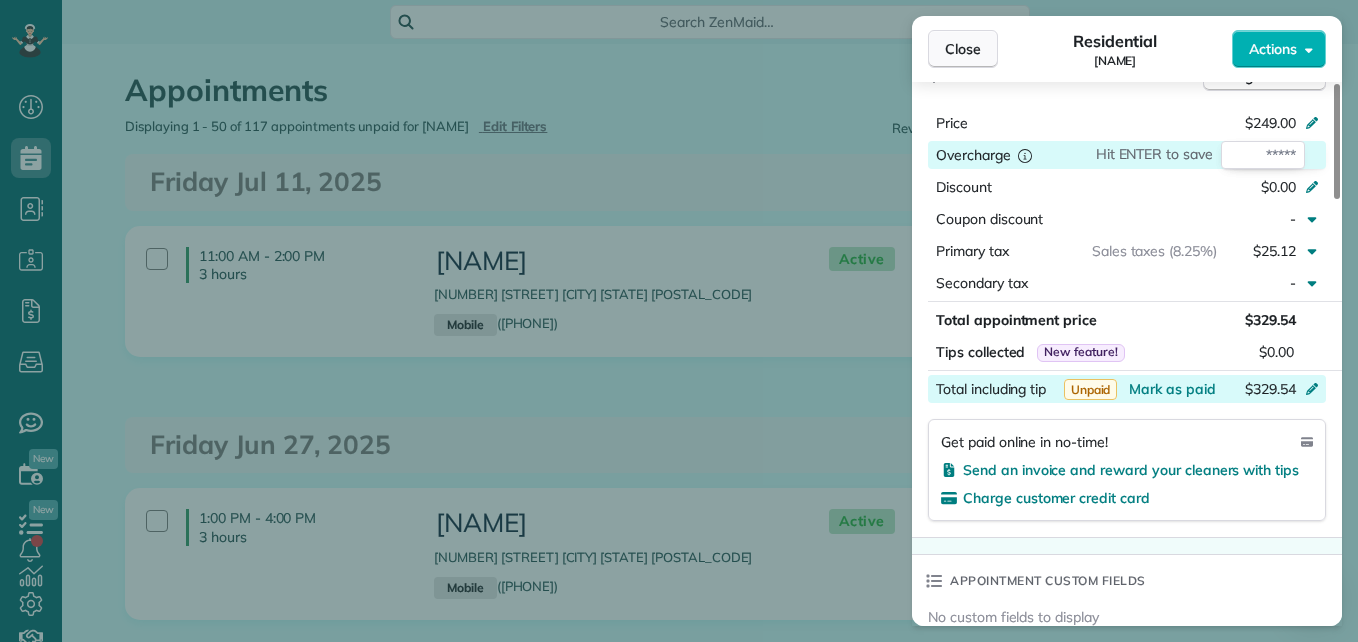 click on "Close" at bounding box center [963, 49] 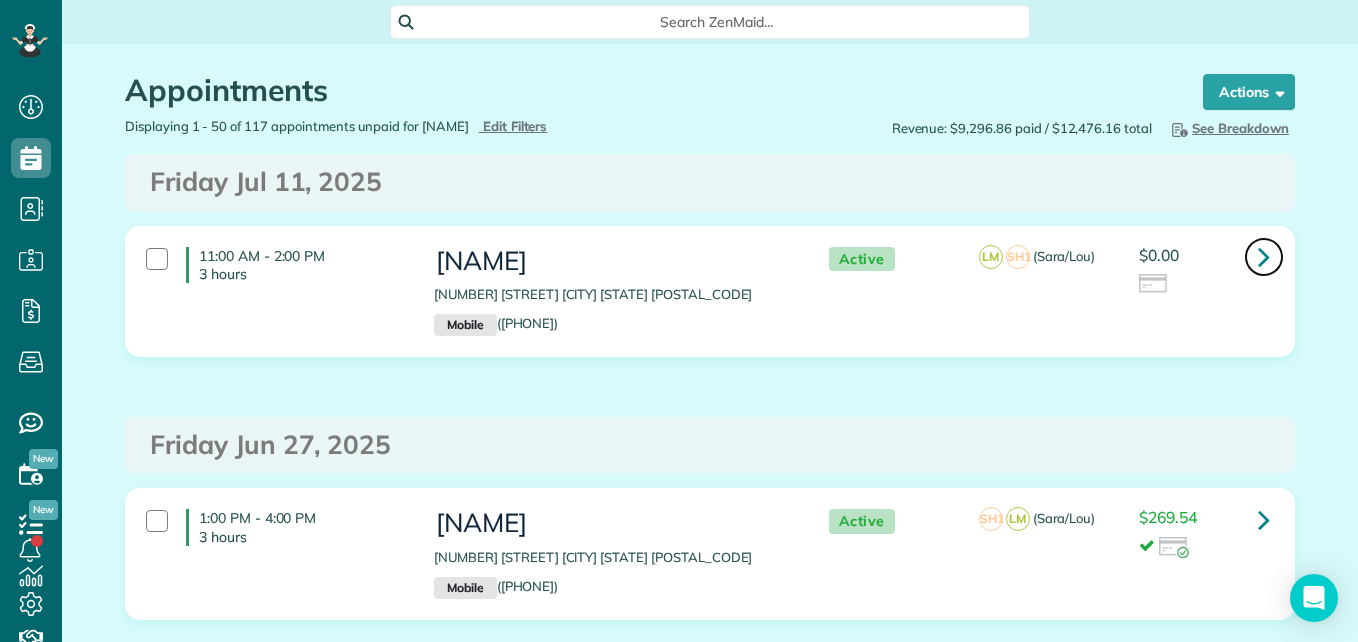 click at bounding box center (1264, 256) 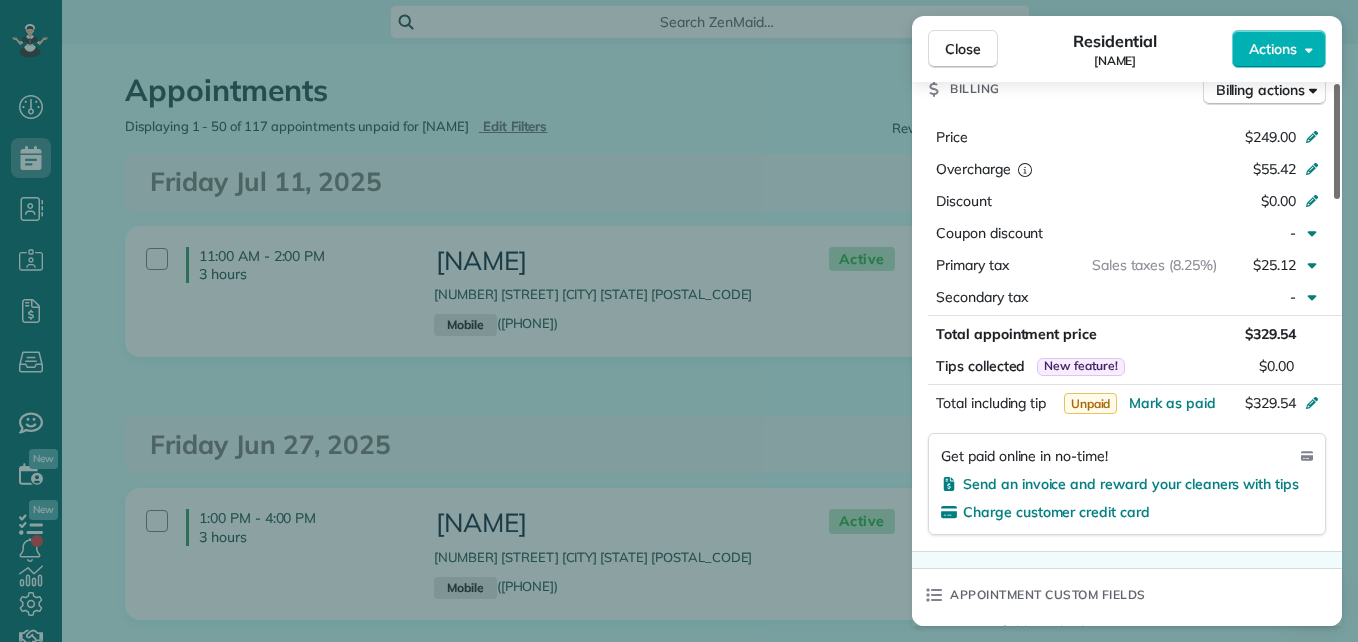 scroll, scrollTop: 986, scrollLeft: 0, axis: vertical 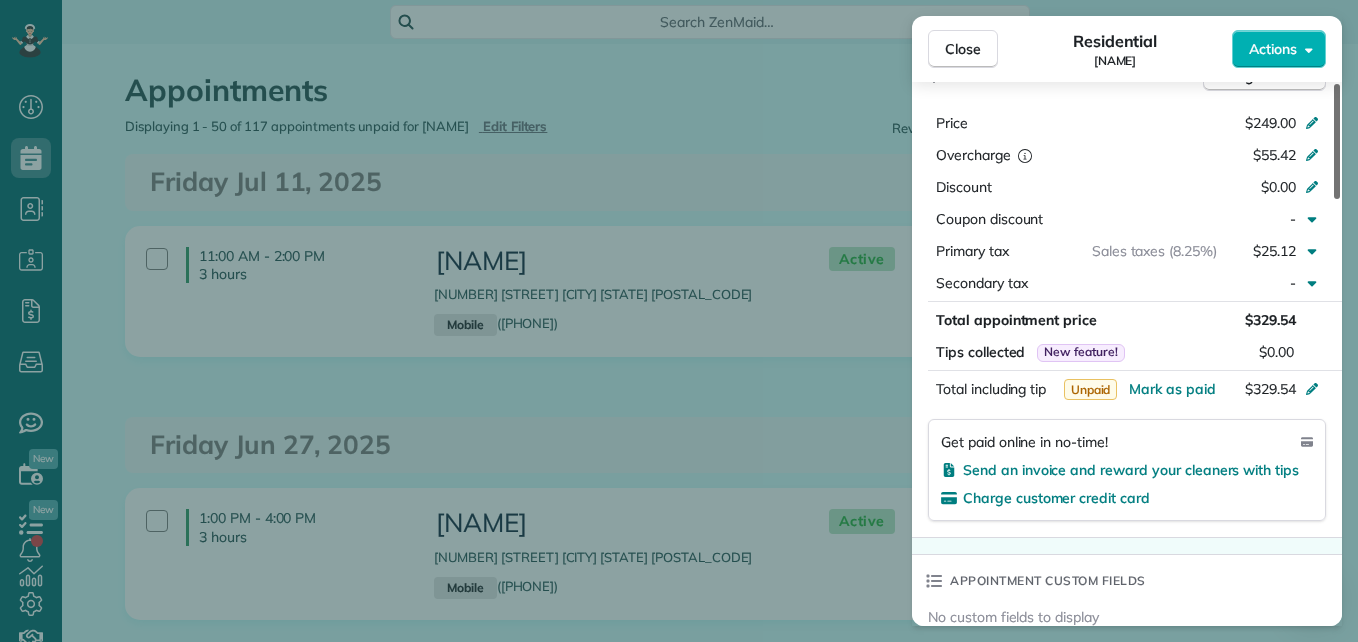 drag, startPoint x: 1339, startPoint y: 178, endPoint x: 1327, endPoint y: 387, distance: 209.34421 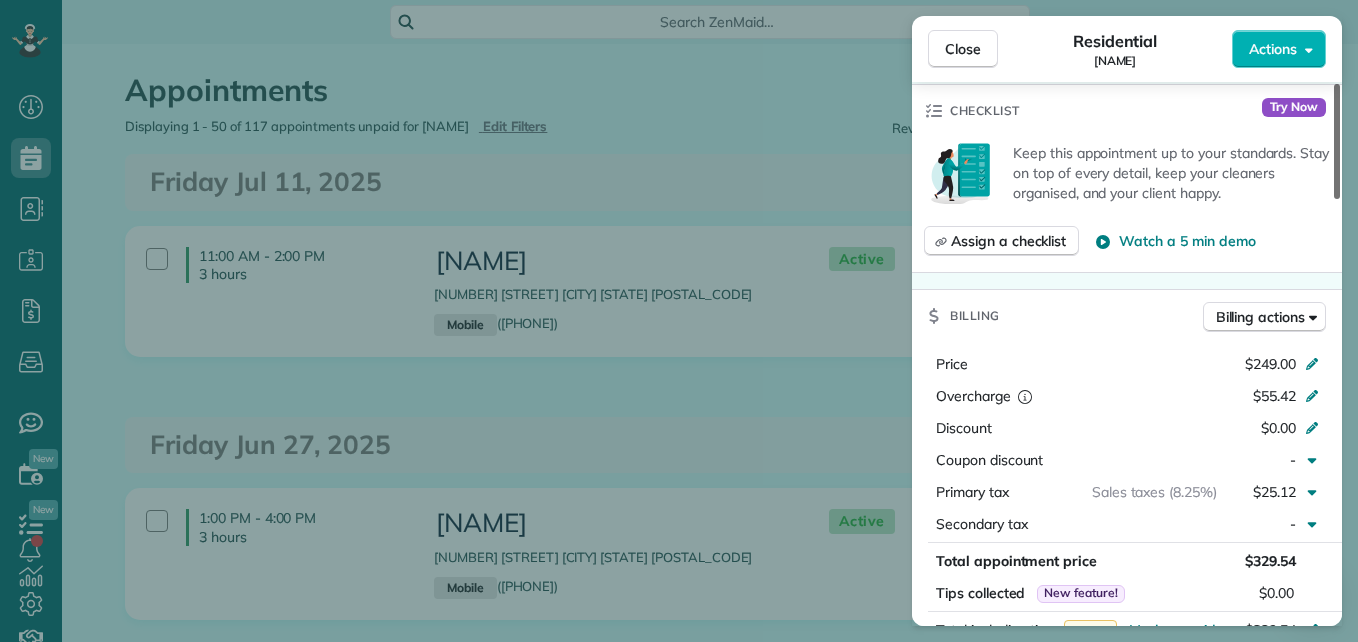 scroll, scrollTop: 731, scrollLeft: 0, axis: vertical 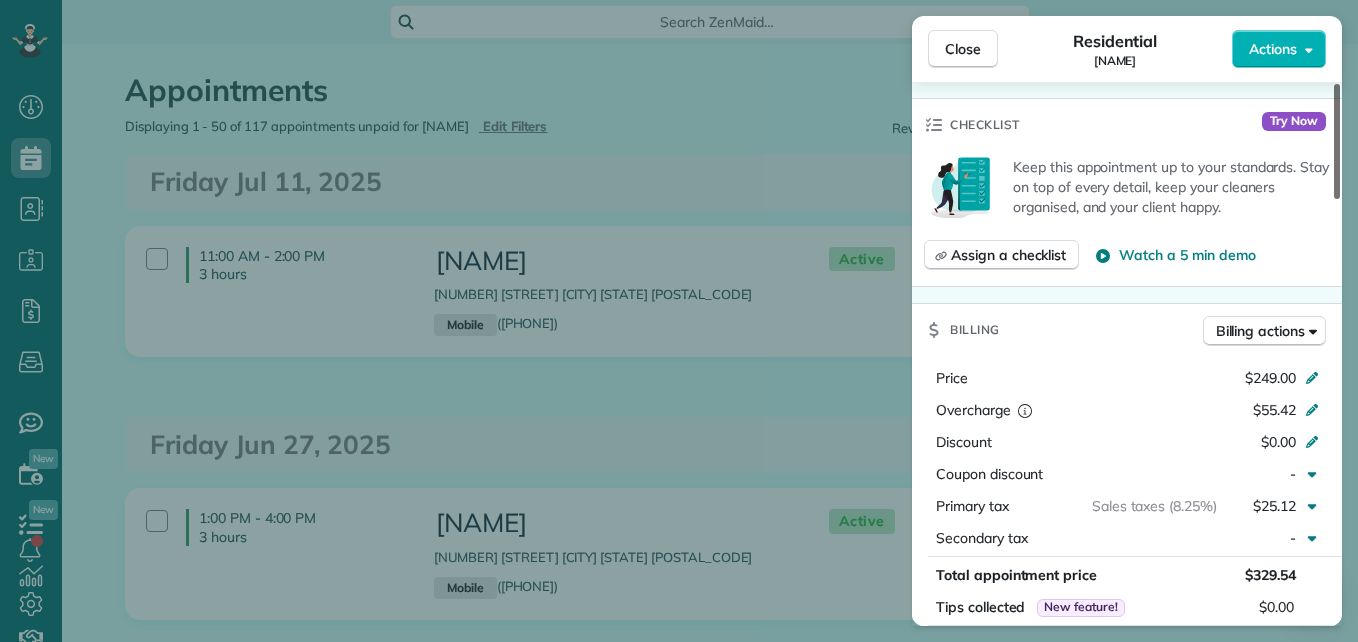 drag, startPoint x: 1335, startPoint y: 324, endPoint x: 1336, endPoint y: 270, distance: 54.00926 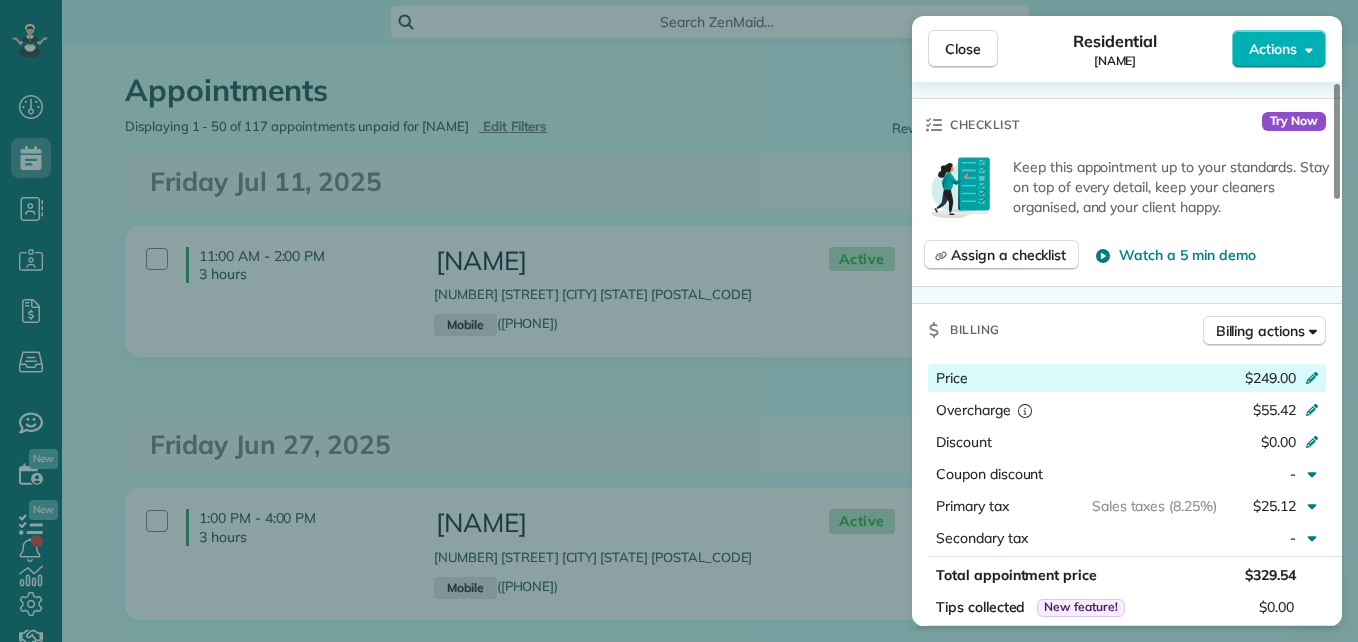 click 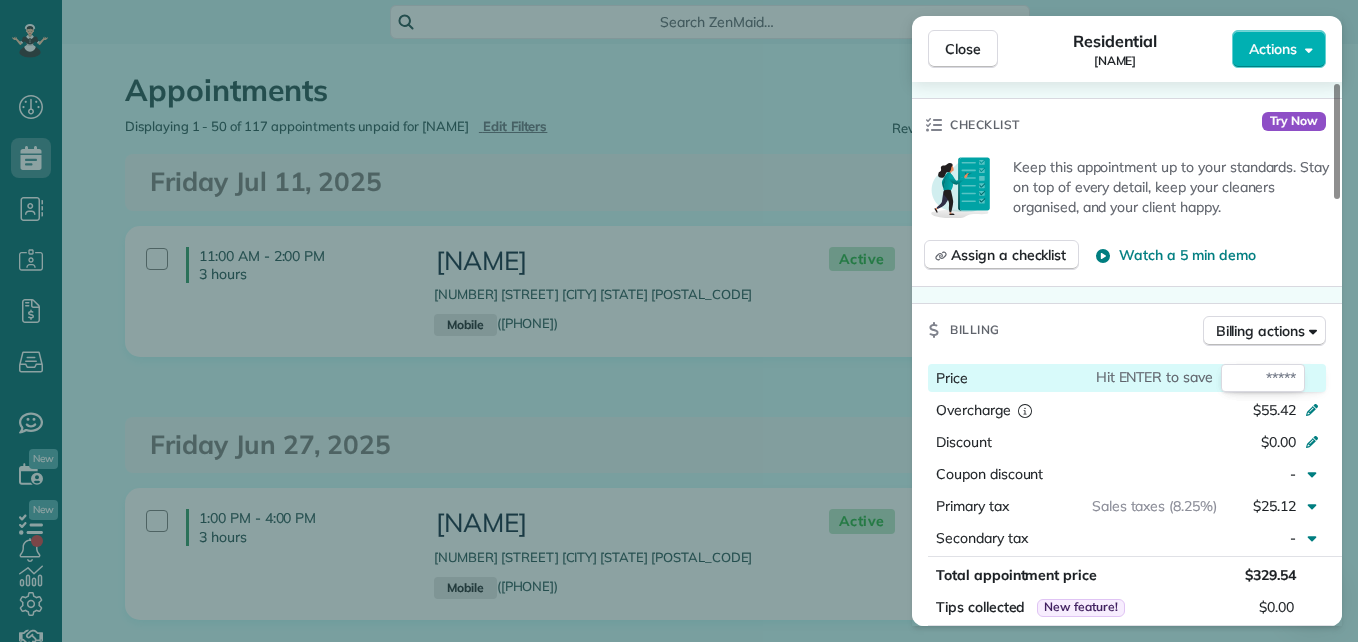 type on "*" 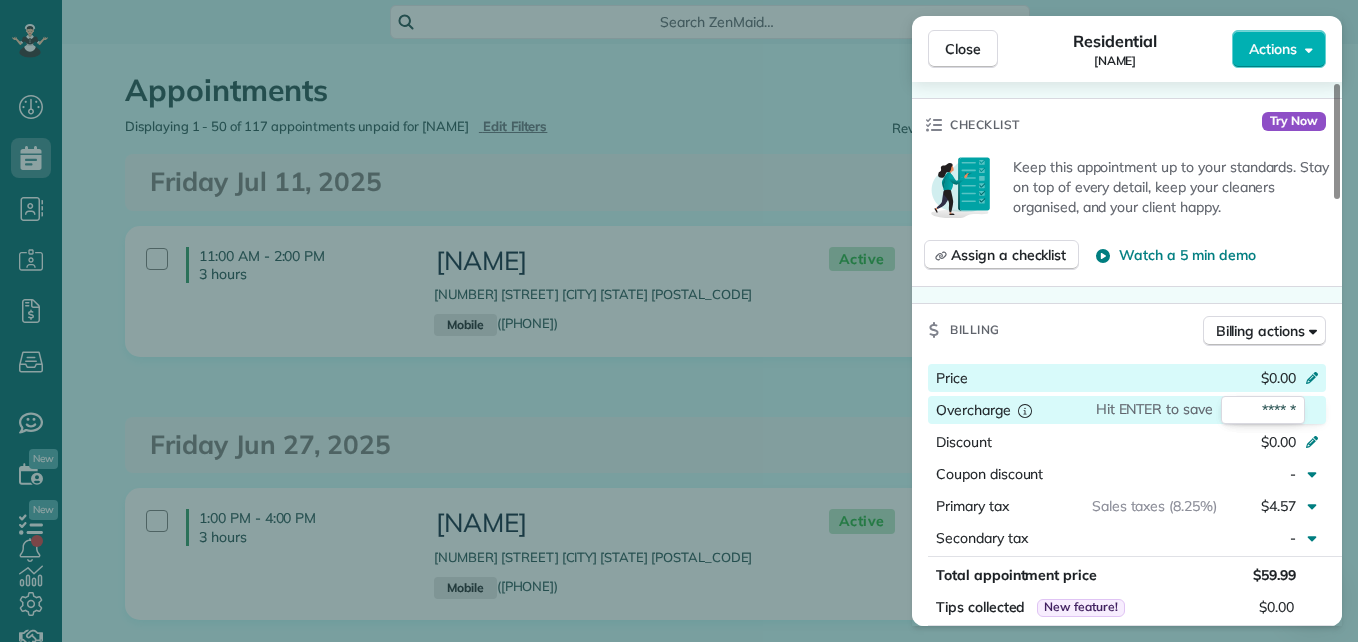click on "******" at bounding box center [1263, 410] 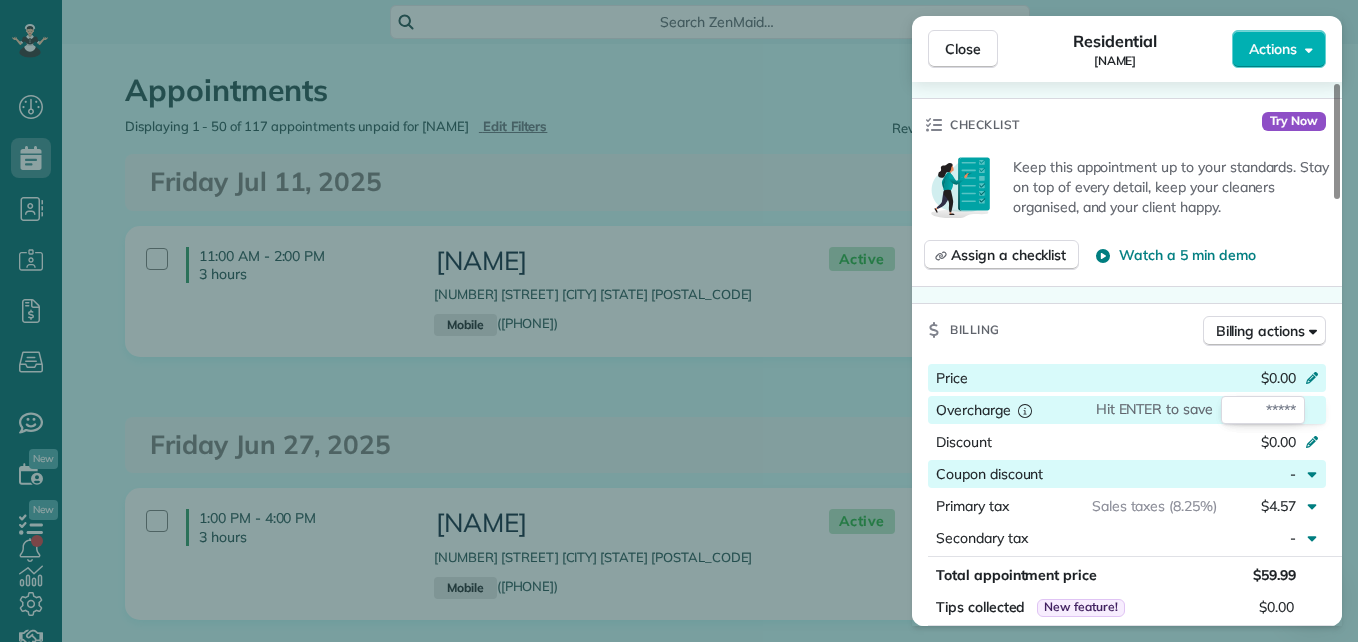 type 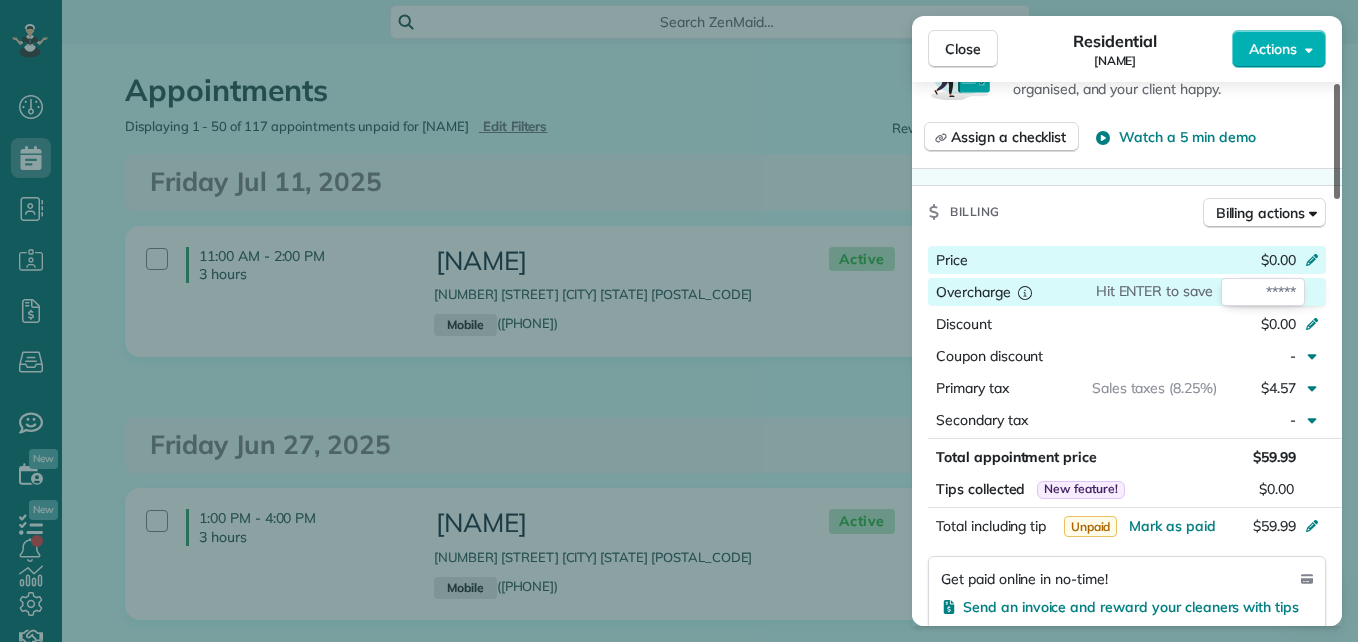 scroll, scrollTop: 858, scrollLeft: 0, axis: vertical 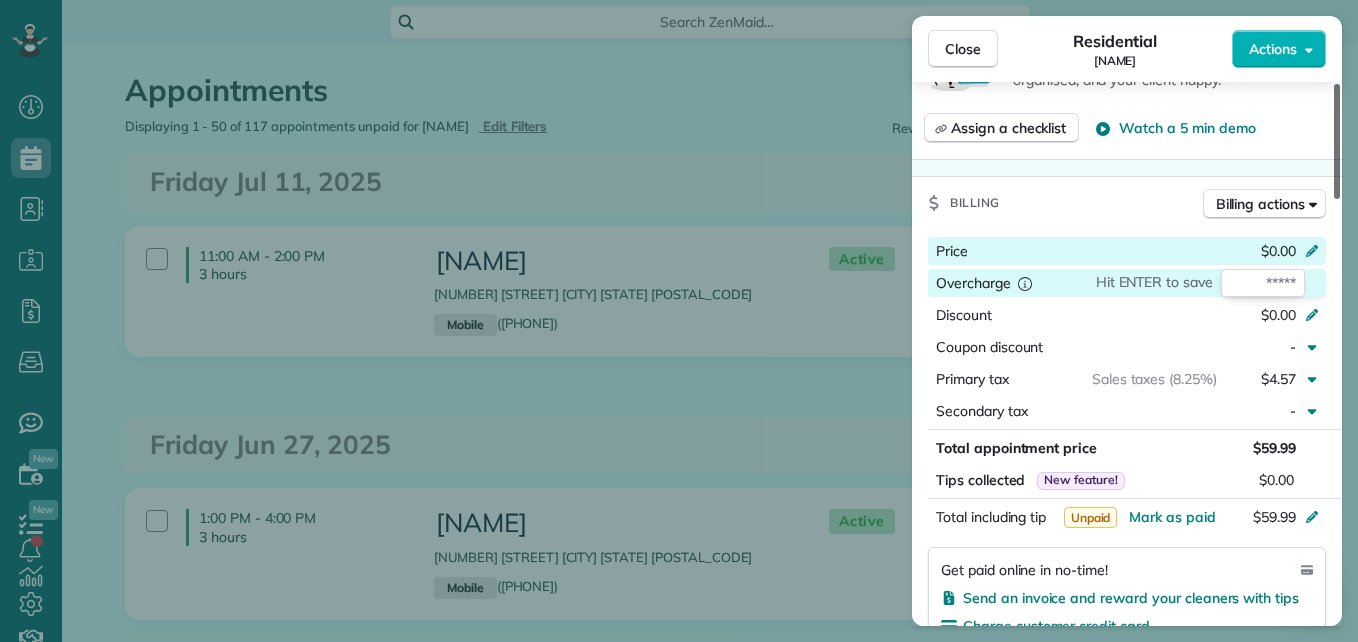 drag, startPoint x: 1332, startPoint y: 347, endPoint x: 1332, endPoint y: 374, distance: 27 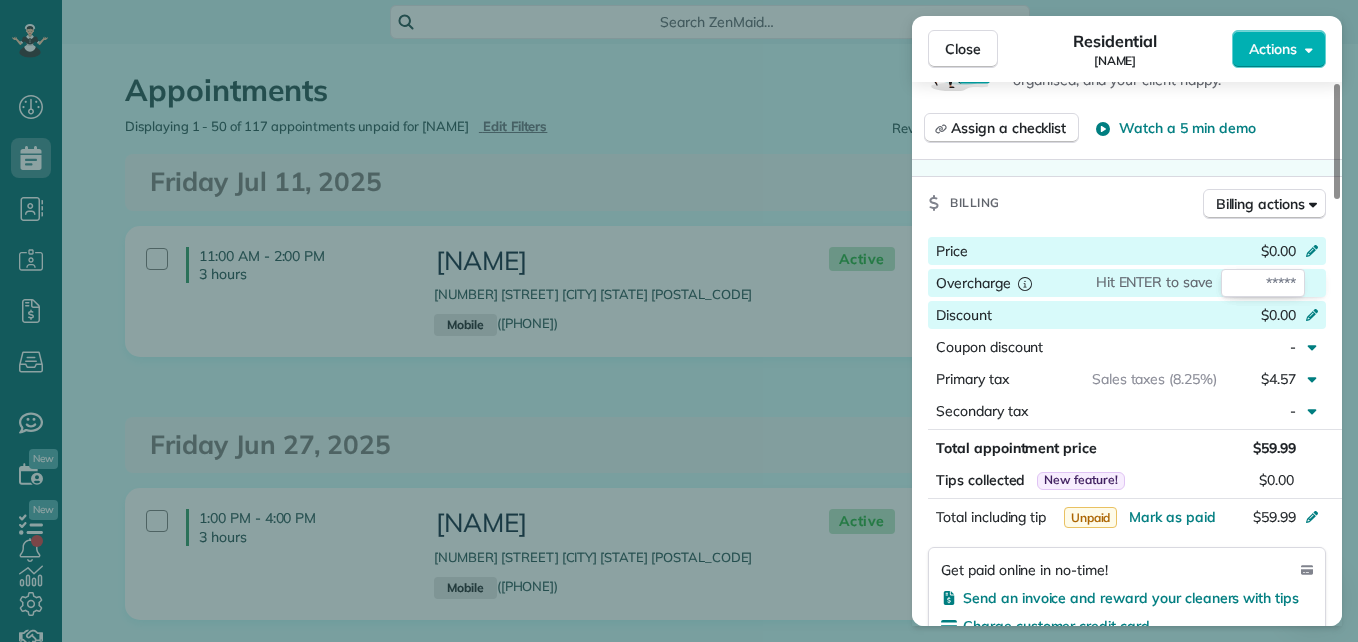 type 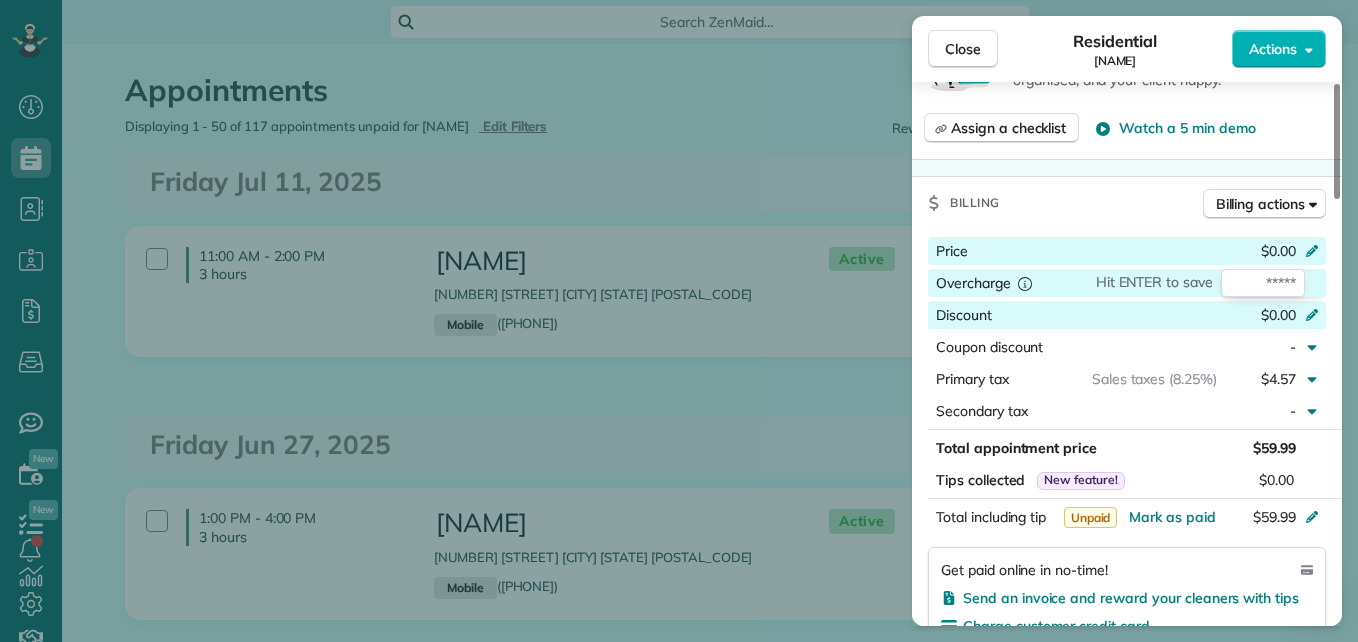 type 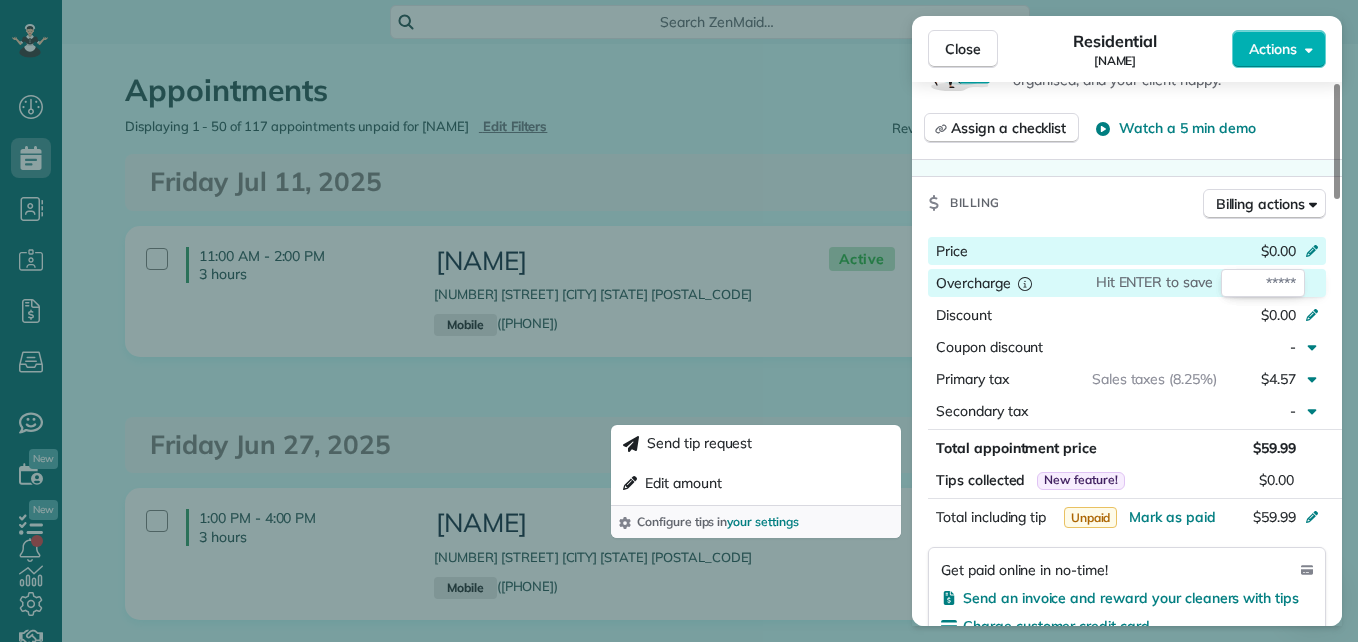 click on "$59.99" at bounding box center [1274, 448] 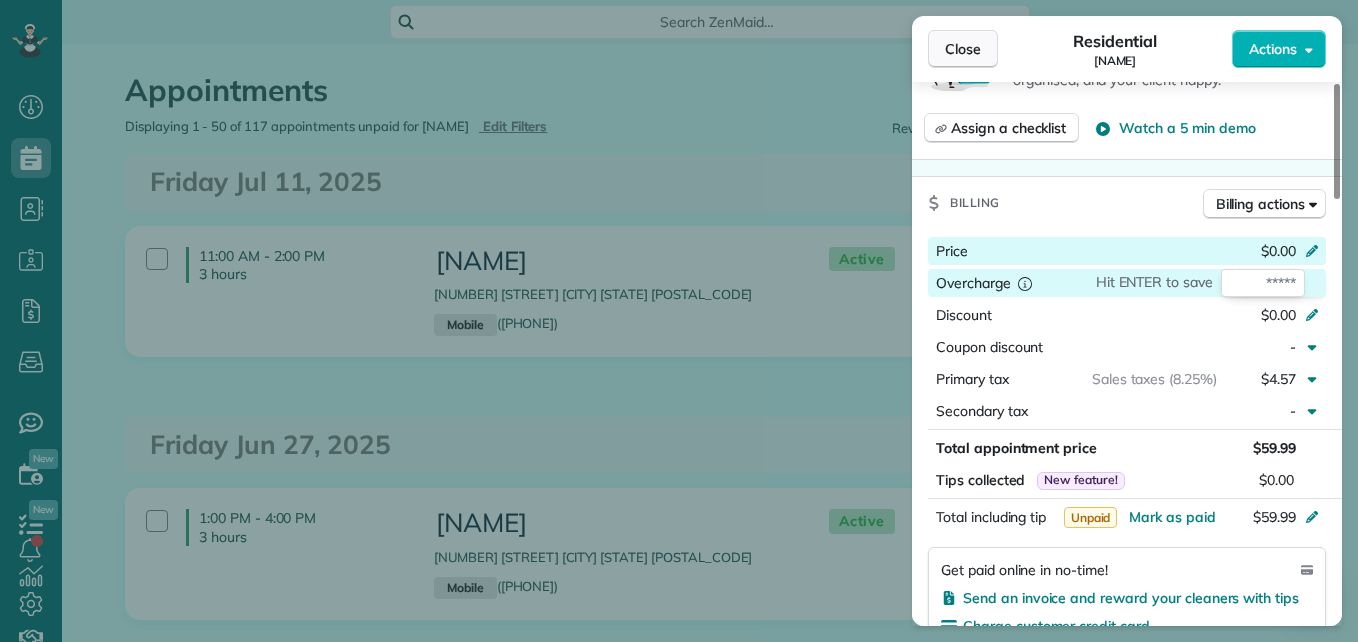 click on "Close" at bounding box center [963, 49] 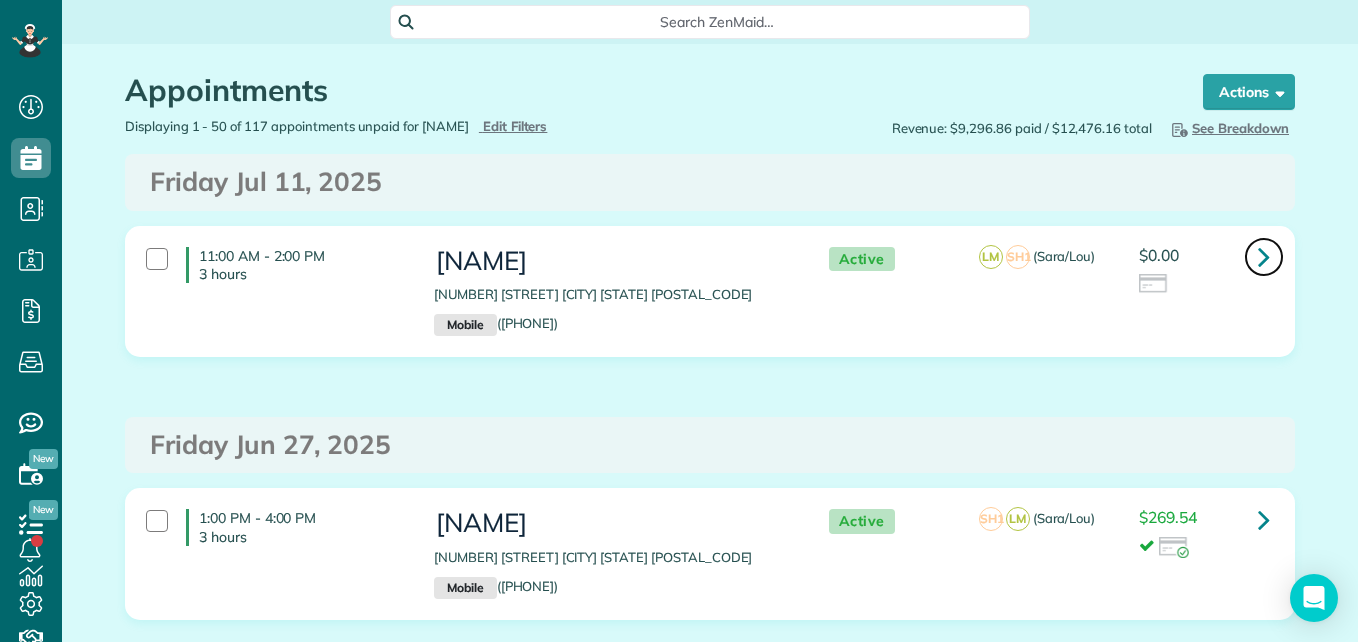 click at bounding box center [1264, 256] 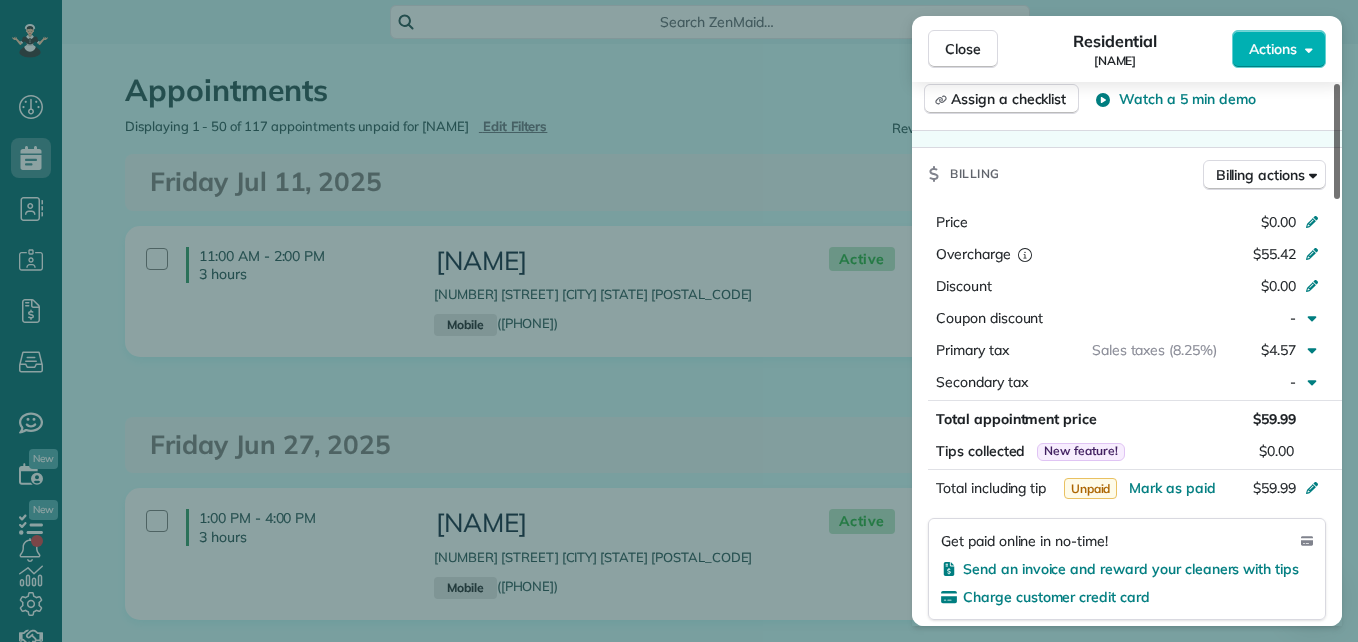 scroll, scrollTop: 896, scrollLeft: 0, axis: vertical 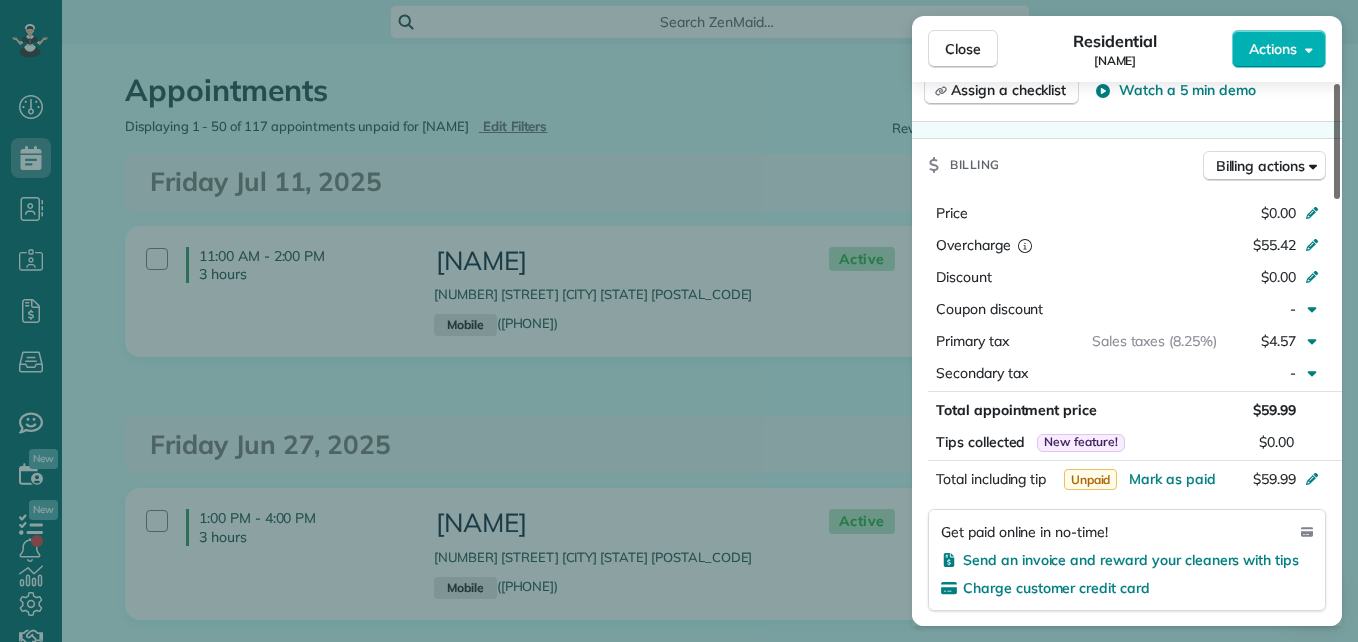 drag, startPoint x: 1336, startPoint y: 142, endPoint x: 1299, endPoint y: 332, distance: 193.5691 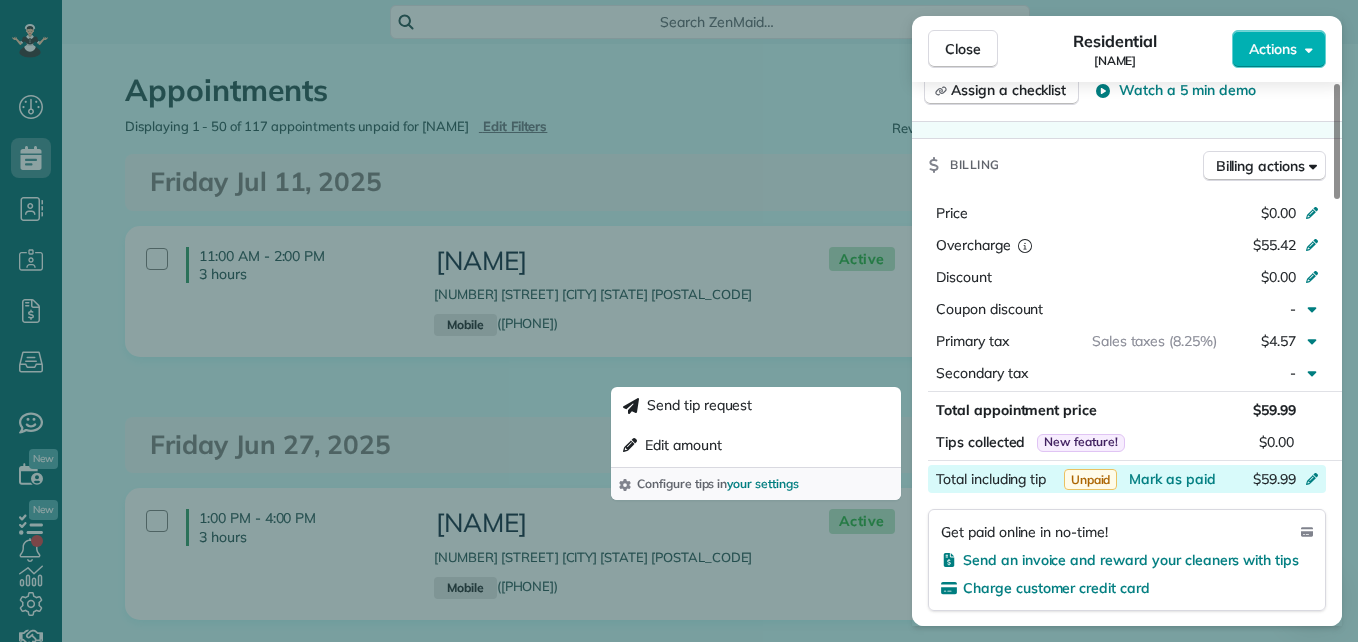 click 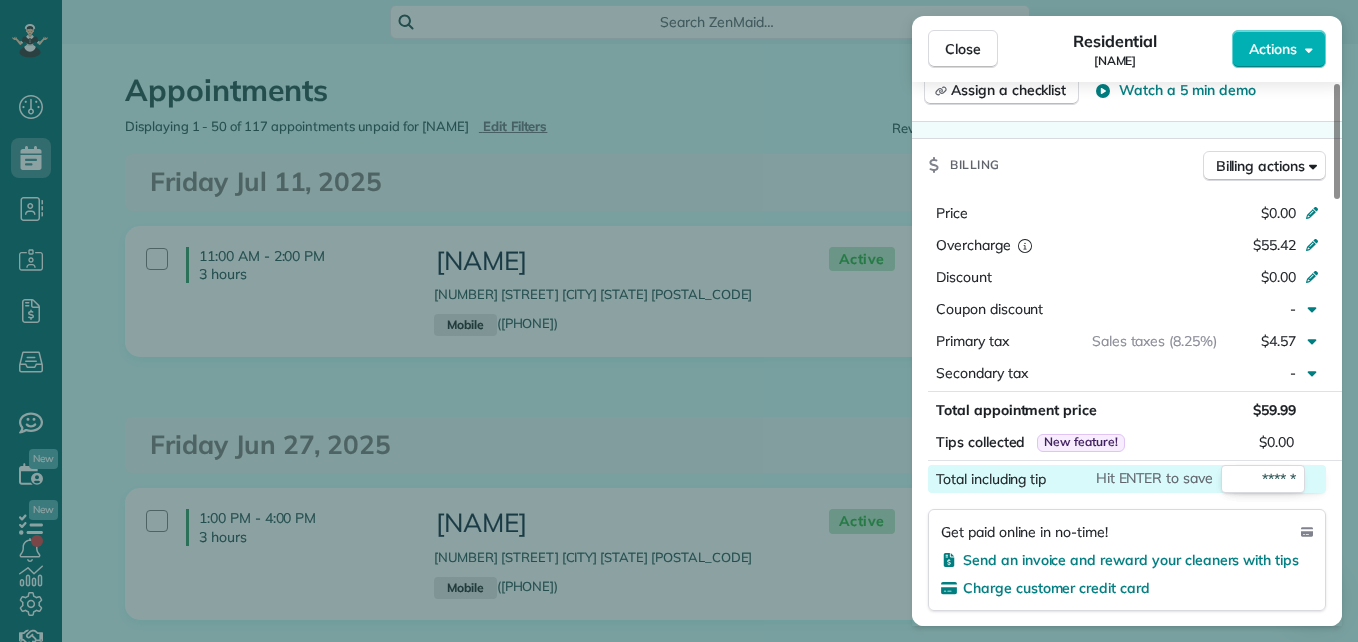 type 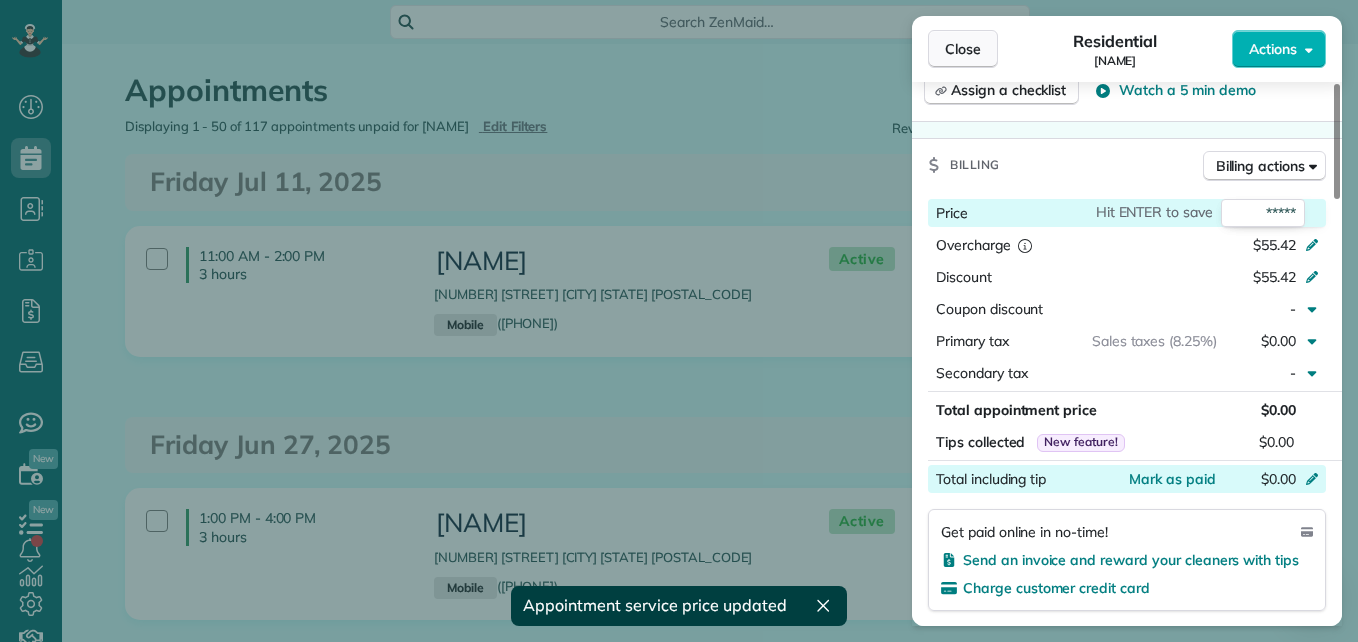 click on "Close" at bounding box center [963, 49] 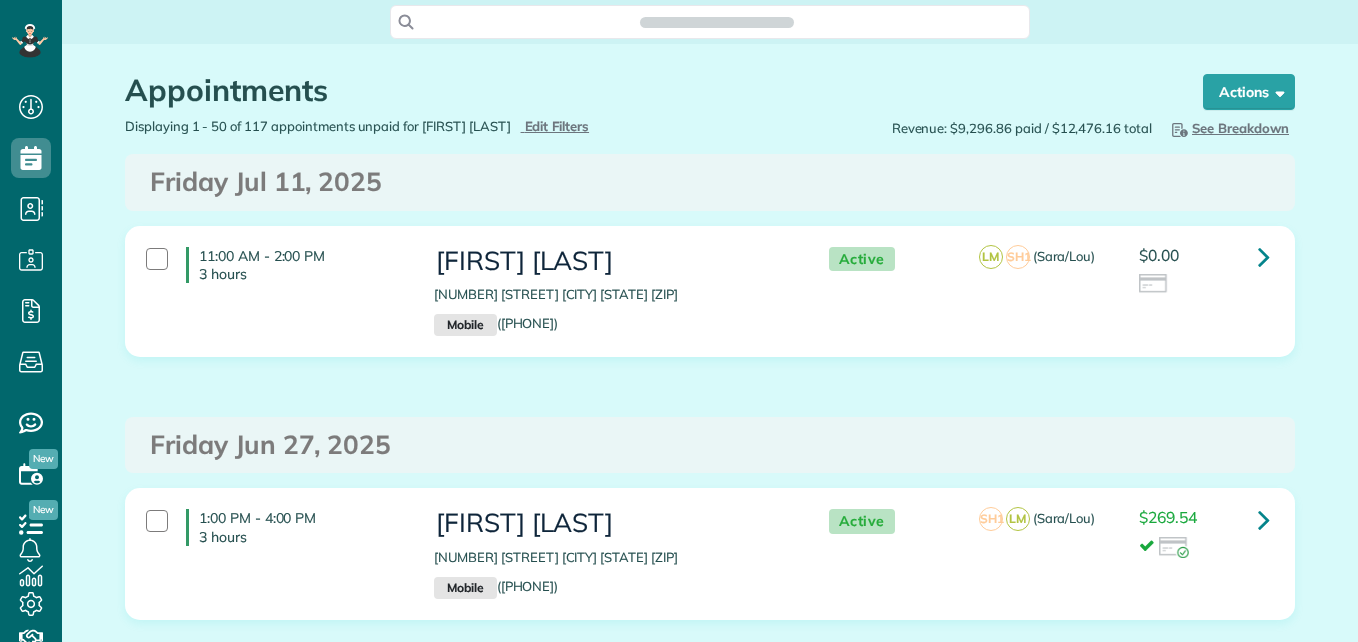 scroll, scrollTop: 0, scrollLeft: 0, axis: both 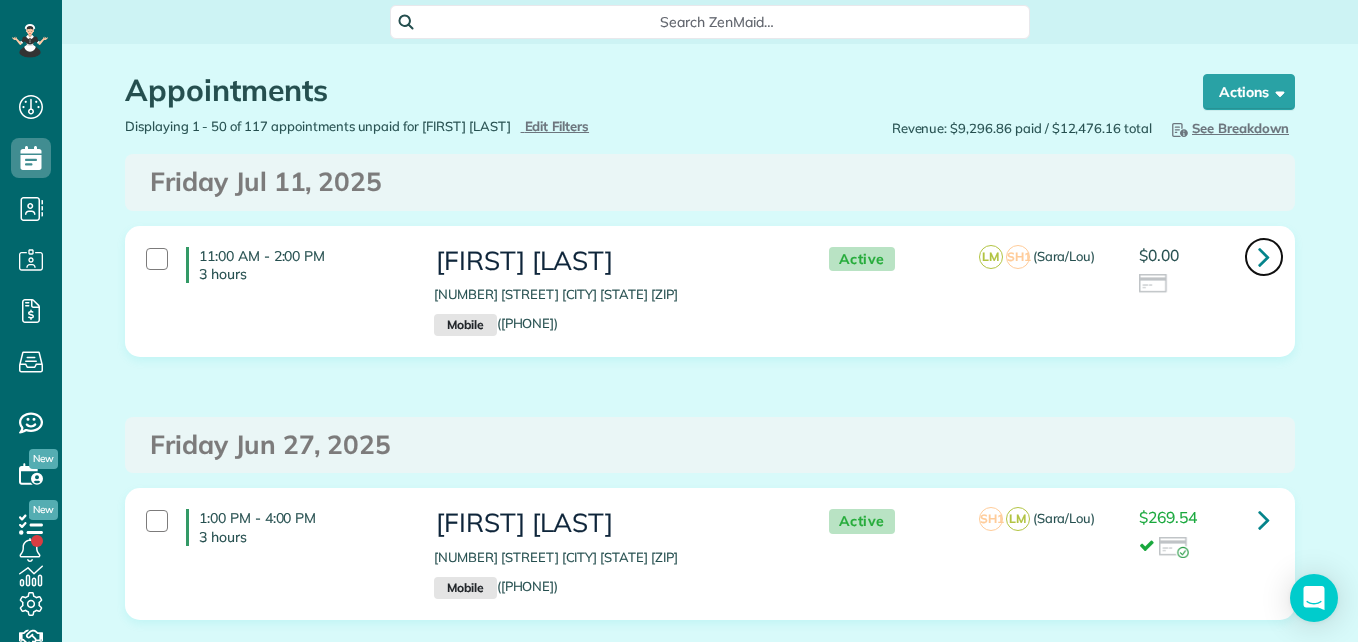 click at bounding box center [1264, 257] 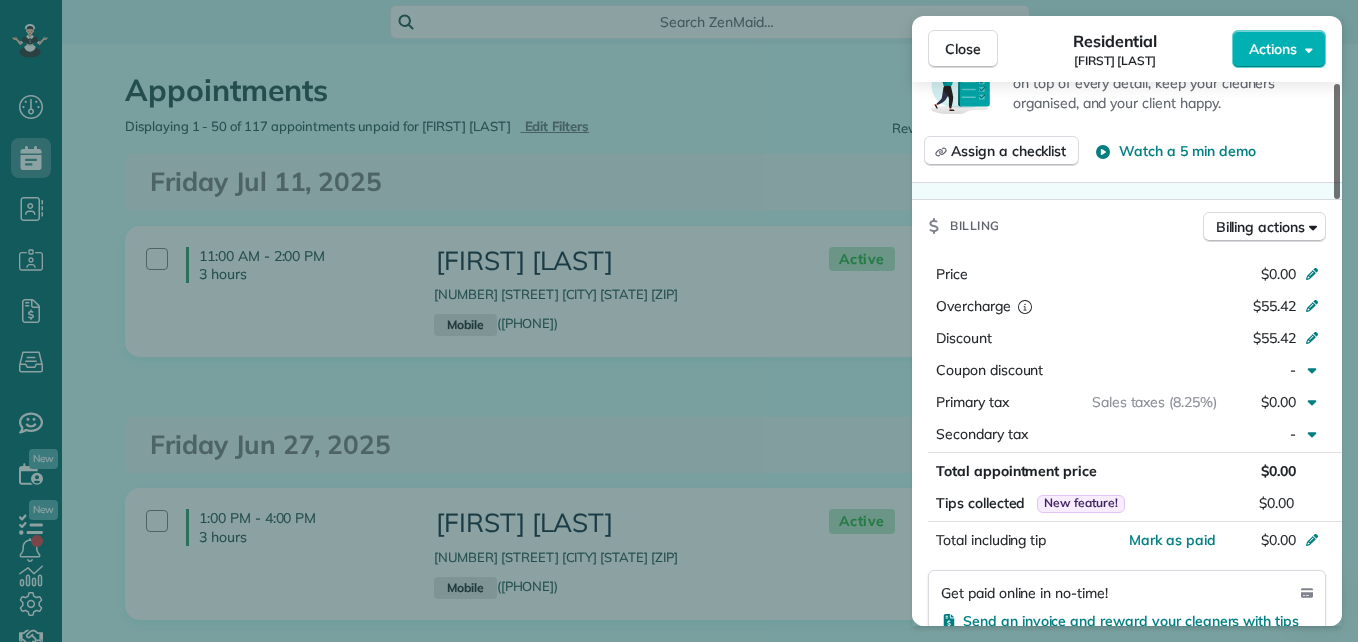 scroll, scrollTop: 840, scrollLeft: 0, axis: vertical 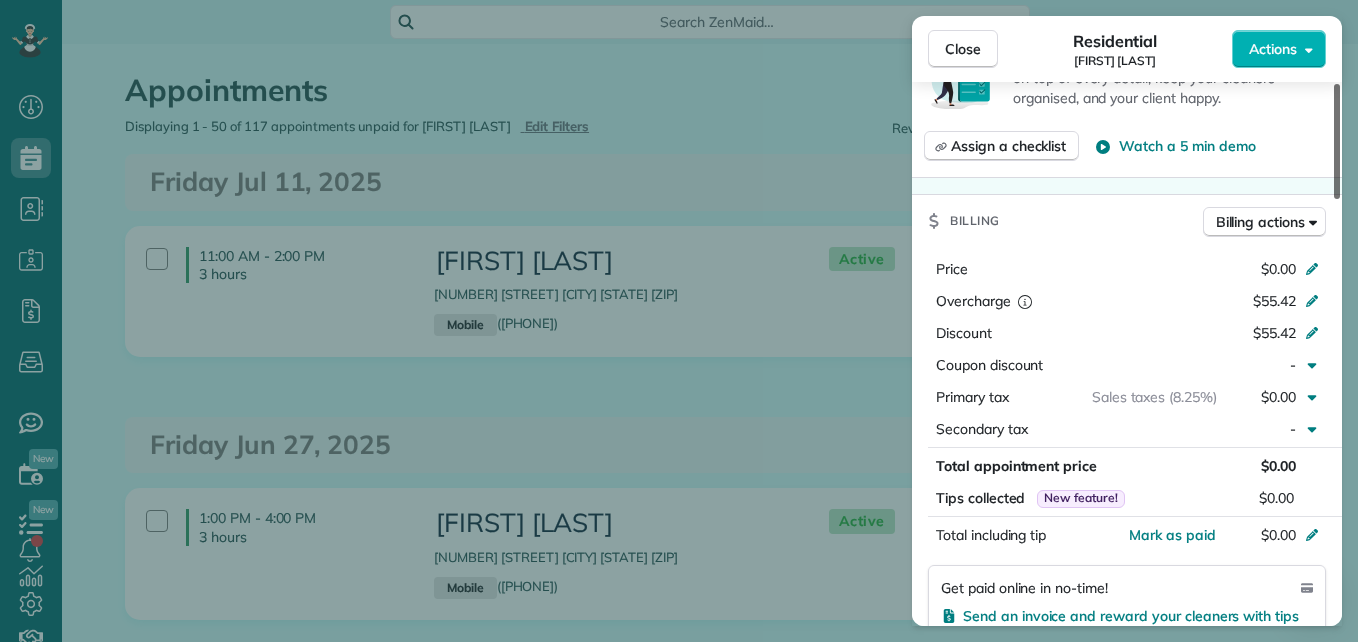 drag, startPoint x: 1337, startPoint y: 166, endPoint x: 1359, endPoint y: 344, distance: 179.3544 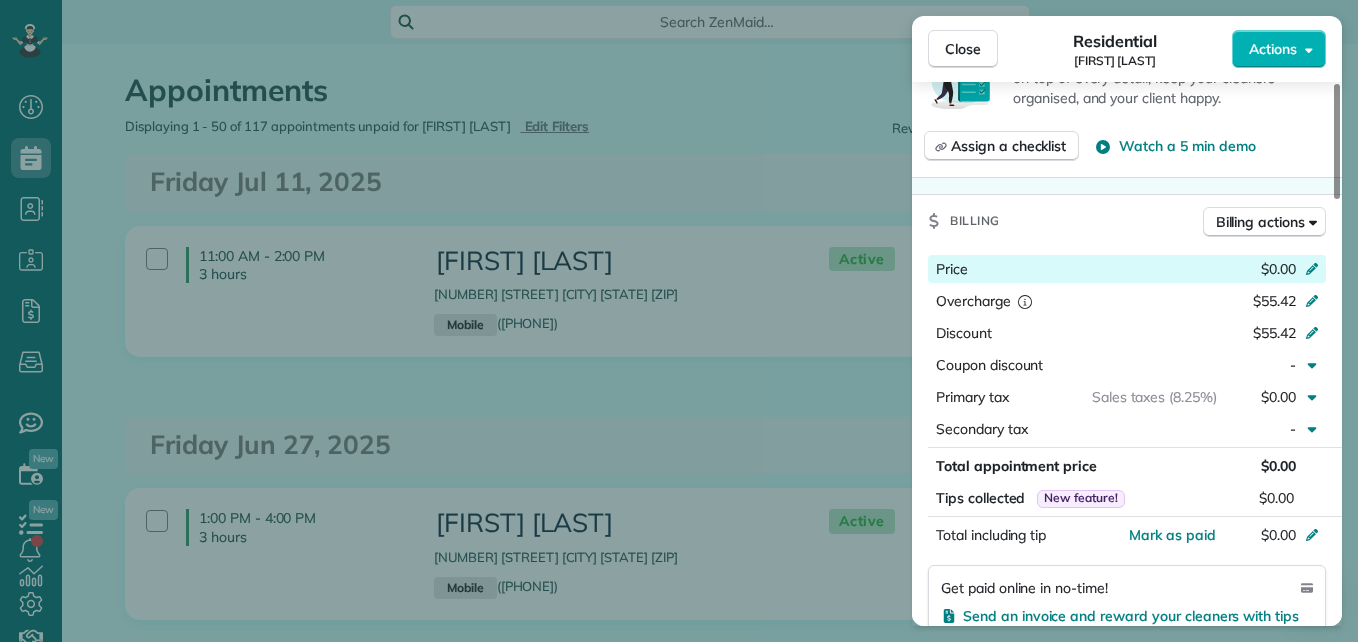 click on "$0.00" at bounding box center (1278, 269) 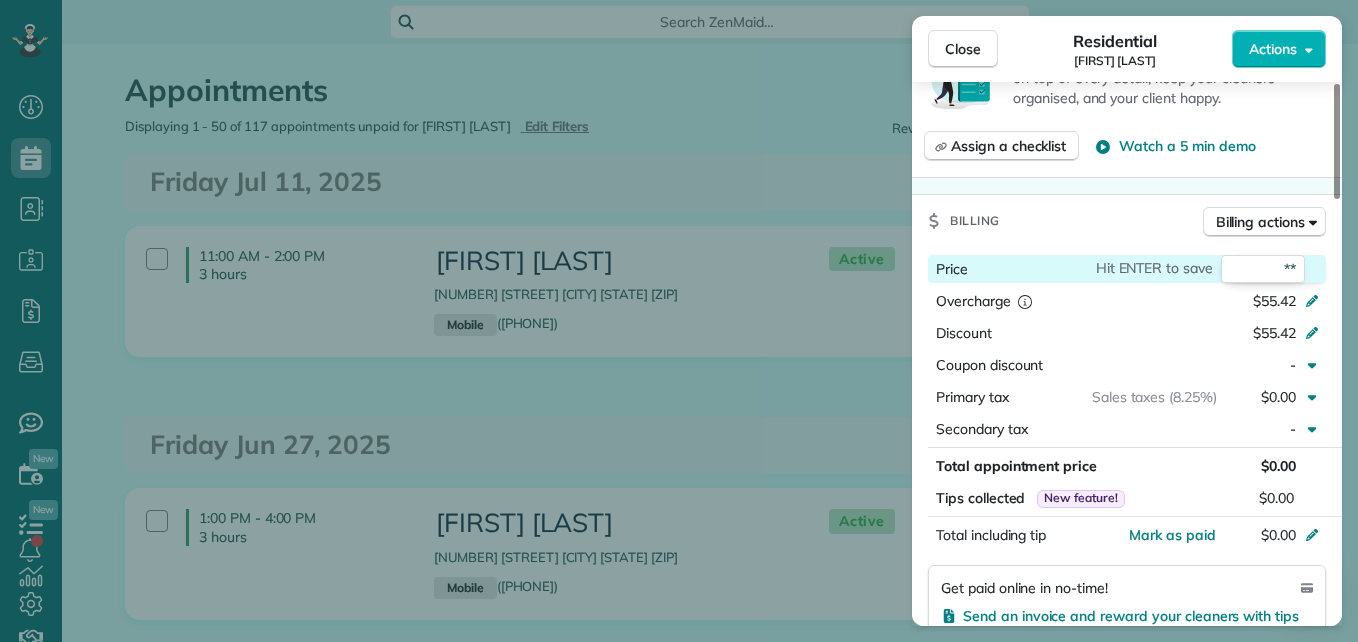 type on "*" 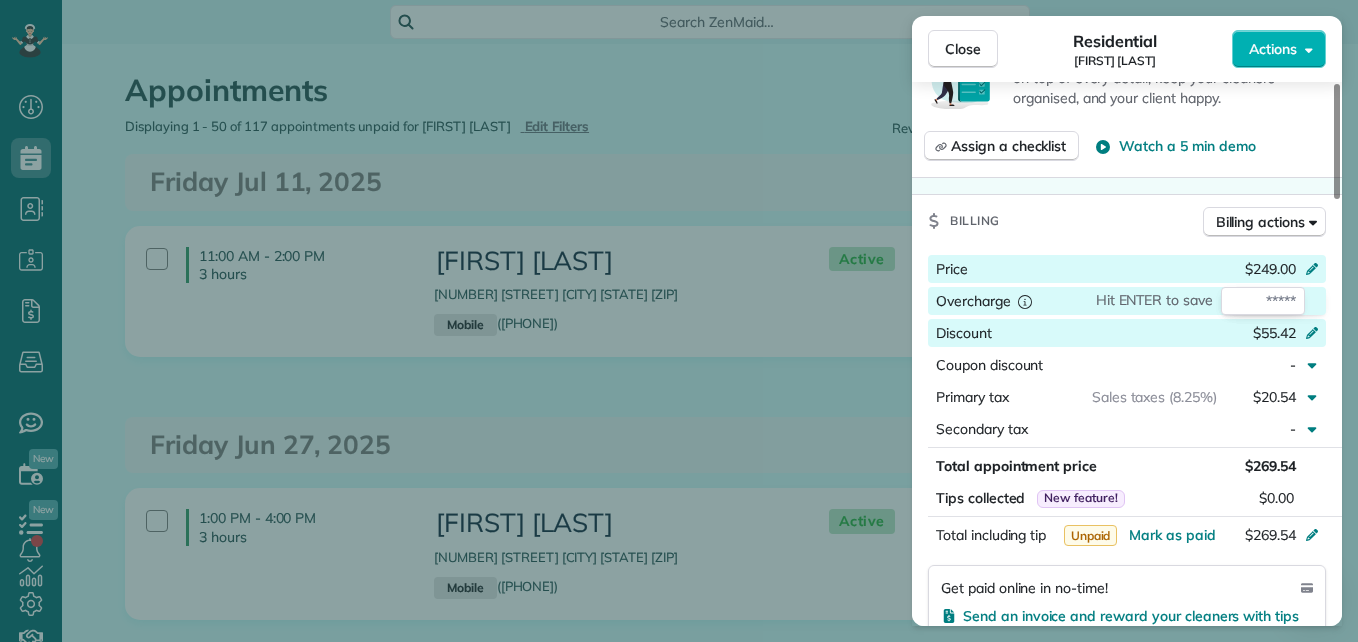 type 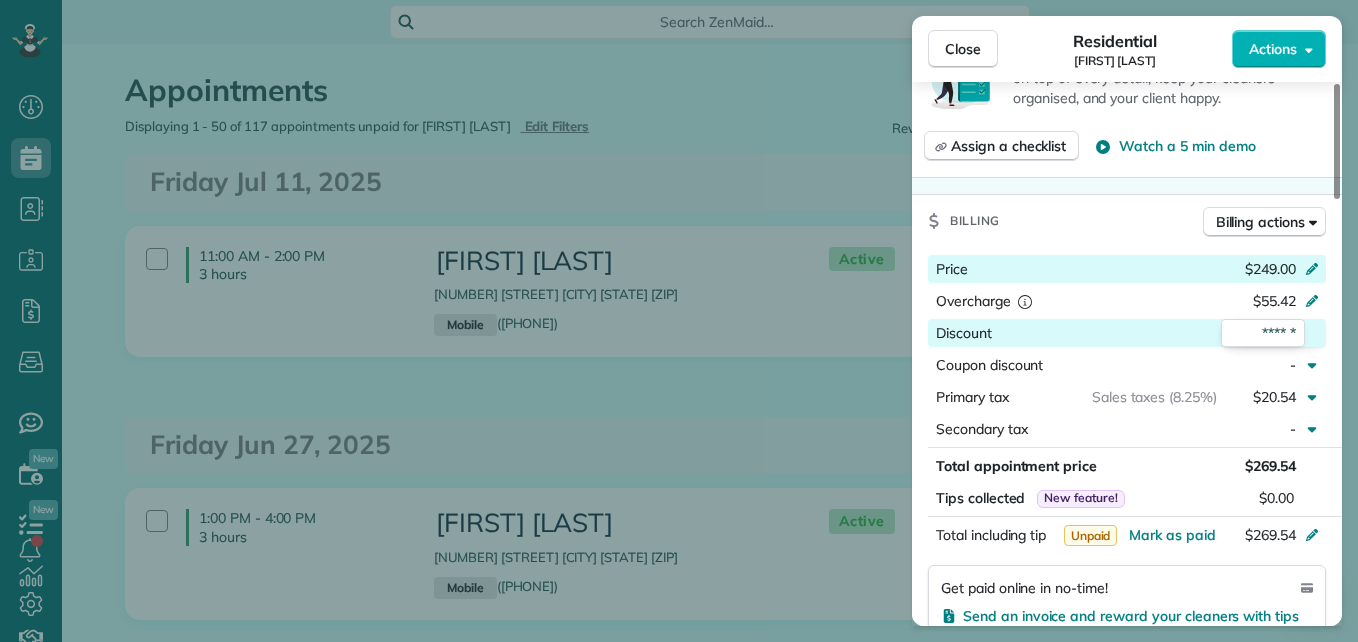 click on "Hit ENTER to save ******" at bounding box center [1273, 333] 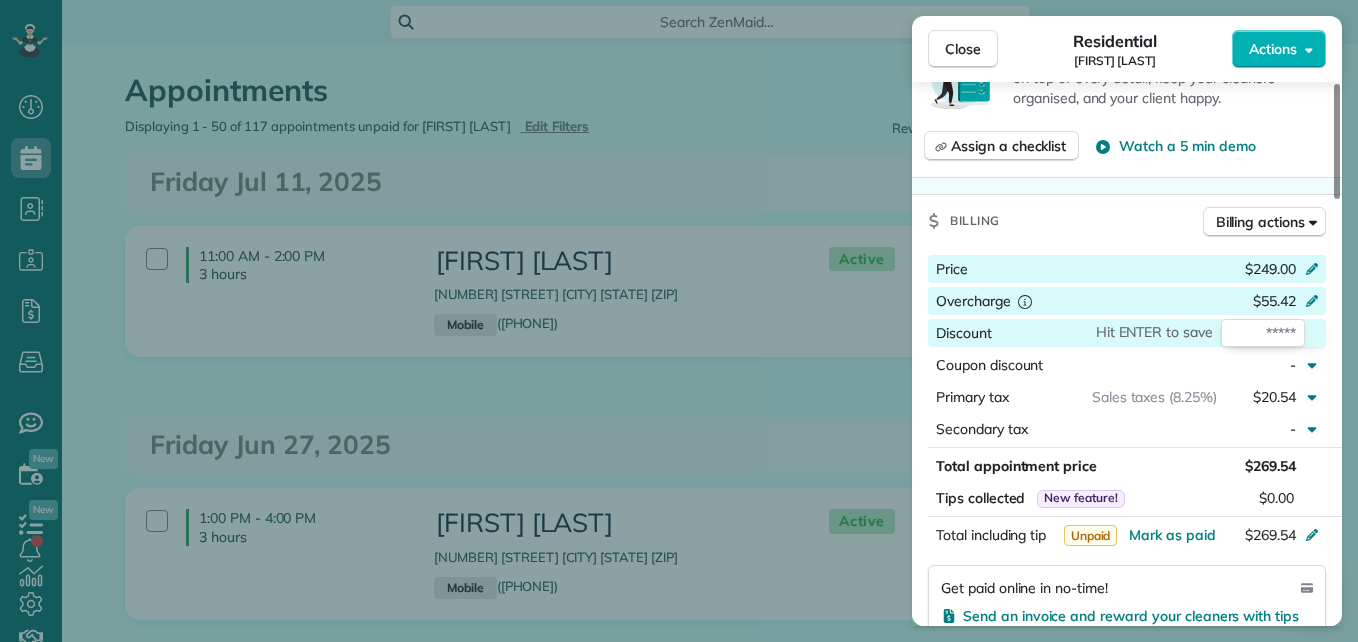 type 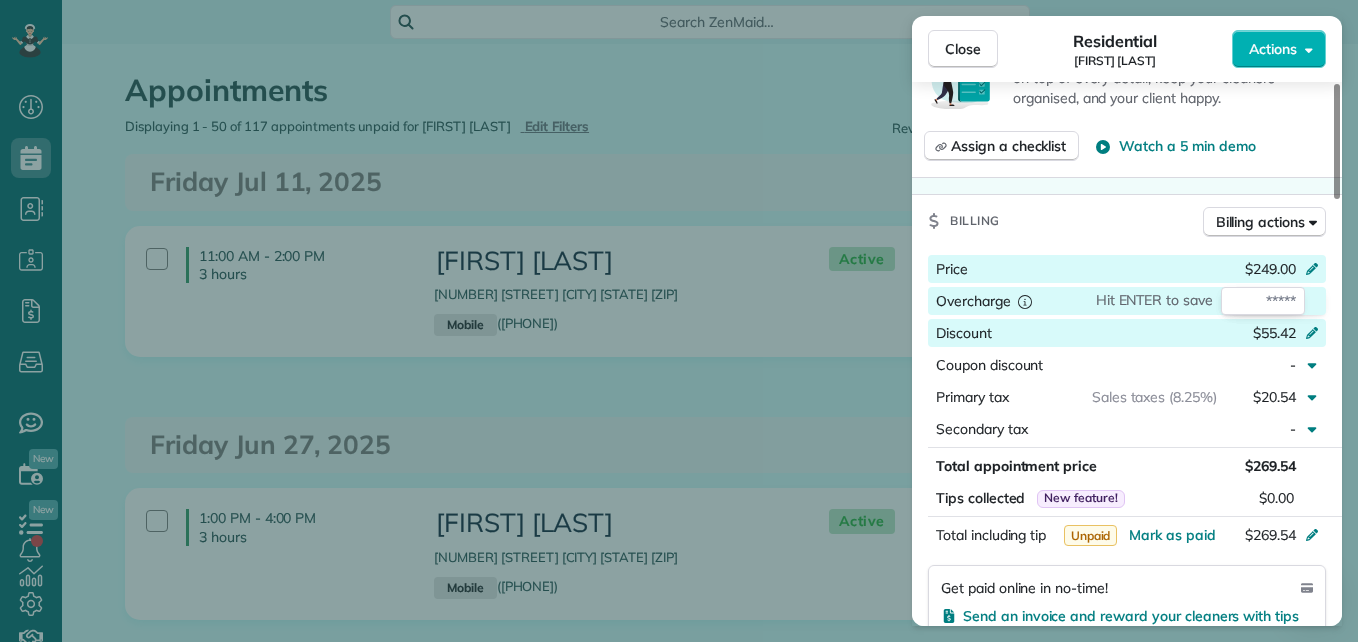 type 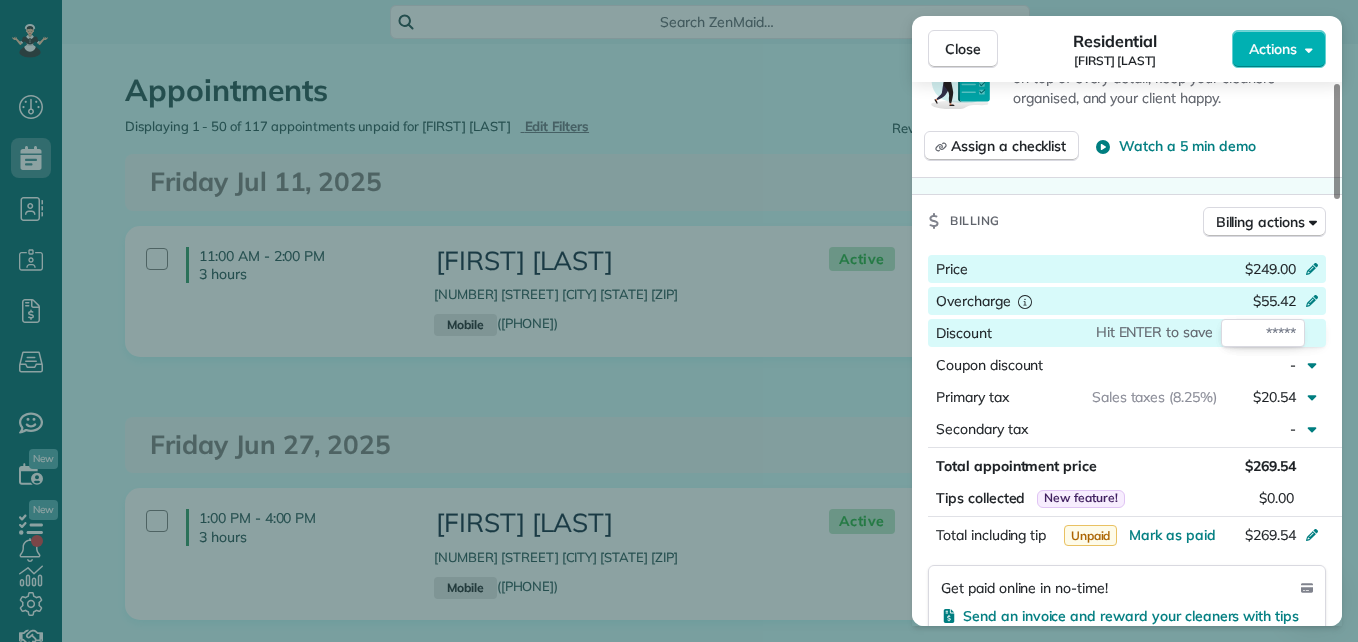 type 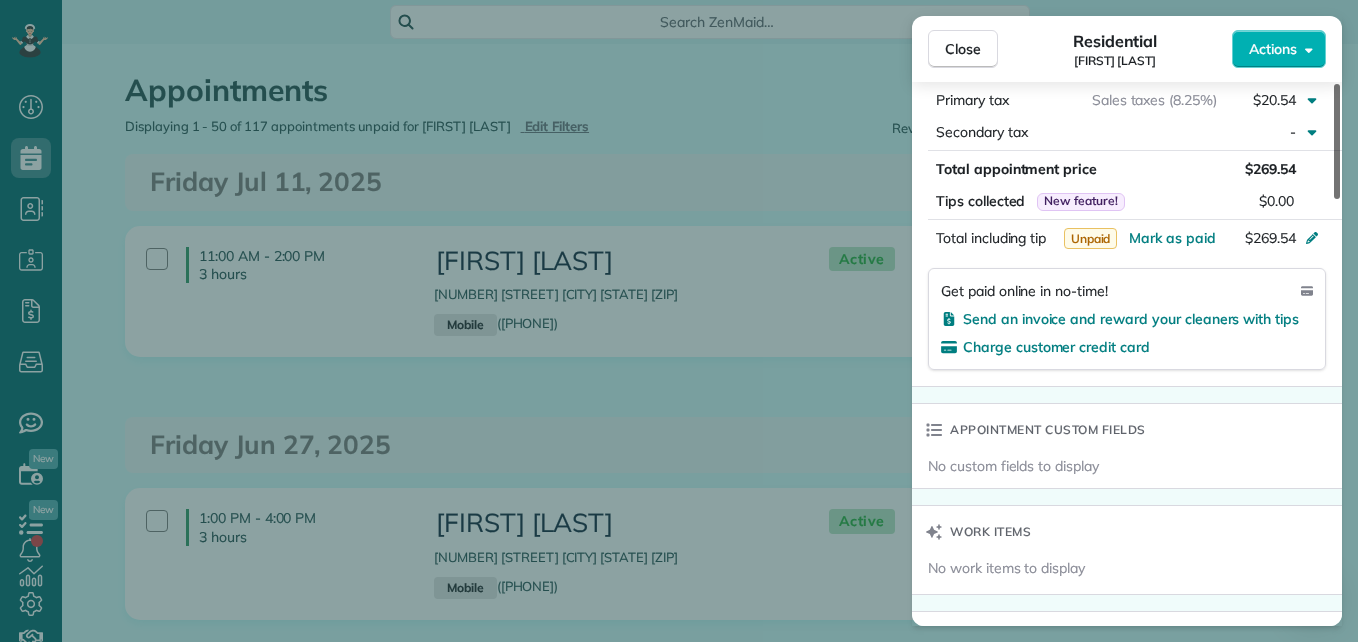 scroll, scrollTop: 1147, scrollLeft: 0, axis: vertical 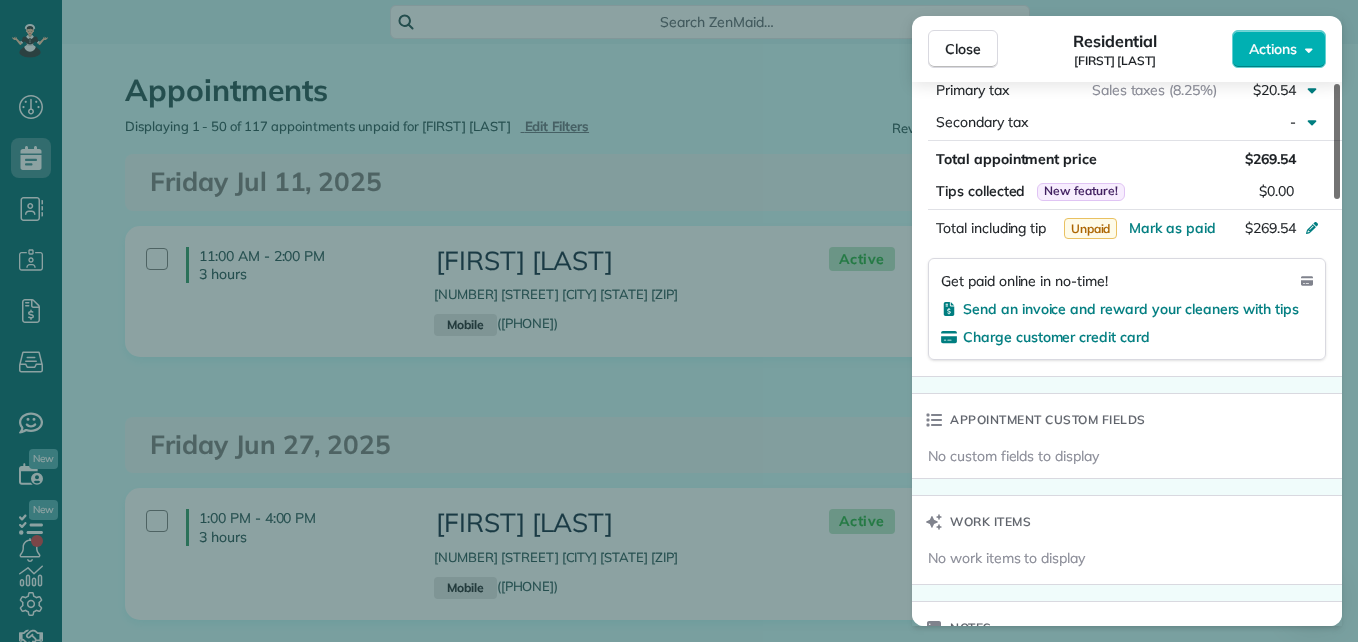 drag, startPoint x: 1336, startPoint y: 332, endPoint x: 1319, endPoint y: 397, distance: 67.18631 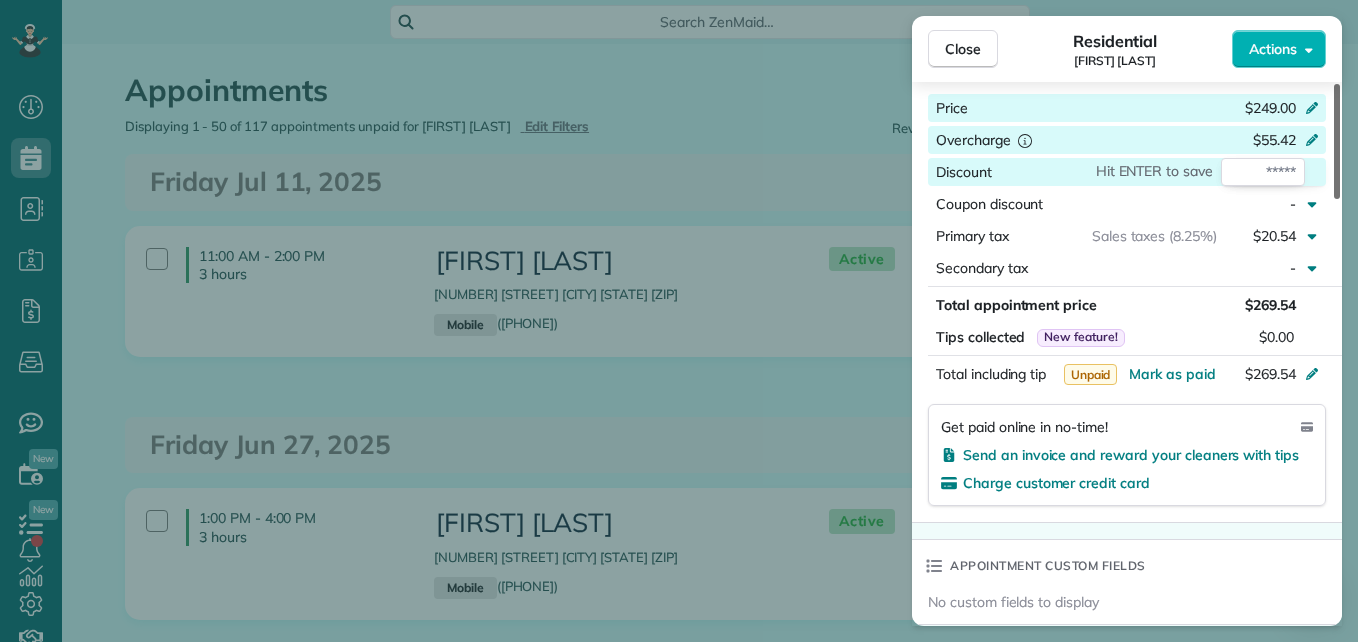 scroll, scrollTop: 996, scrollLeft: 0, axis: vertical 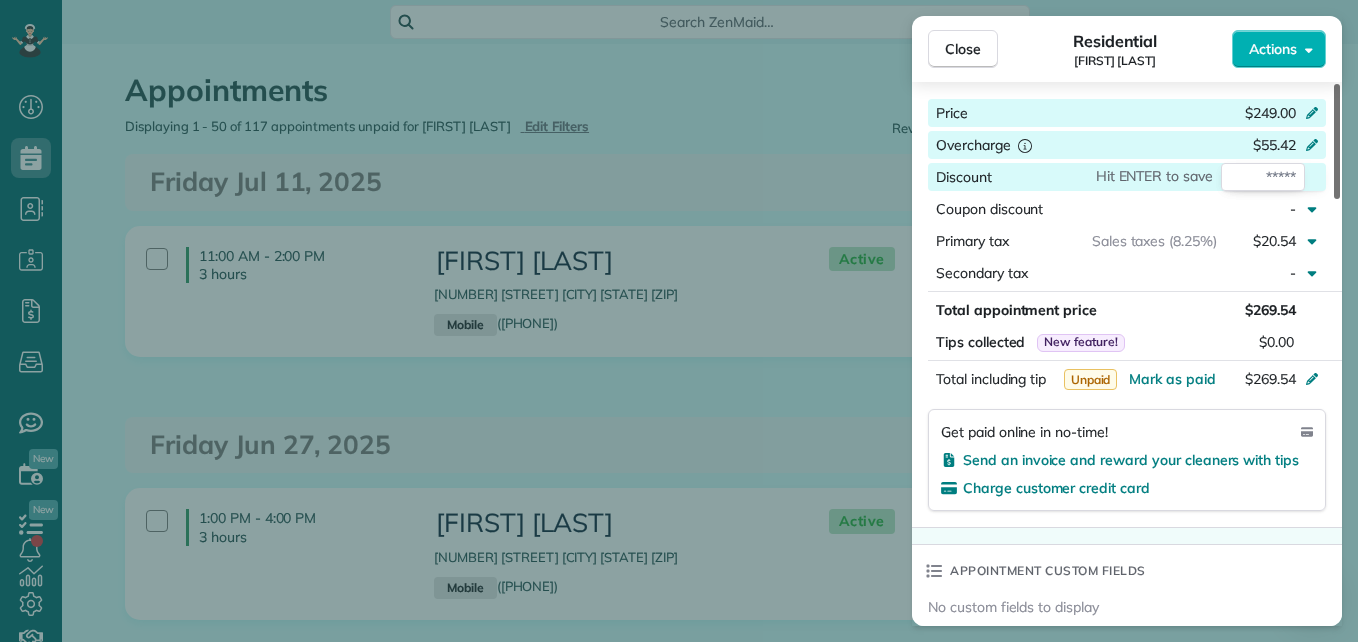 drag, startPoint x: 1333, startPoint y: 372, endPoint x: 1333, endPoint y: 340, distance: 32 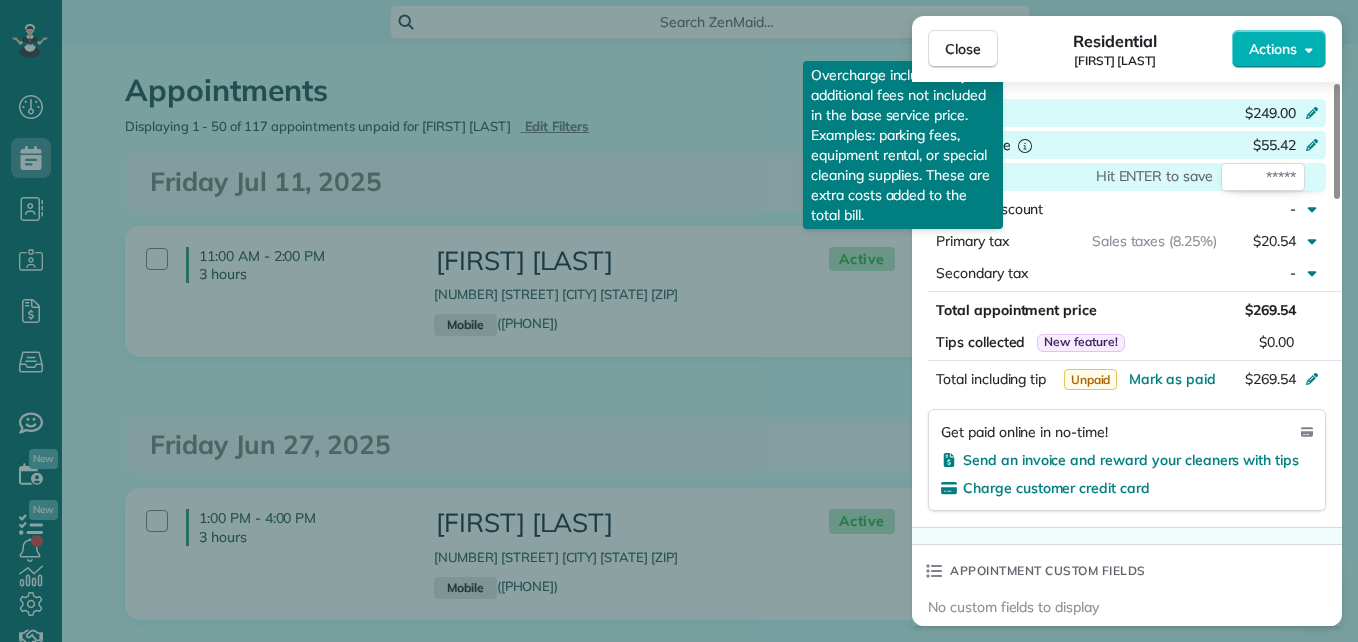 click on "Overcharge Overcharge includes any additional fees not included in the base service price. Examples: parking fees, equipment rental, or special cleaning supplies. These are extra costs added to the total bill. Overcharge includes any additional fees not included in the base service price. Examples: parking fees, equipment rental, or special cleaning supplies. These are extra costs added to the total bill." at bounding box center (1022, 145) 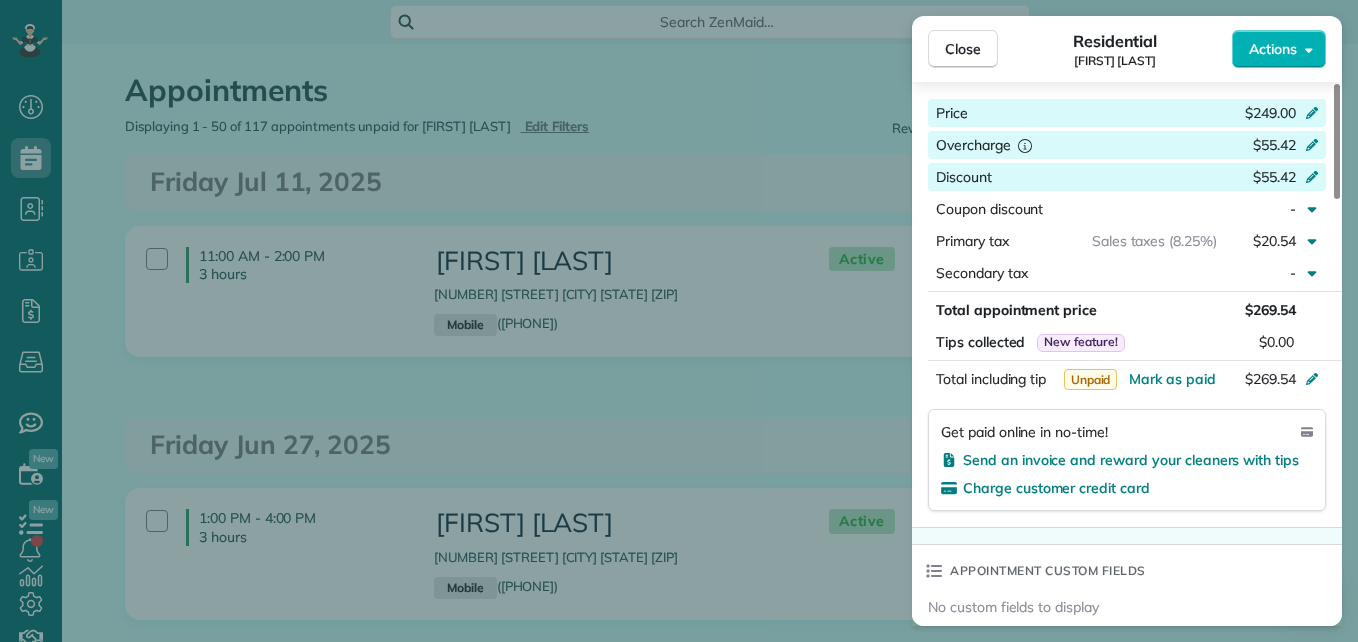 click 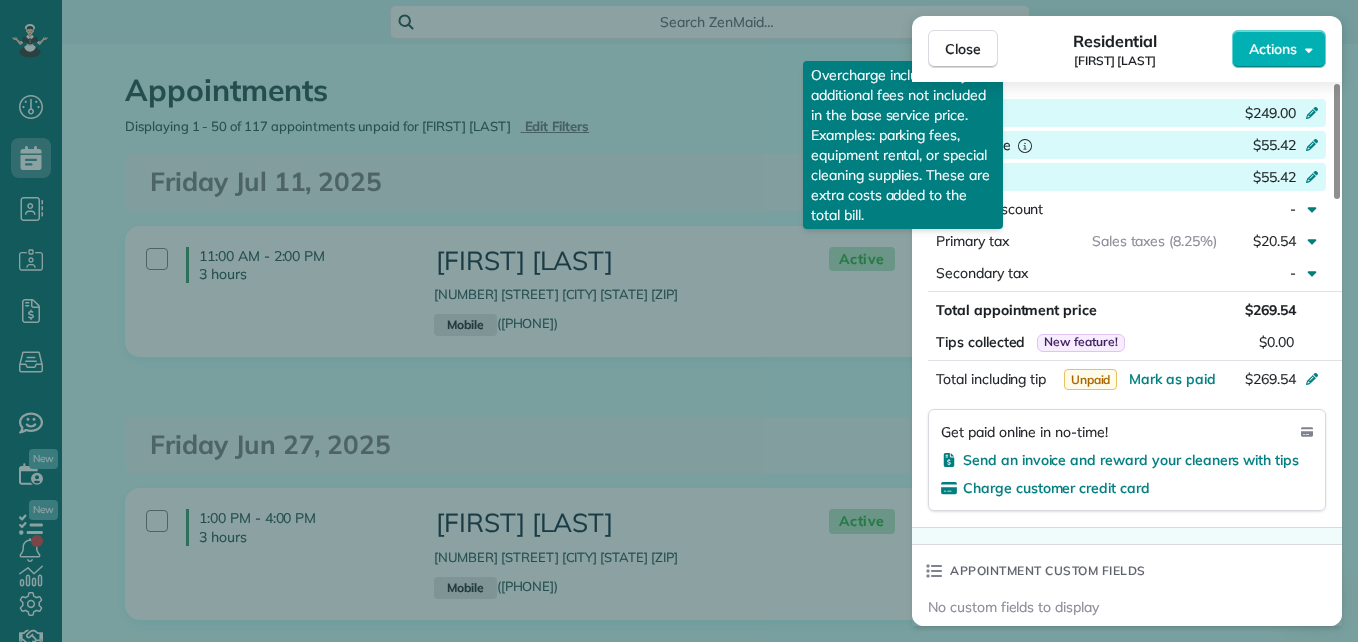 click 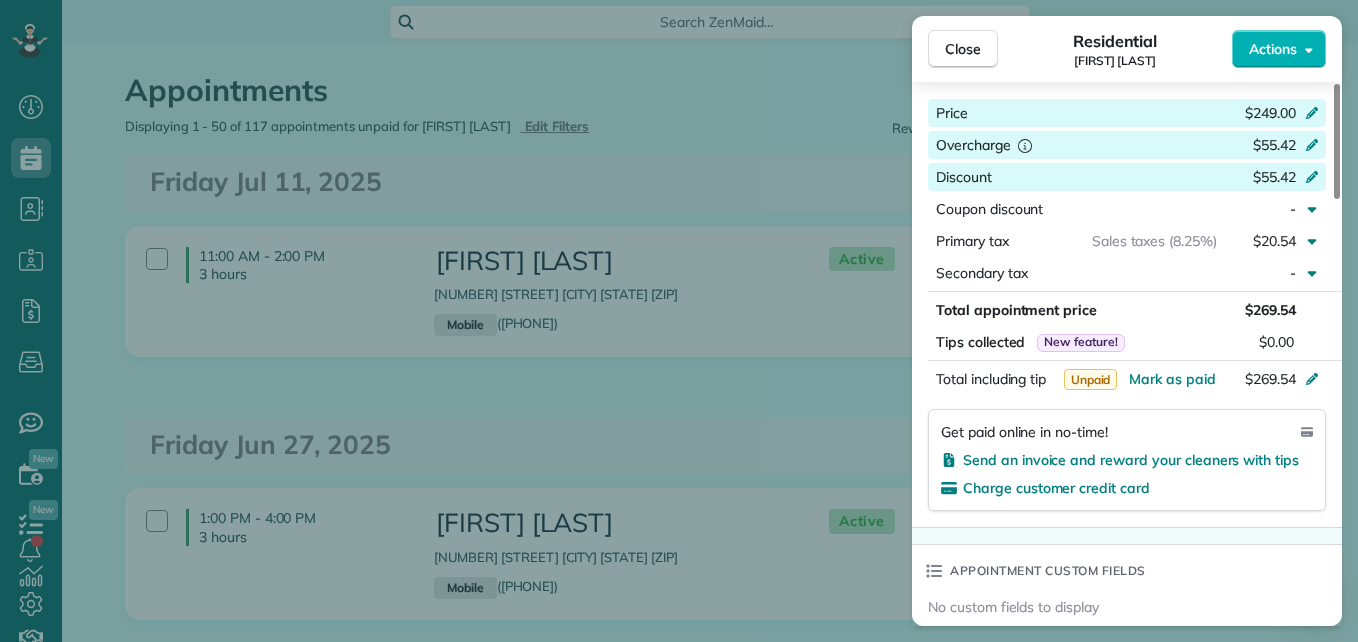 click 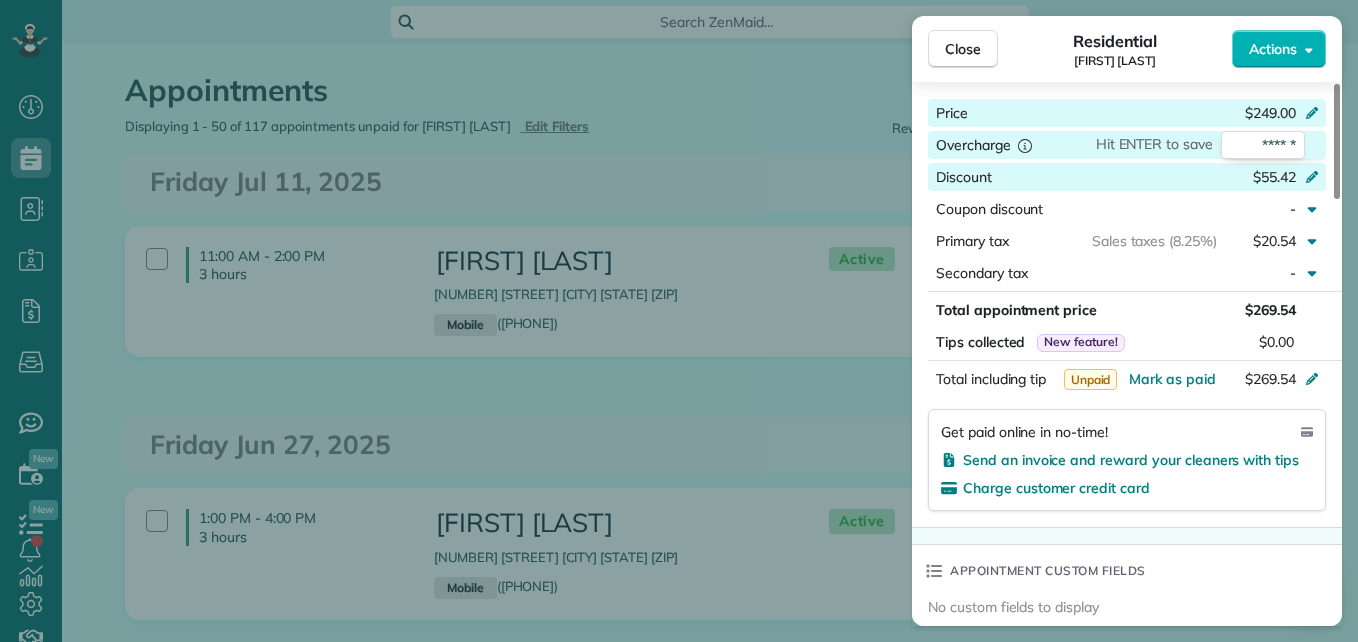 type 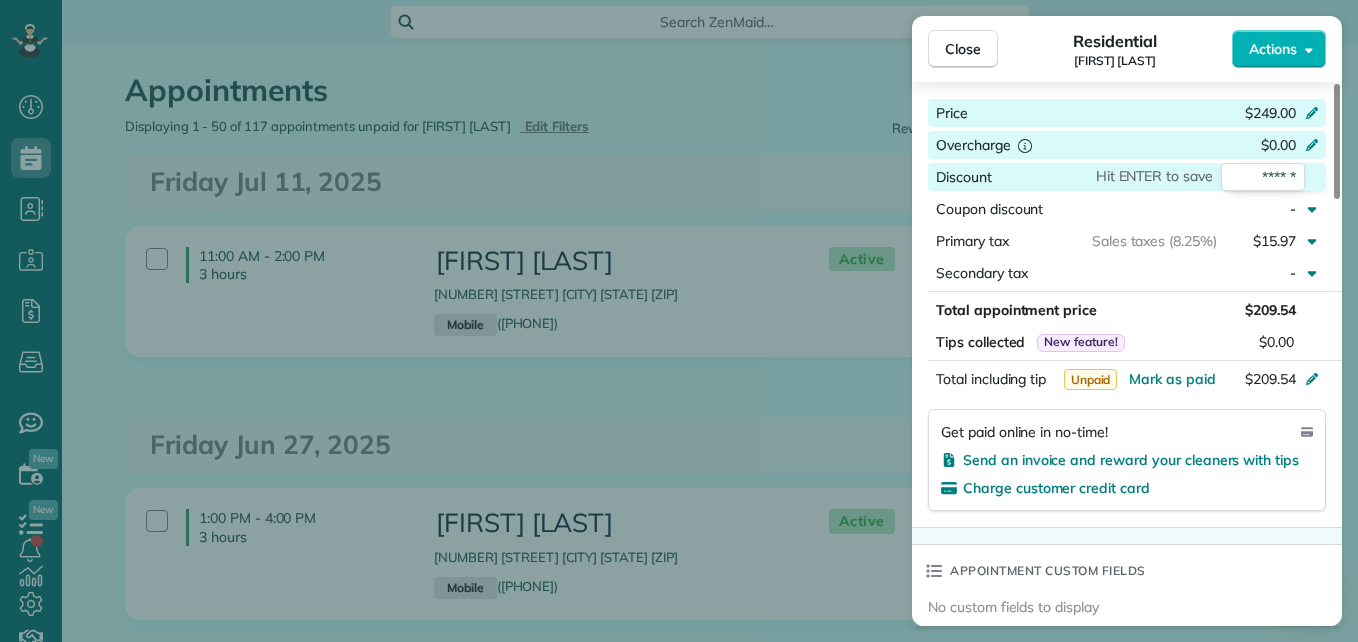 click on "******" at bounding box center [1263, 177] 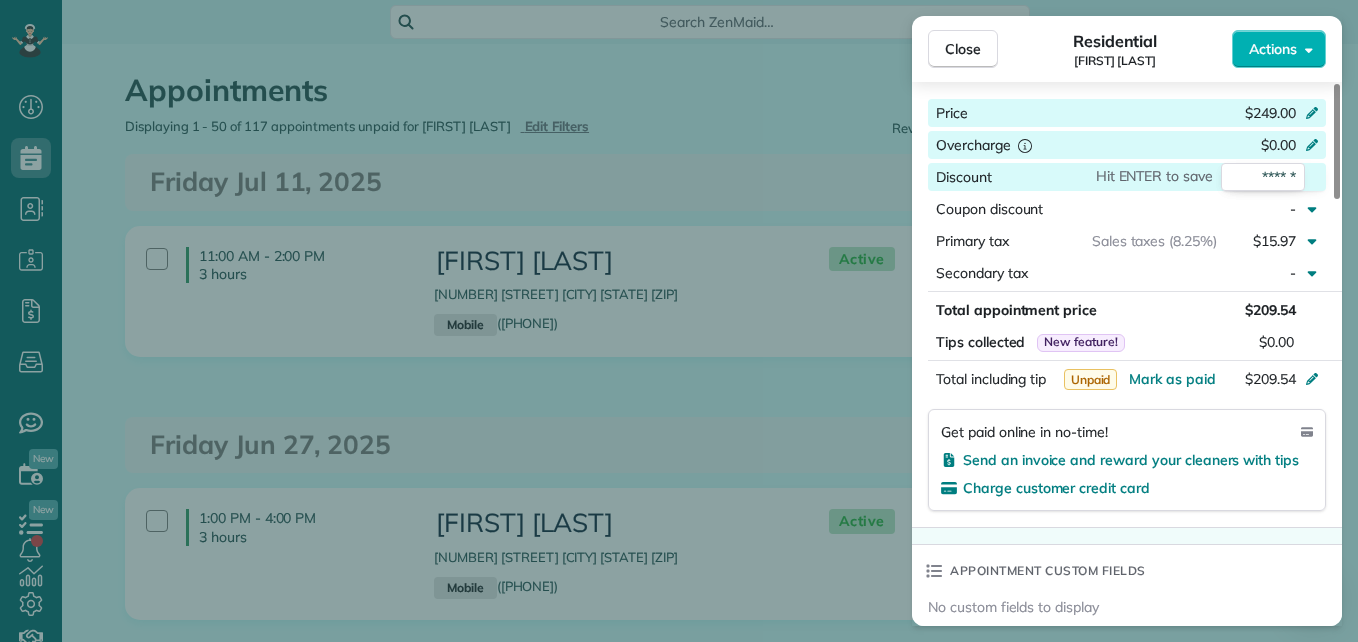 drag, startPoint x: 1297, startPoint y: 174, endPoint x: 1135, endPoint y: 189, distance: 162.69296 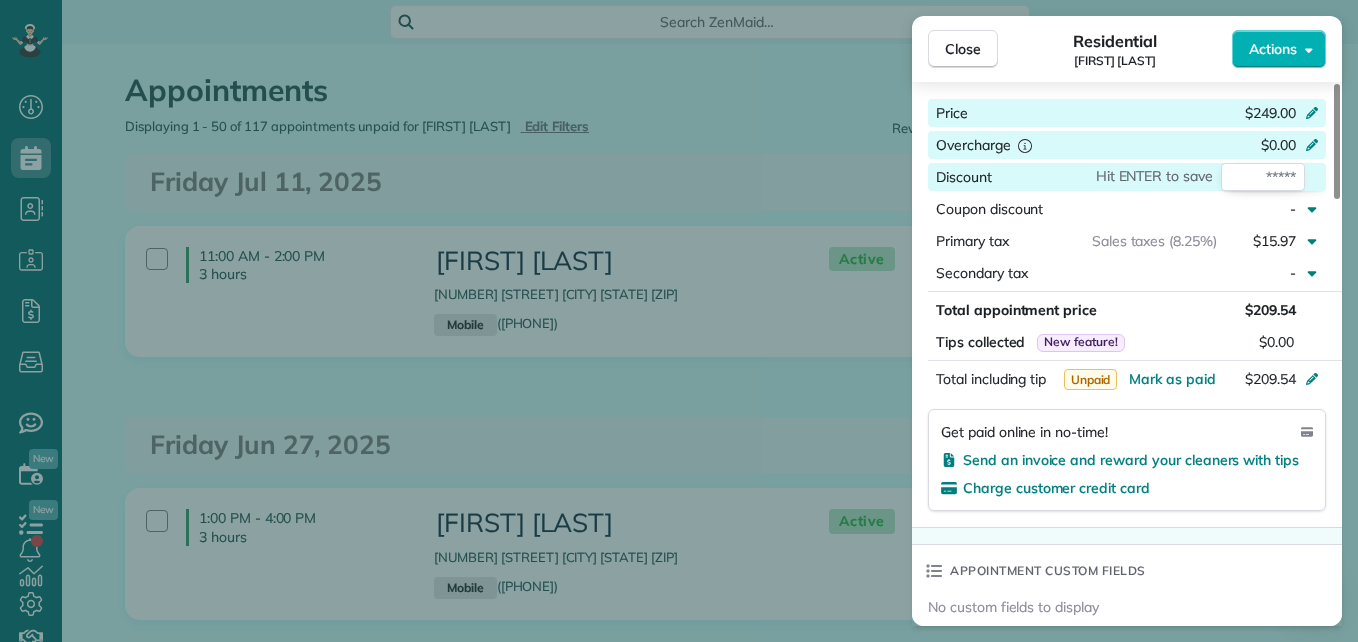type on "*" 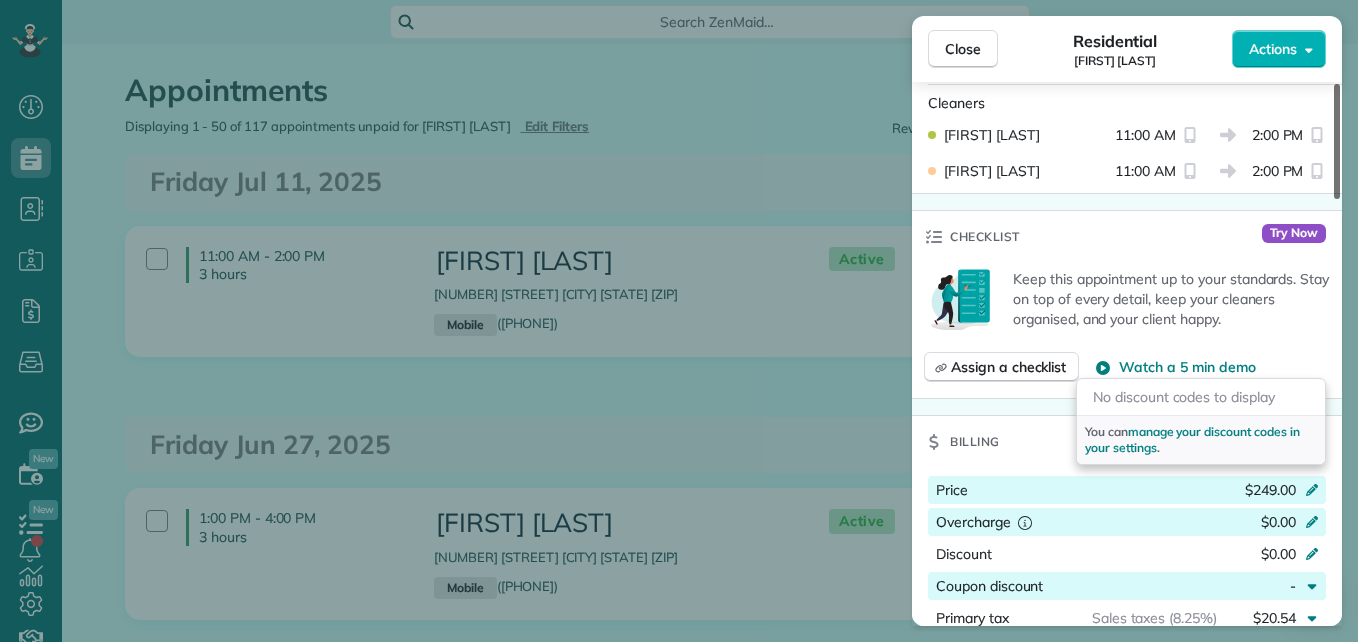 drag, startPoint x: 1337, startPoint y: 366, endPoint x: 1332, endPoint y: 285, distance: 81.154175 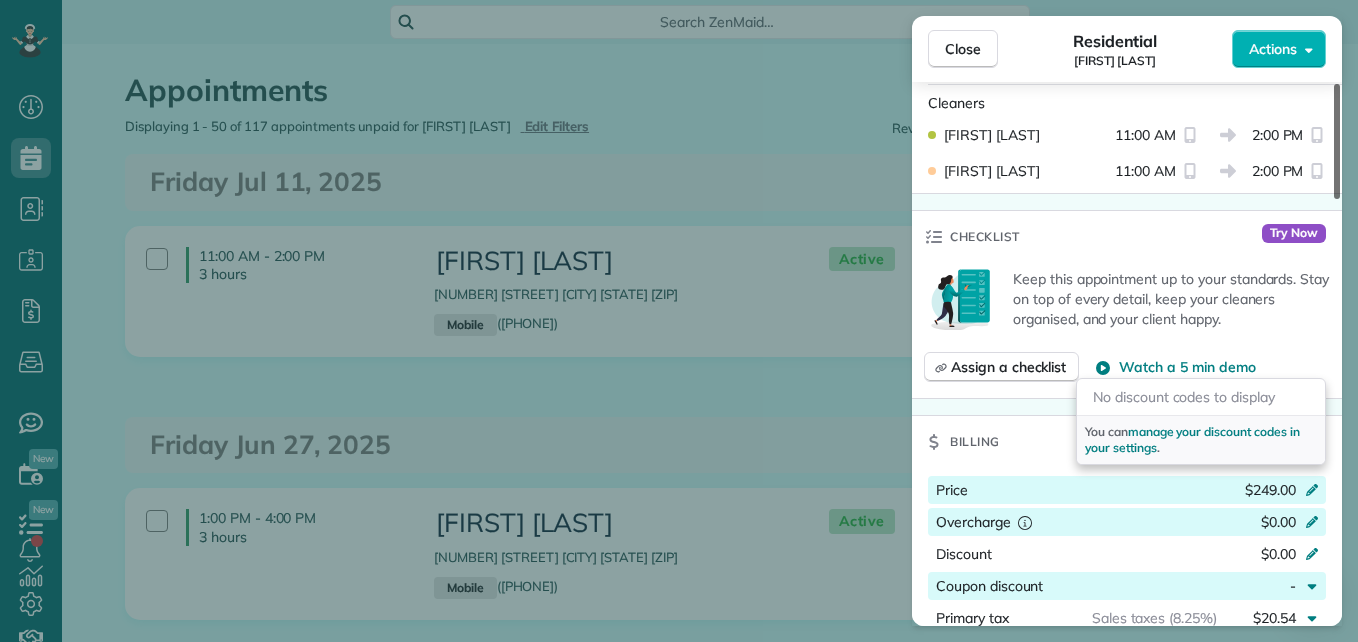 click at bounding box center [1337, 141] 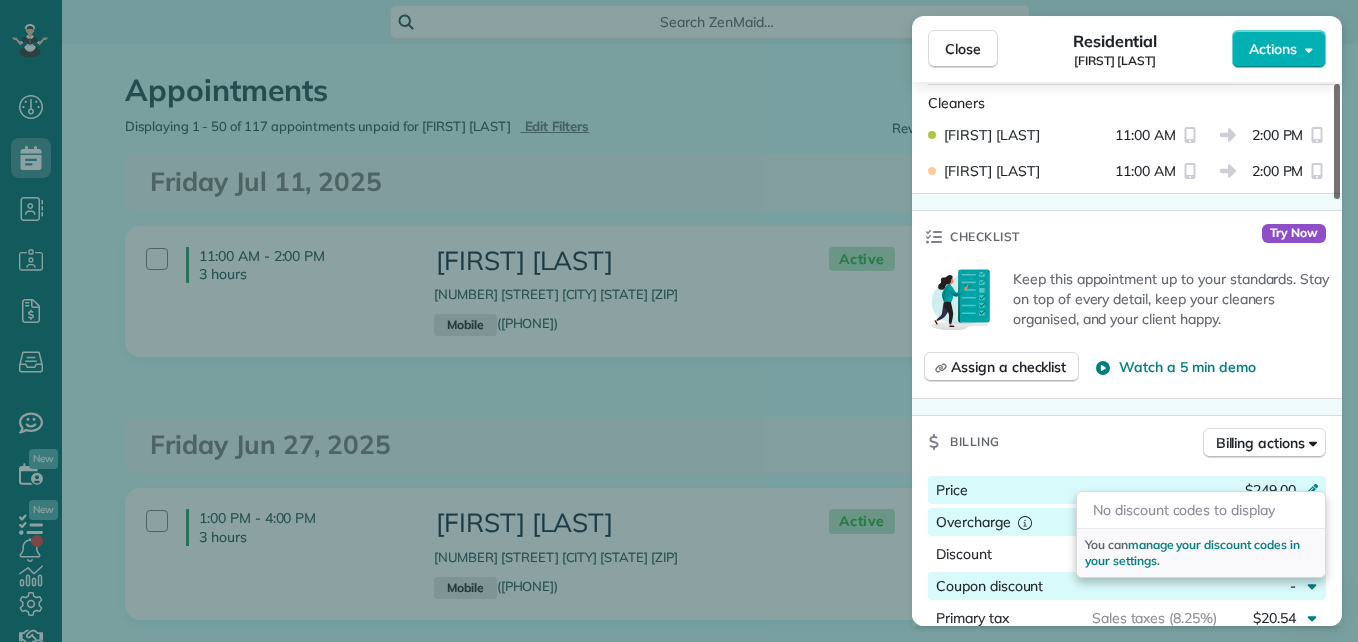 scroll, scrollTop: 614, scrollLeft: 0, axis: vertical 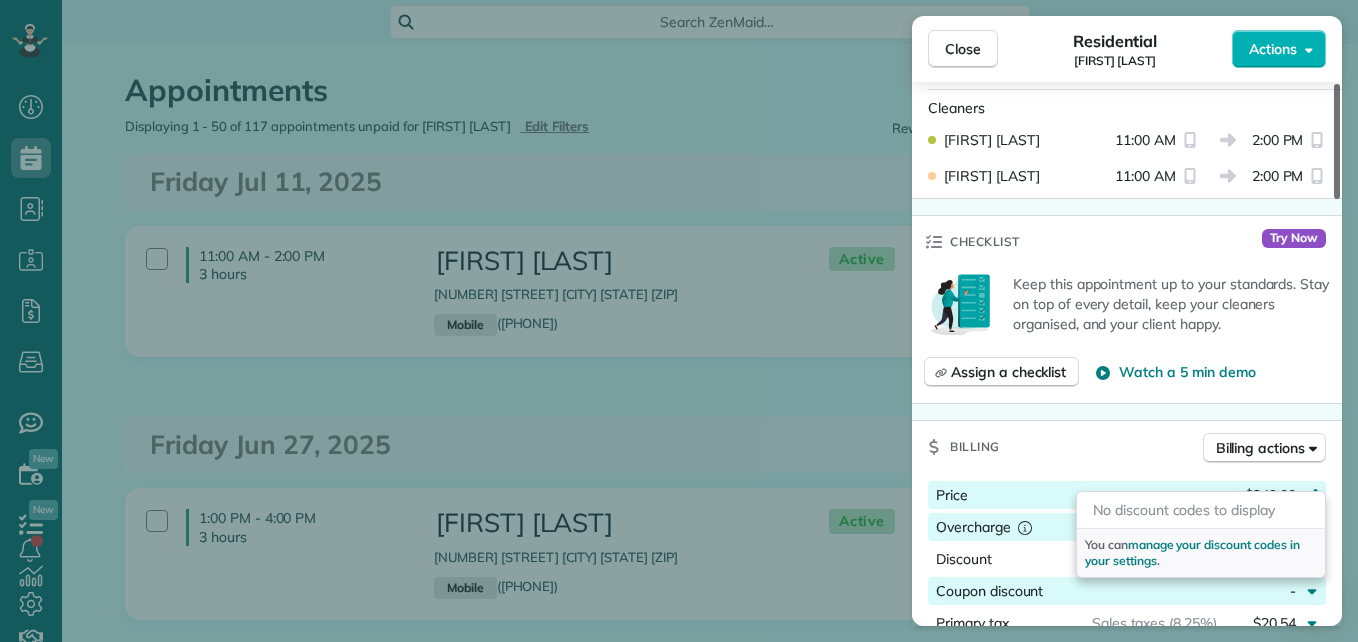 click at bounding box center [1337, 141] 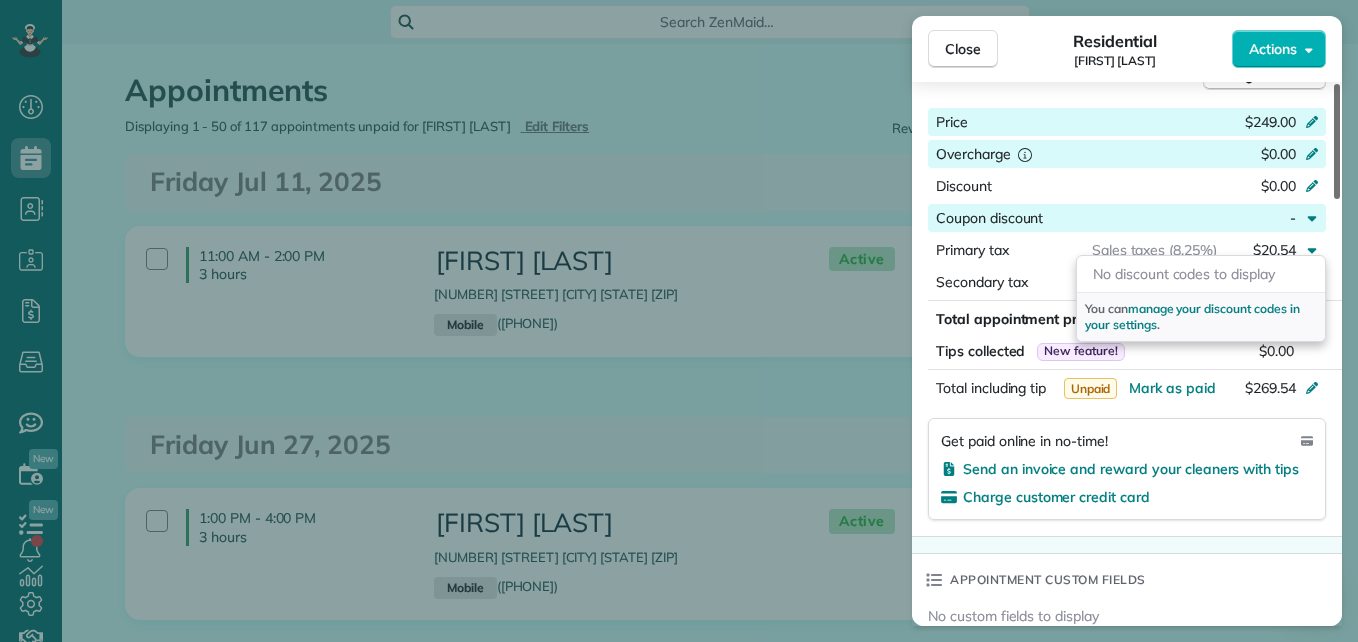scroll, scrollTop: 1015, scrollLeft: 0, axis: vertical 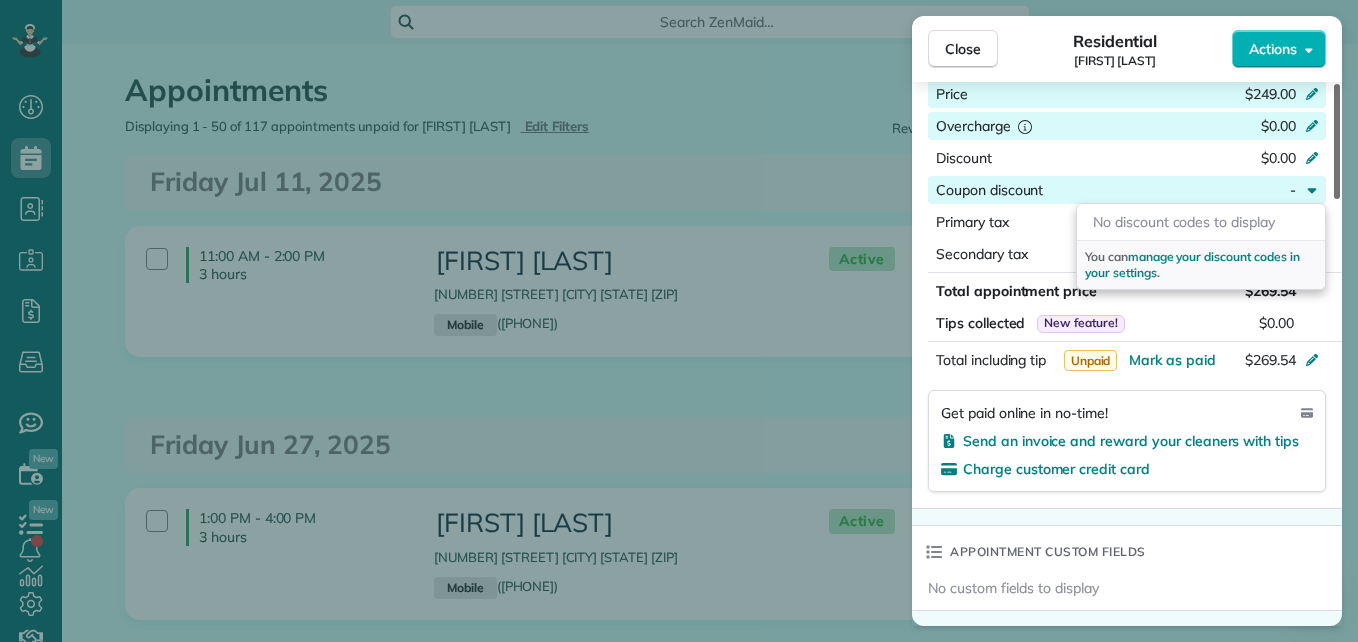 drag, startPoint x: 1333, startPoint y: 290, endPoint x: 1319, endPoint y: 374, distance: 85.158676 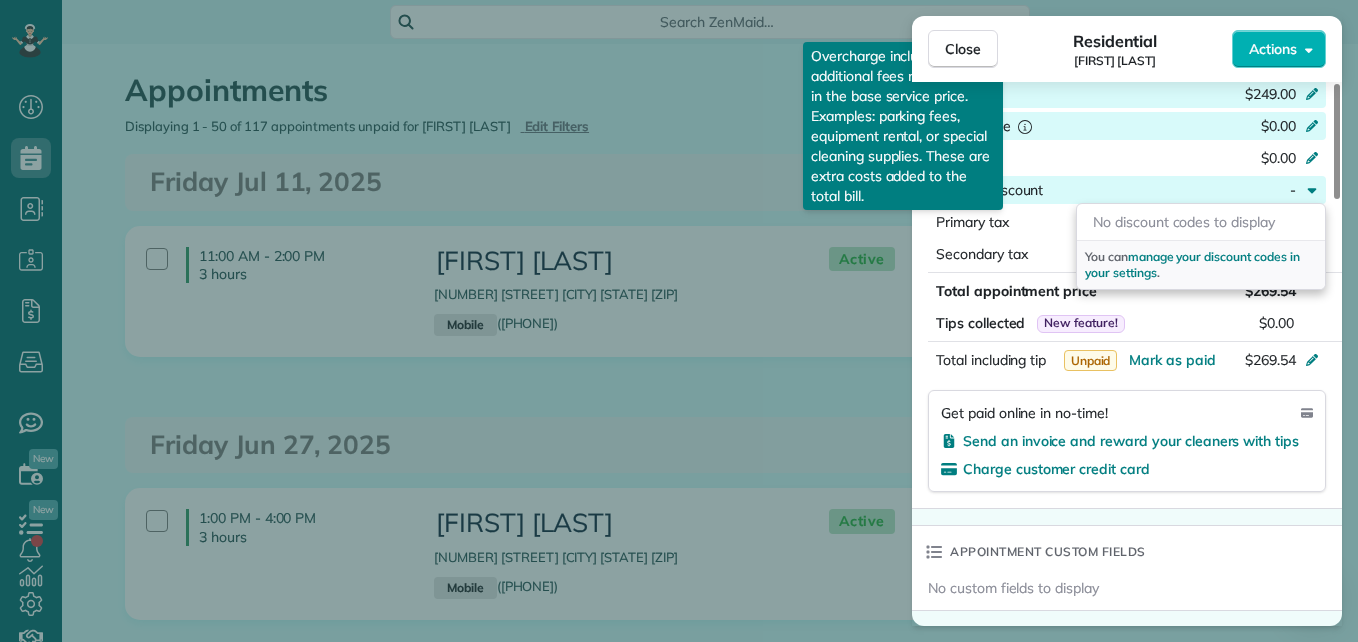 click 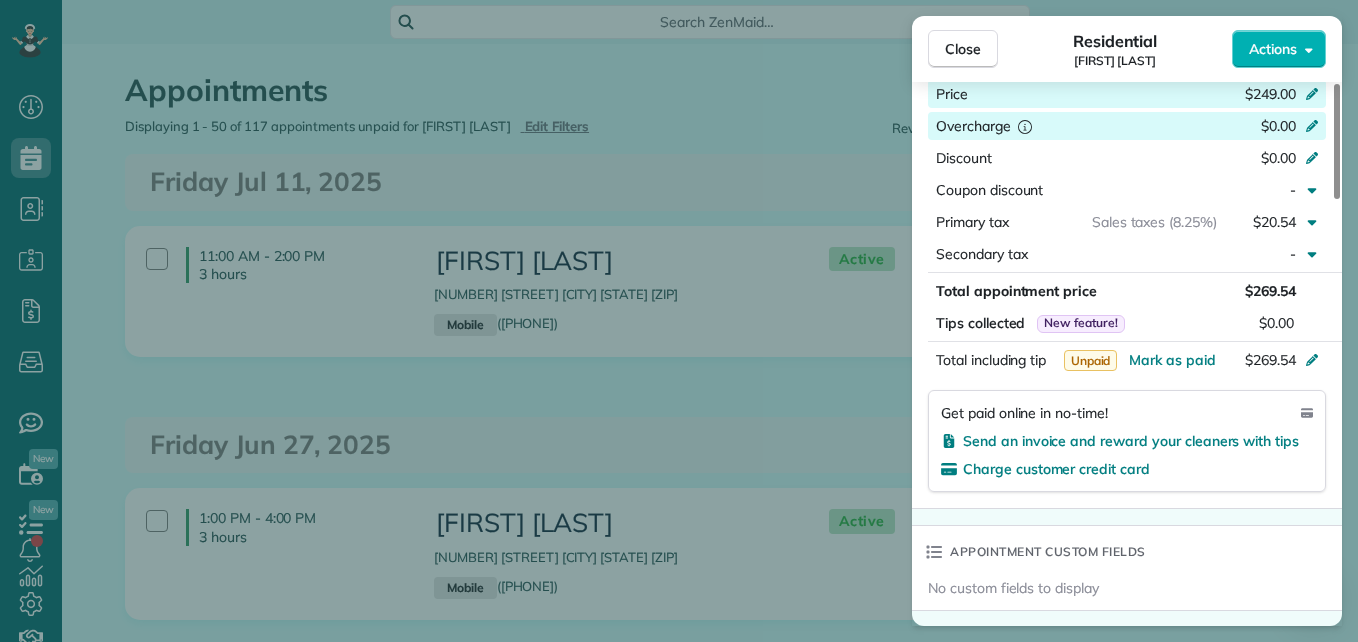 click 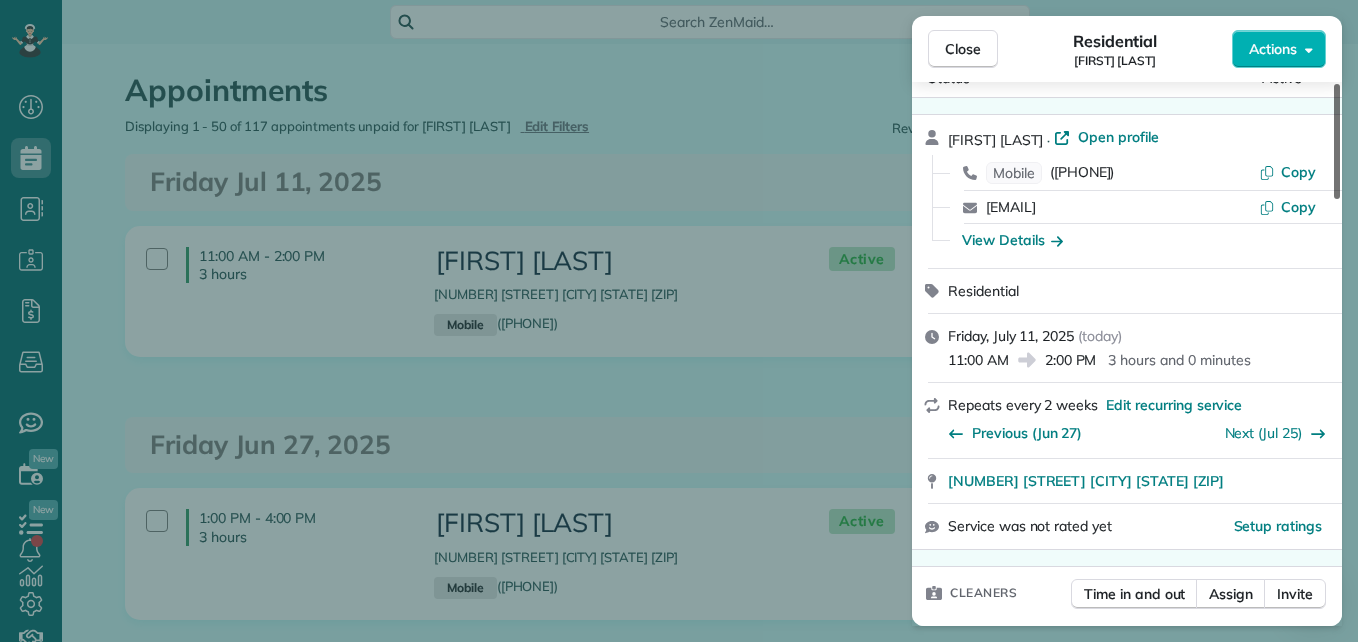 scroll, scrollTop: 0, scrollLeft: 0, axis: both 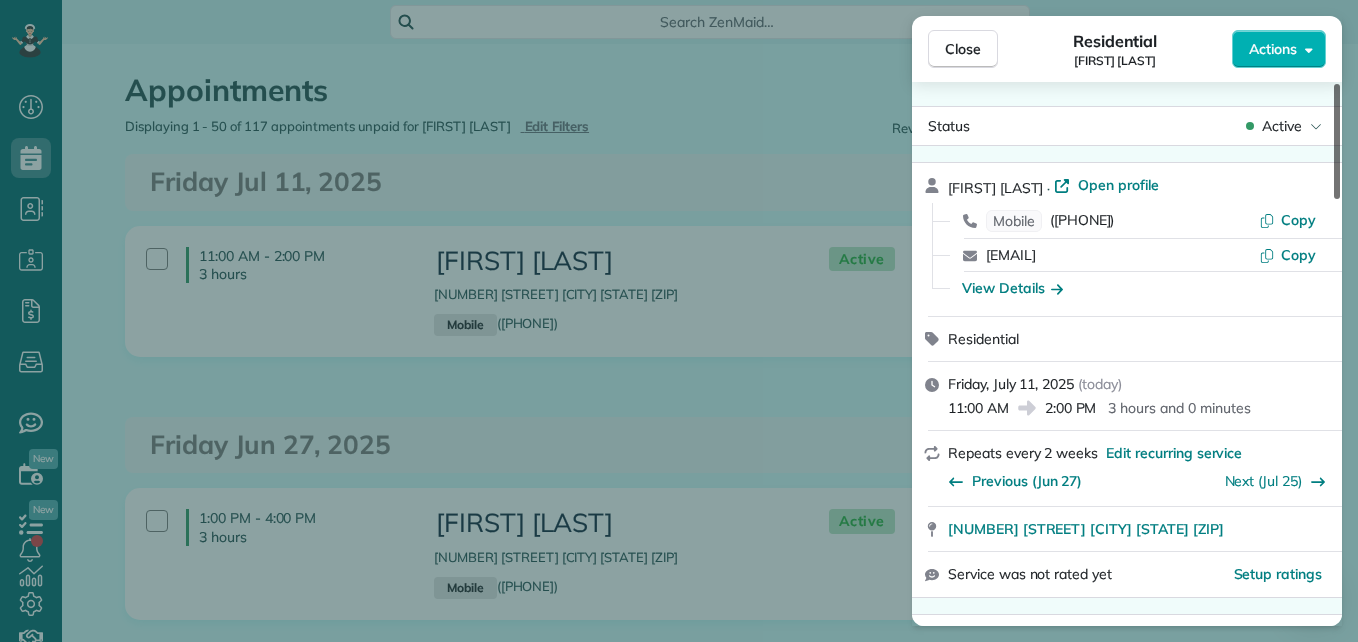 drag, startPoint x: 1335, startPoint y: 350, endPoint x: 1247, endPoint y: -18, distance: 378.3755 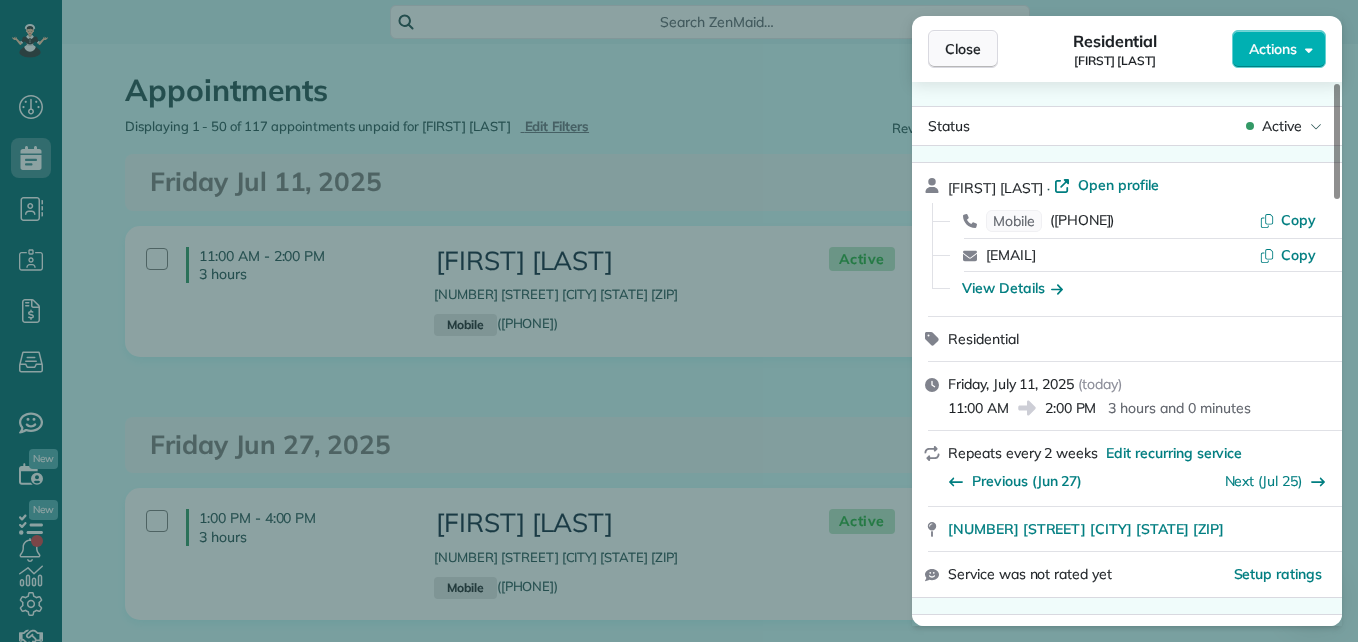 click on "Close" at bounding box center [963, 49] 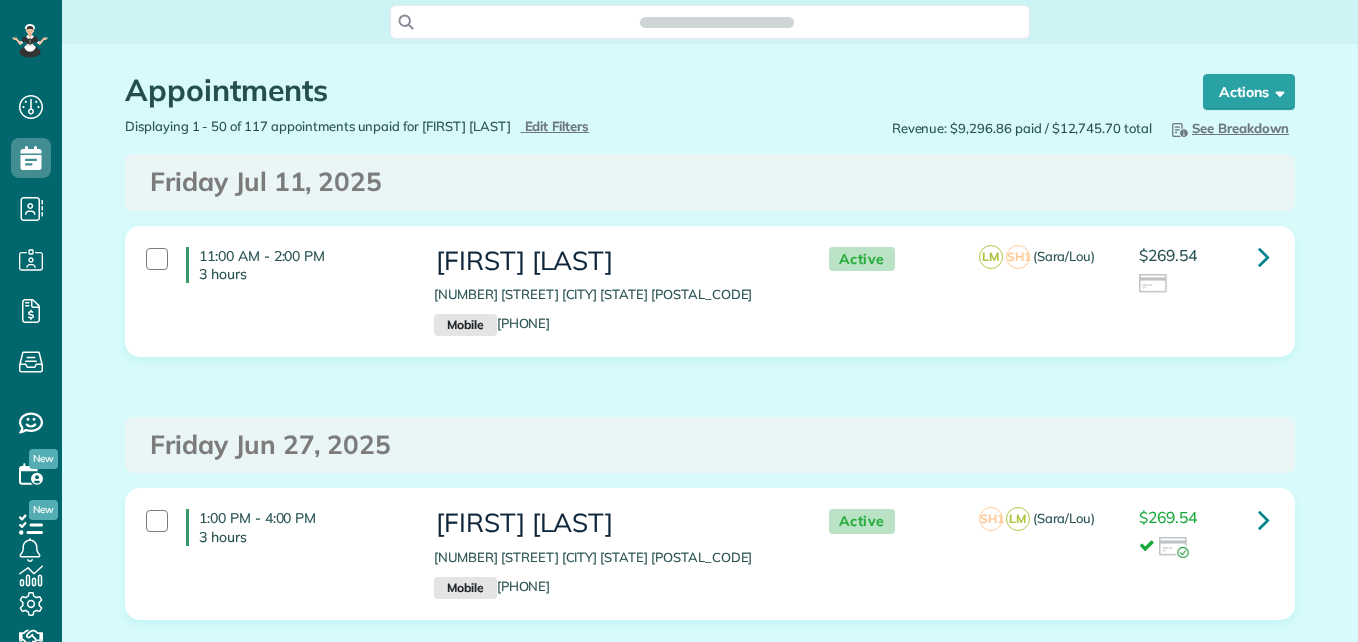scroll, scrollTop: 0, scrollLeft: 0, axis: both 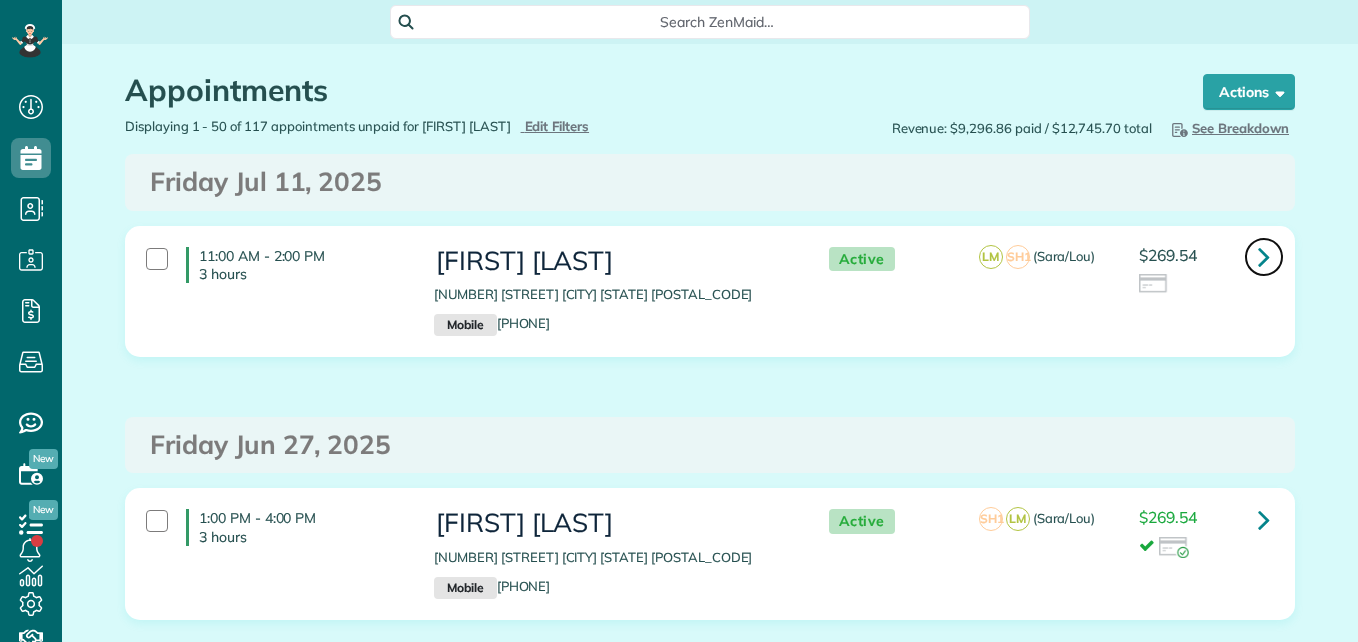 click at bounding box center [1264, 256] 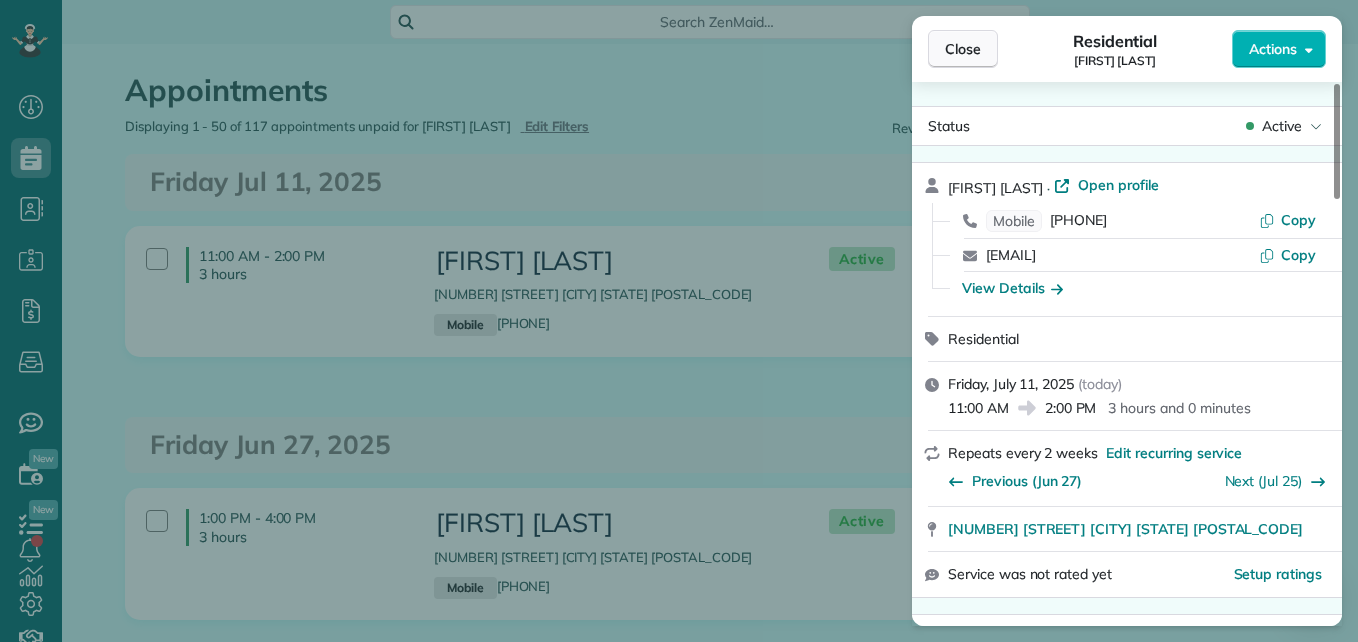 click on "Close" at bounding box center [963, 49] 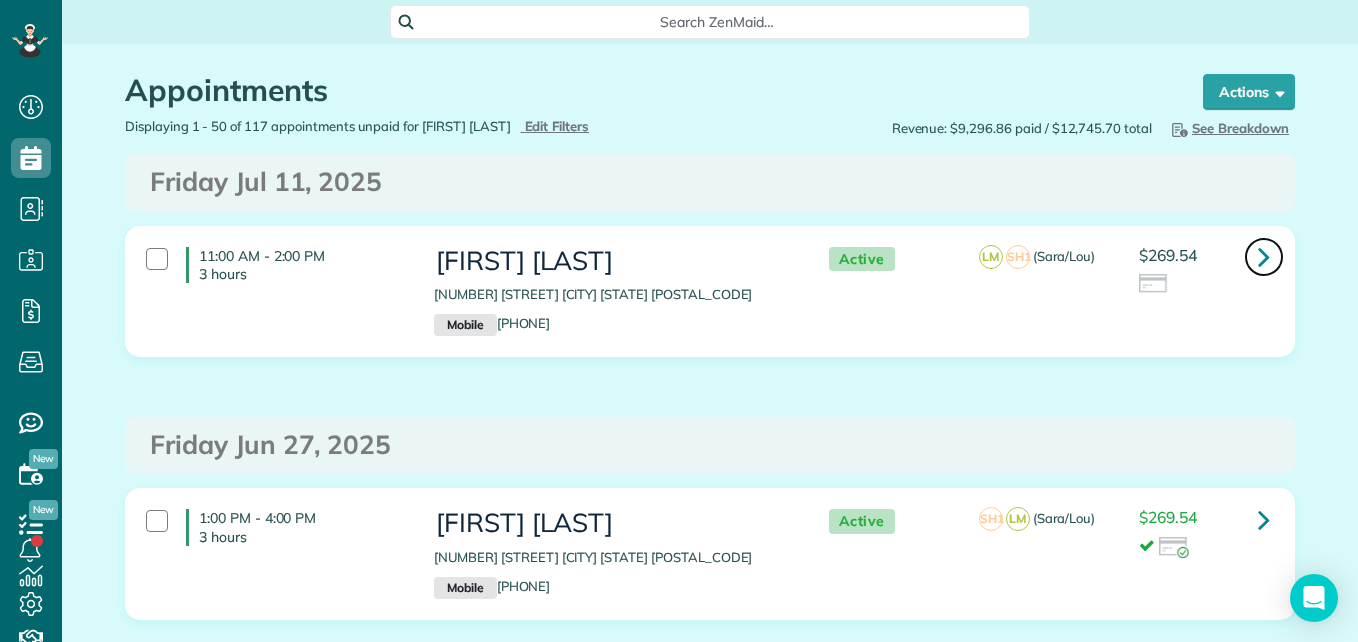click at bounding box center [1264, 256] 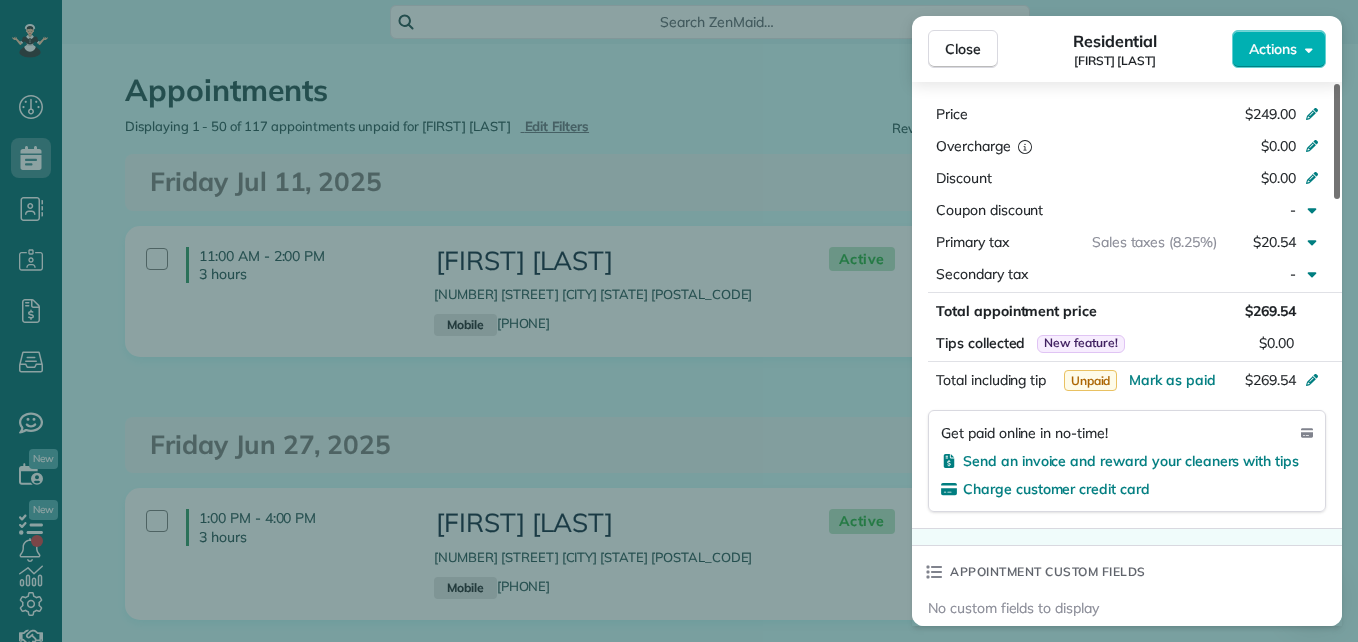 scroll, scrollTop: 1000, scrollLeft: 0, axis: vertical 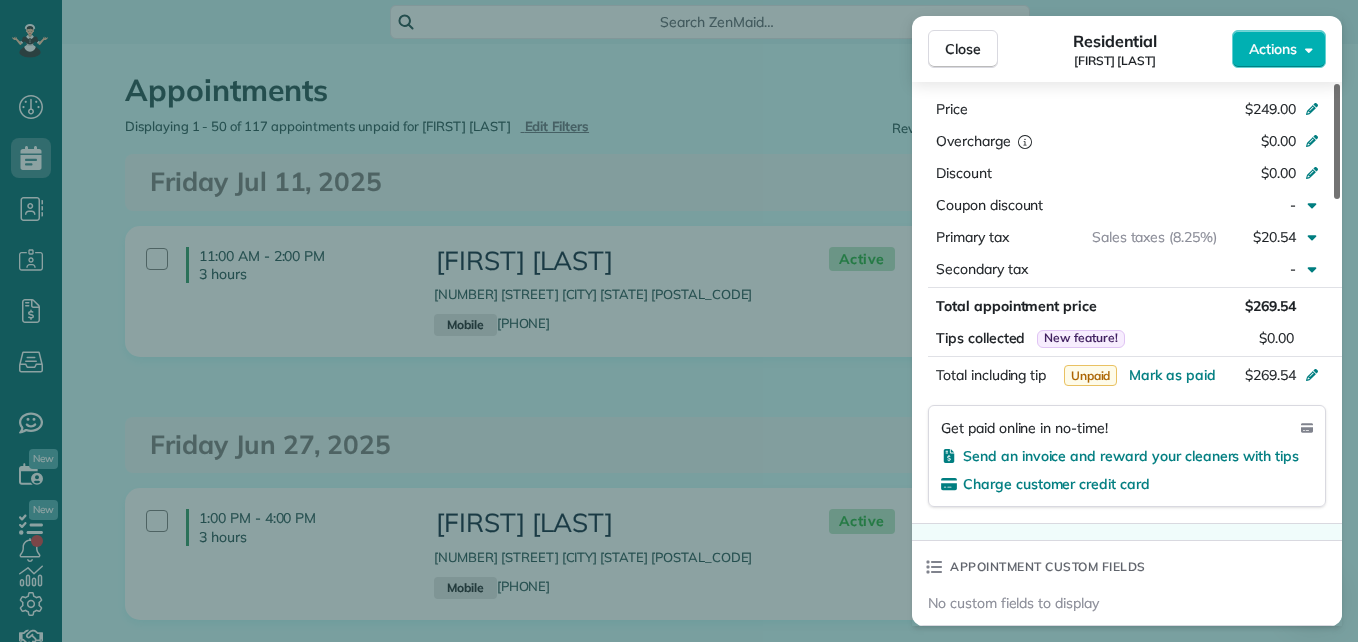 drag, startPoint x: 1337, startPoint y: 175, endPoint x: 1340, endPoint y: 387, distance: 212.02122 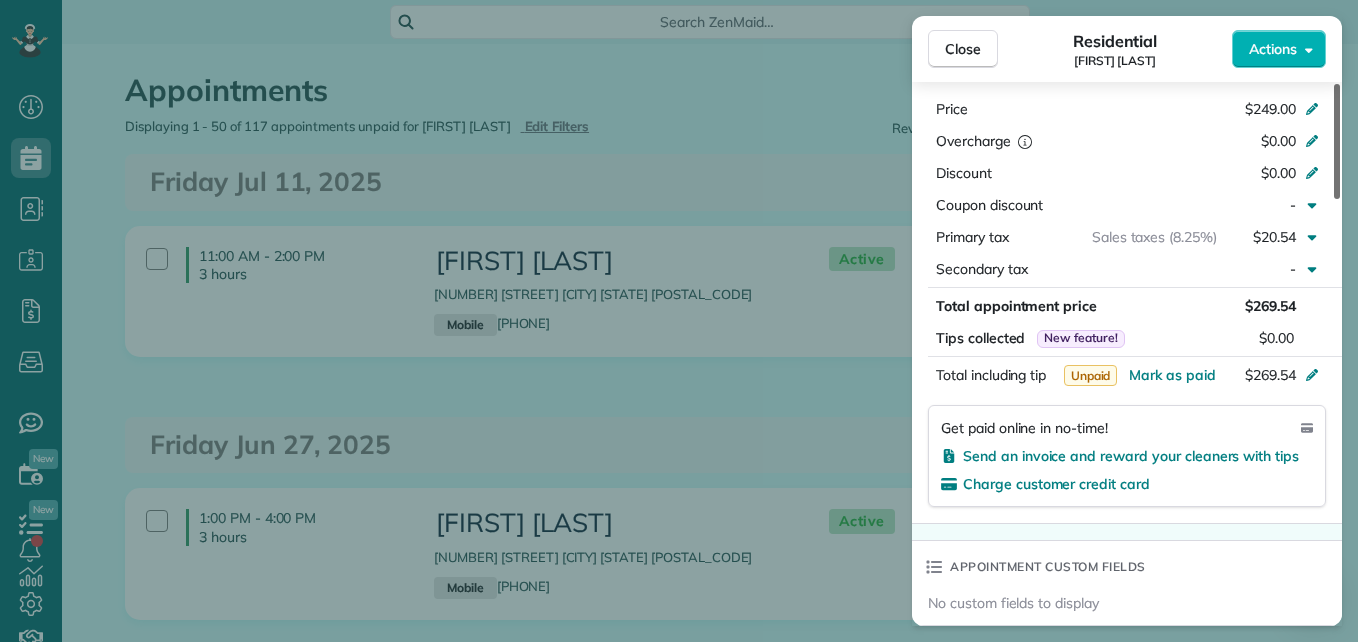 click at bounding box center (1337, 141) 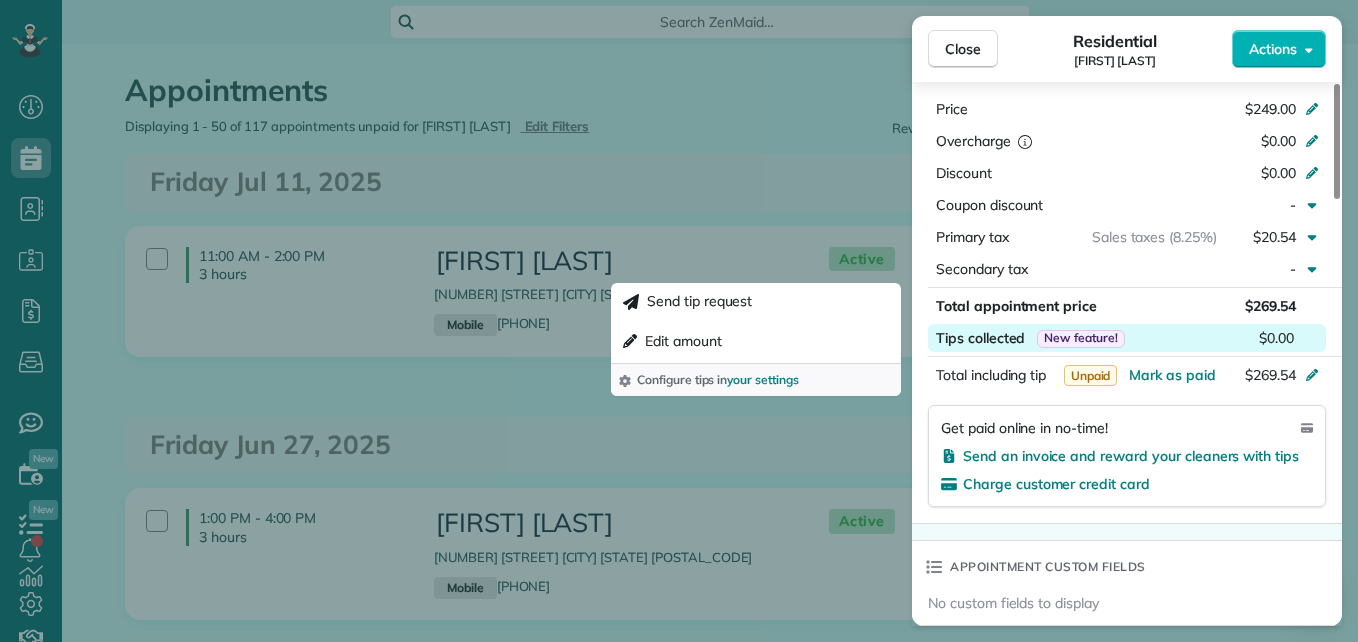 click on "$0.00" at bounding box center [1276, 338] 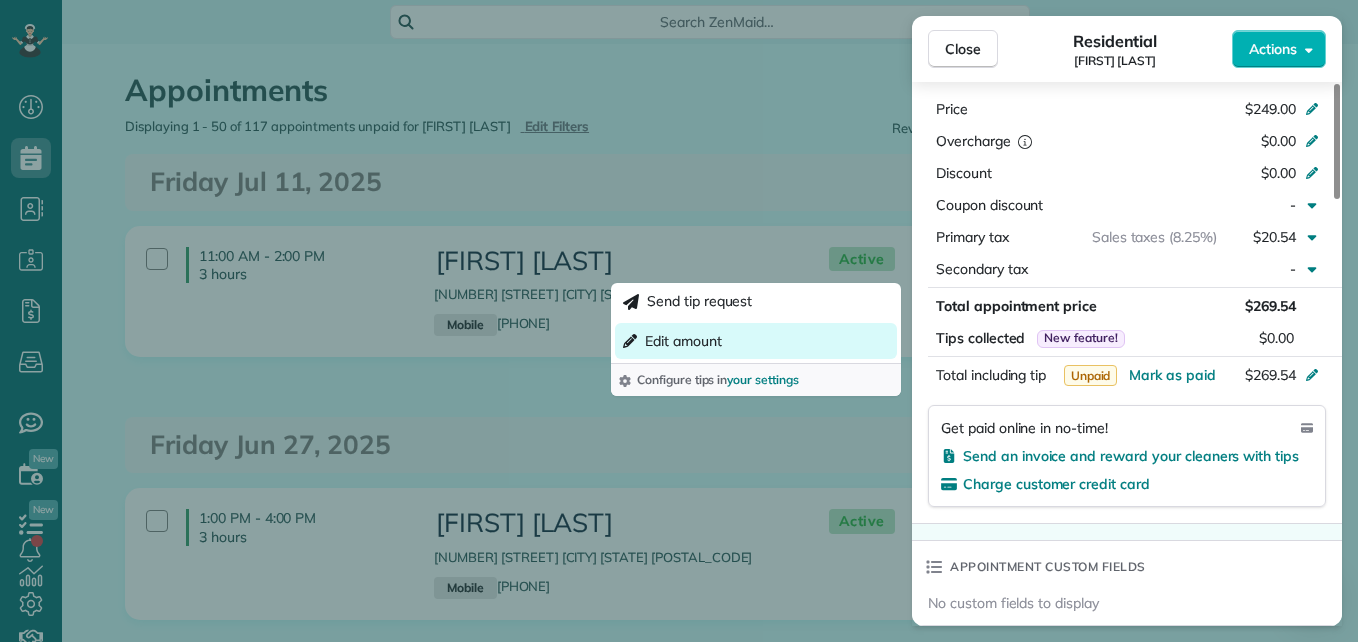 click on "Edit amount" at bounding box center [683, 341] 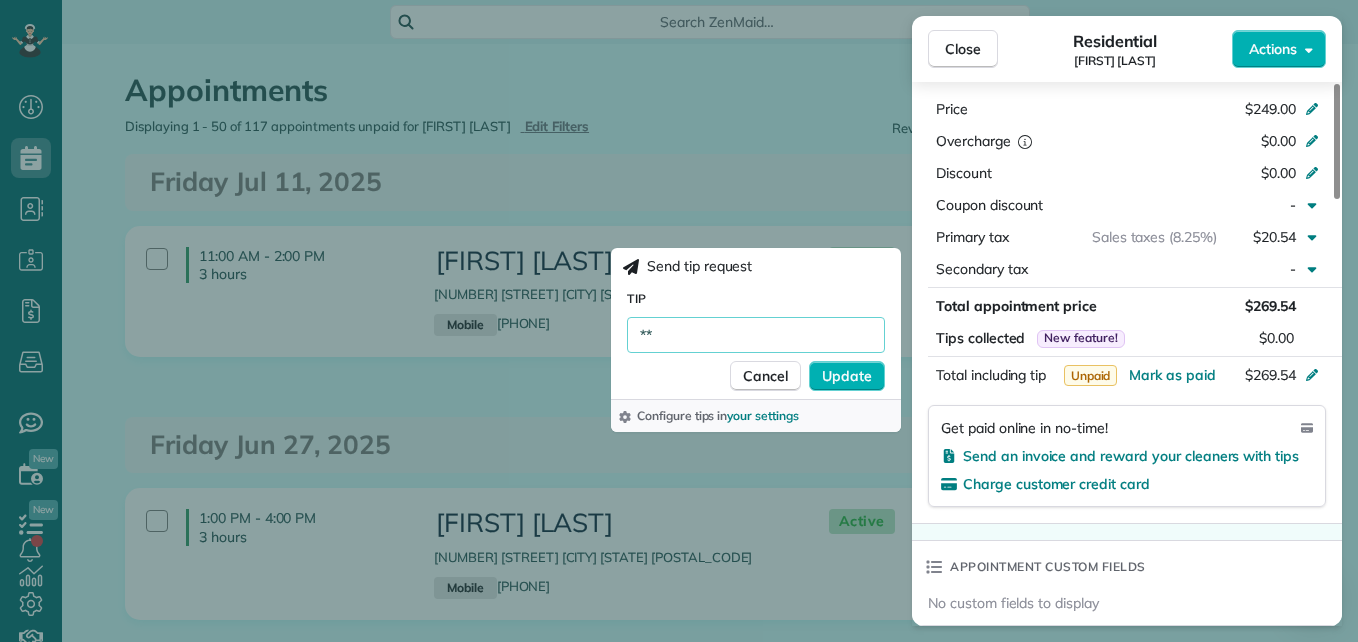 click on "**" at bounding box center [756, 335] 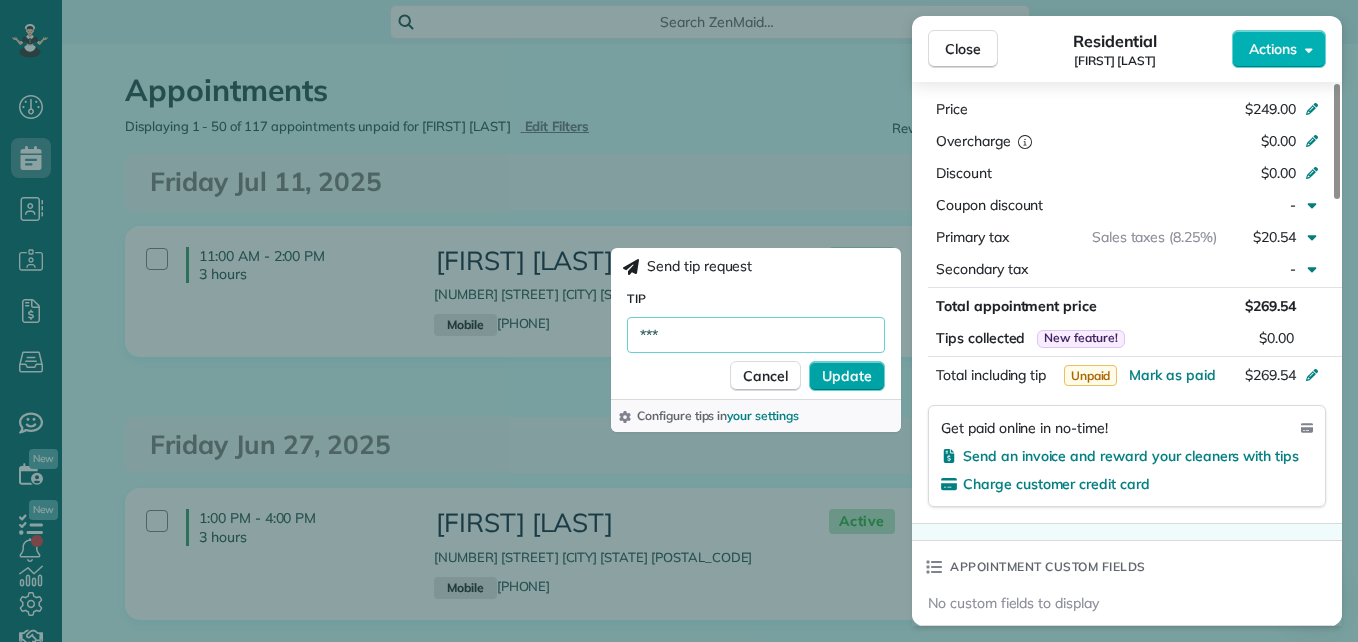 type on "***" 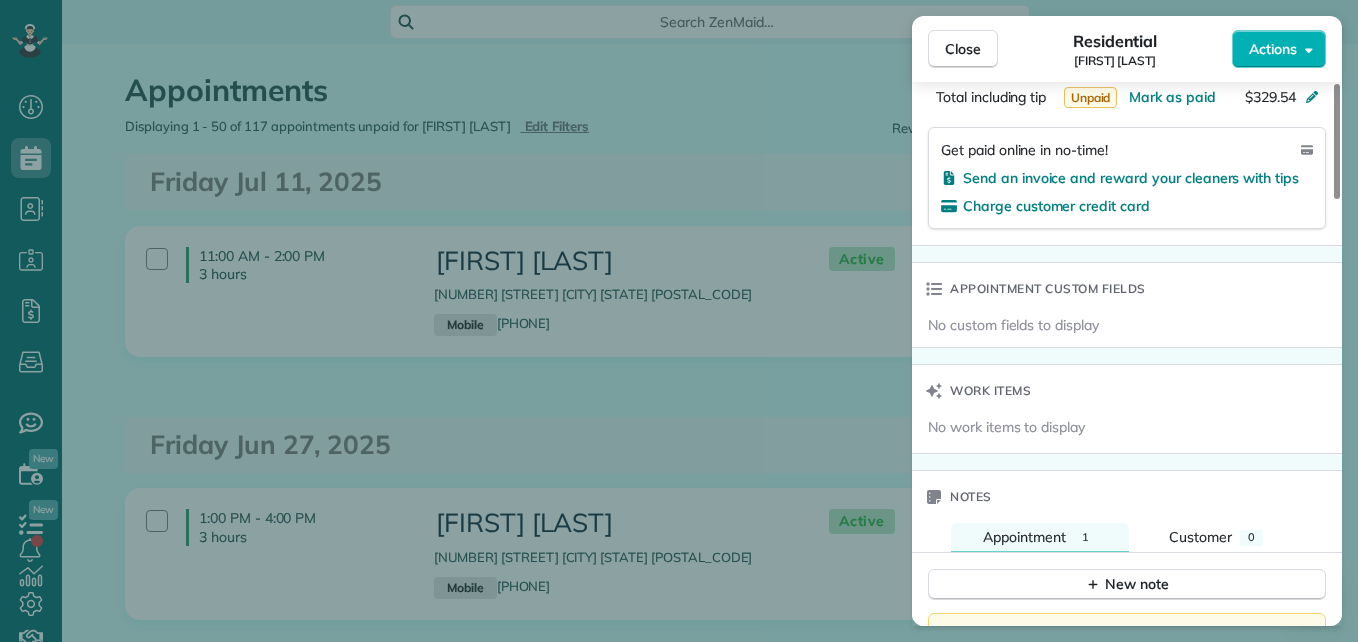 scroll, scrollTop: 1269, scrollLeft: 0, axis: vertical 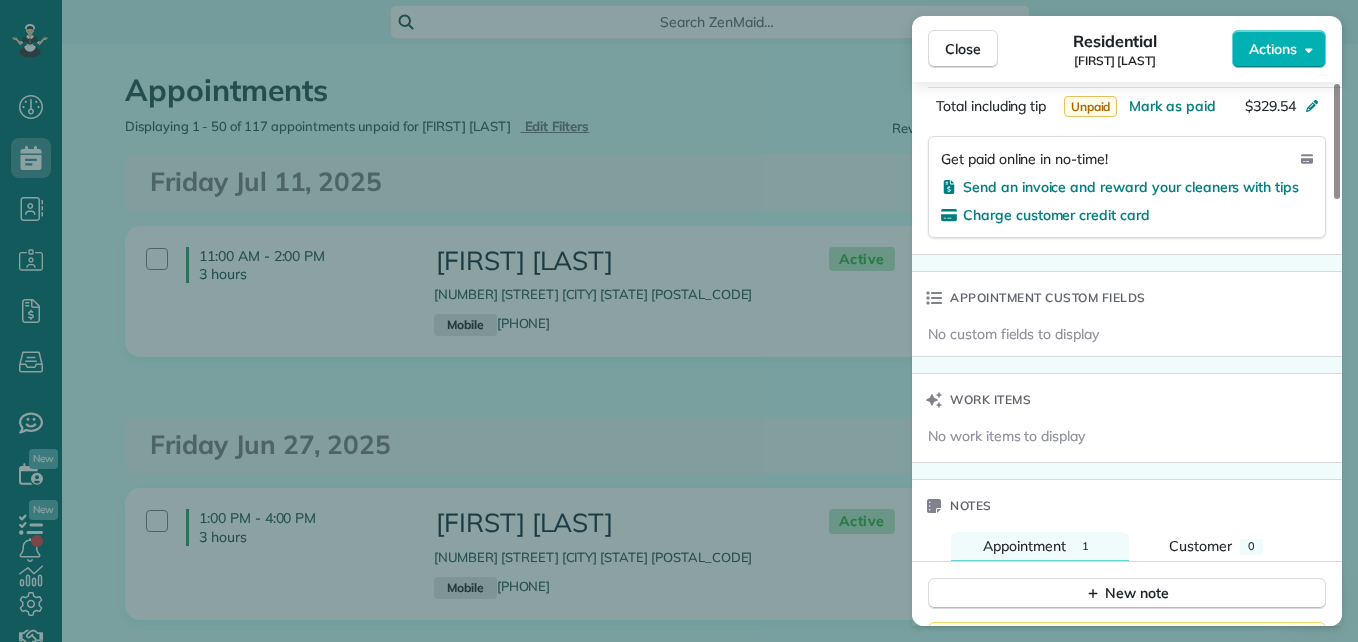 drag, startPoint x: 1333, startPoint y: 340, endPoint x: 1357, endPoint y: 397, distance: 61.846584 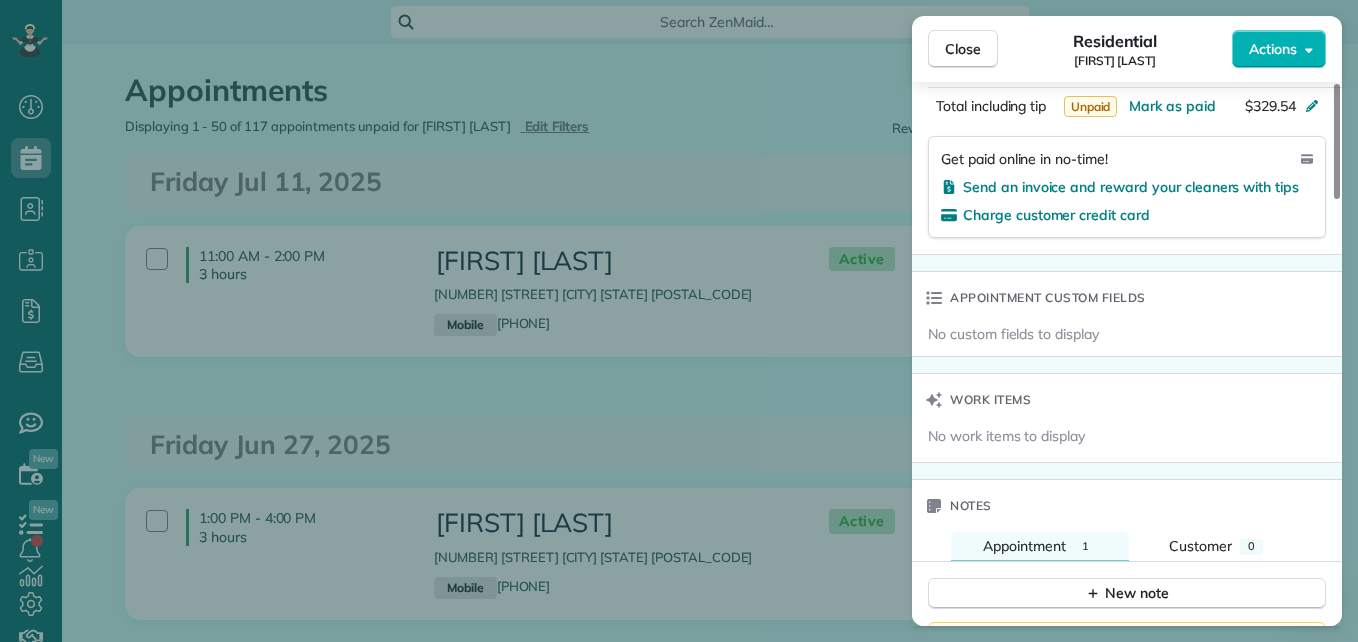 click at bounding box center [1337, 141] 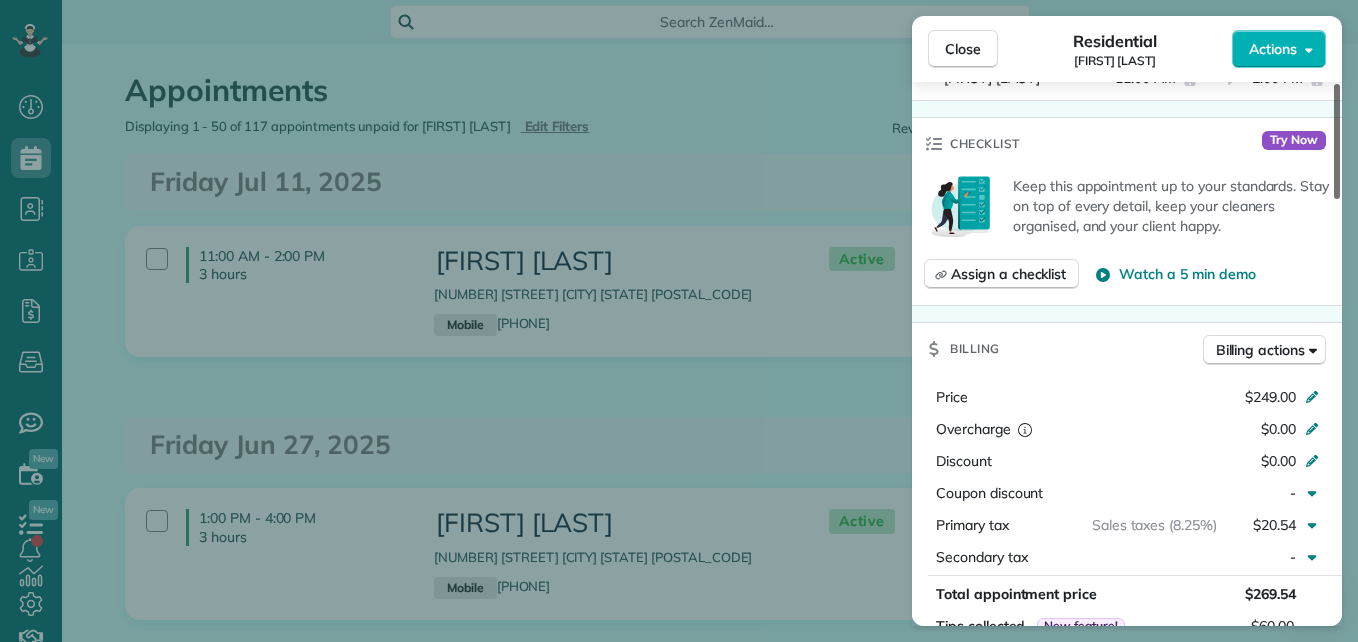 scroll, scrollTop: 670, scrollLeft: 0, axis: vertical 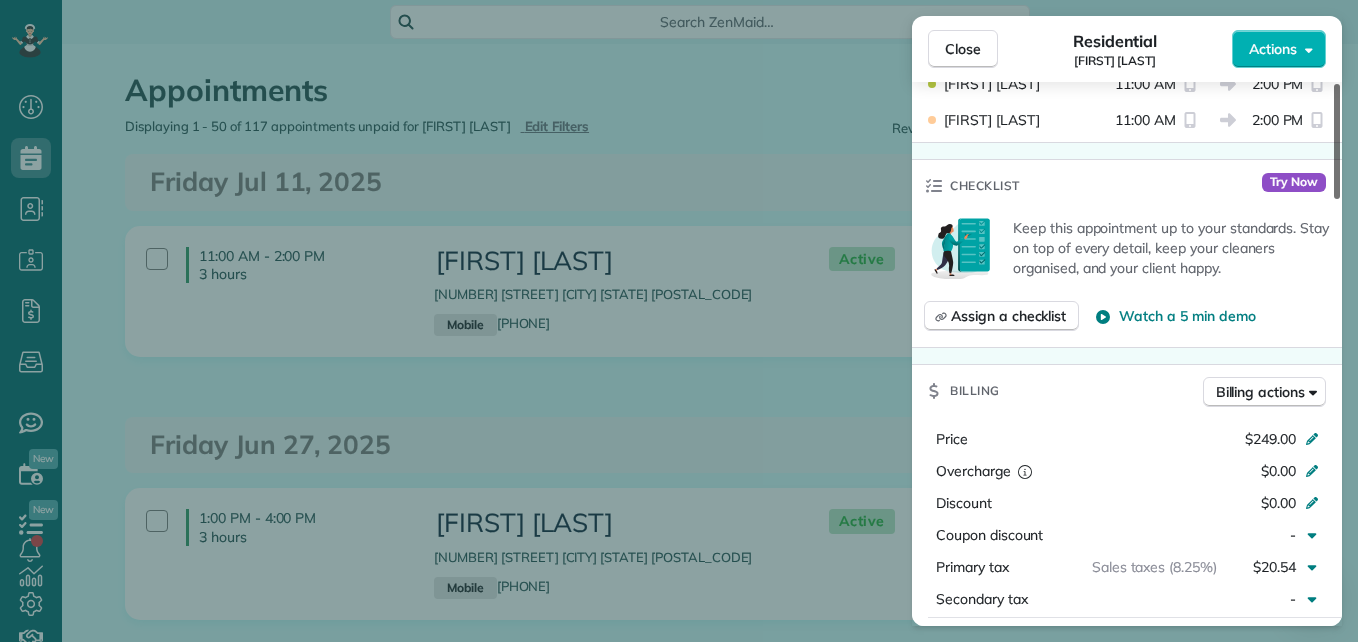 drag, startPoint x: 1339, startPoint y: 392, endPoint x: 1344, endPoint y: 265, distance: 127.09839 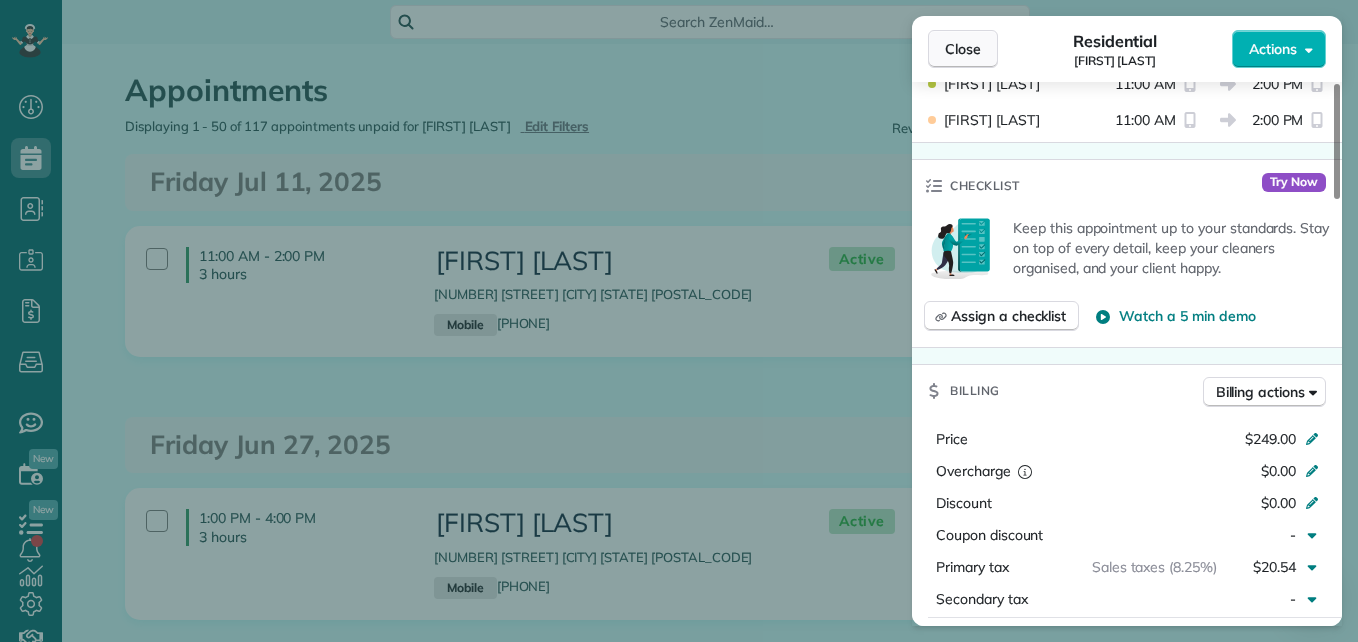 click on "Close" at bounding box center (963, 49) 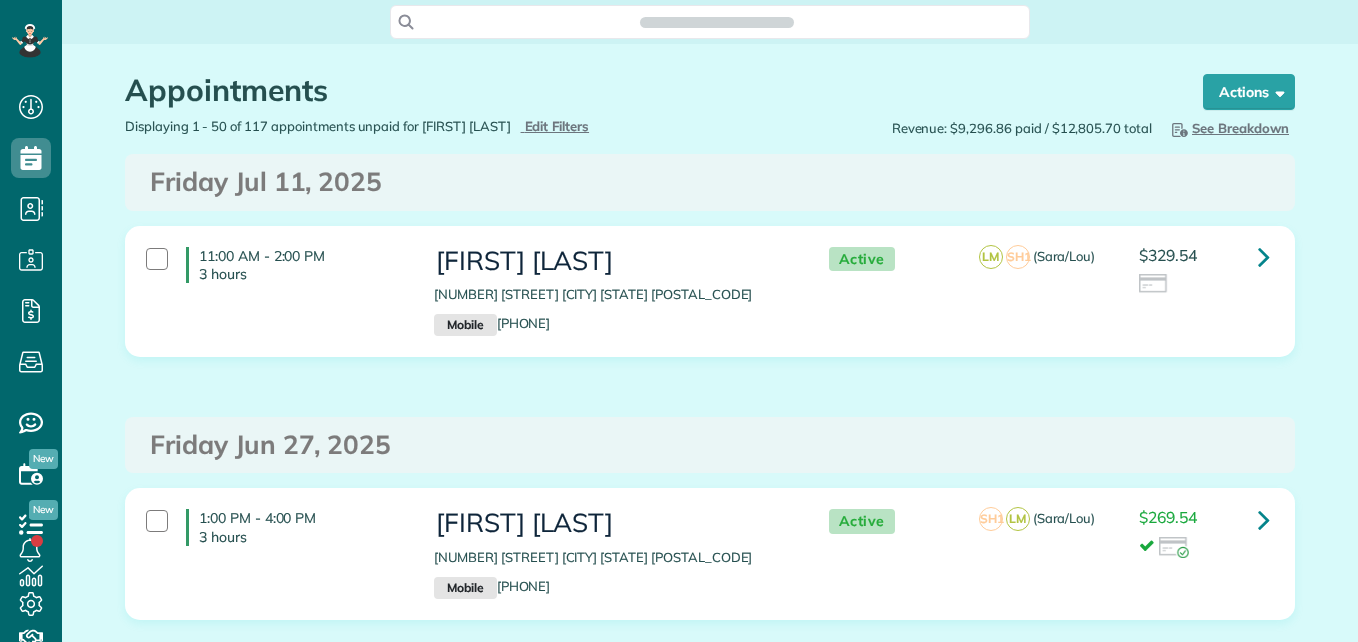 scroll, scrollTop: 0, scrollLeft: 0, axis: both 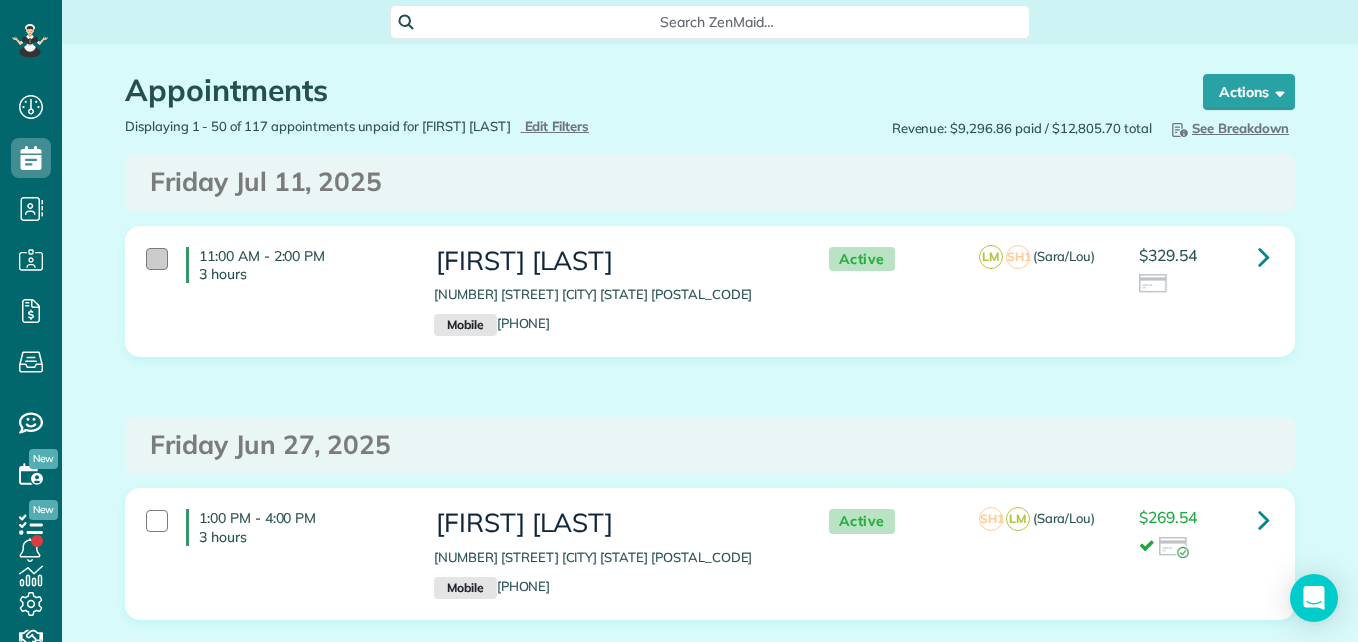 click at bounding box center (157, 259) 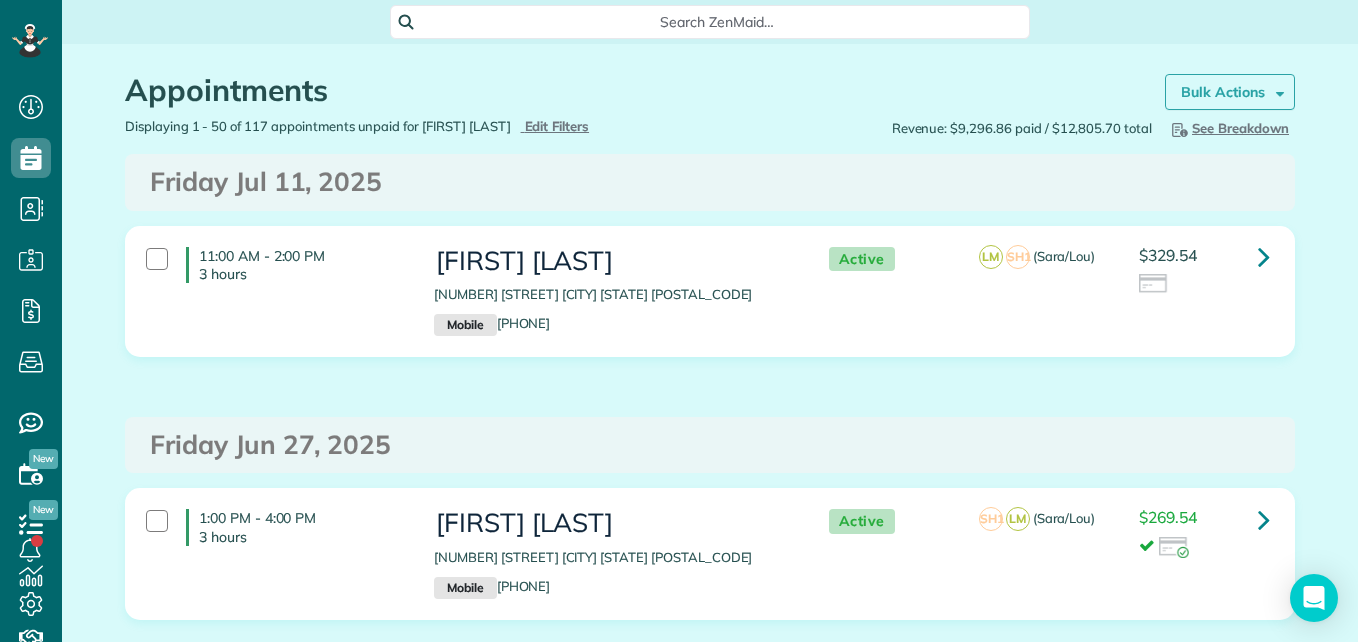 click on "Bulk Actions" at bounding box center (1223, 92) 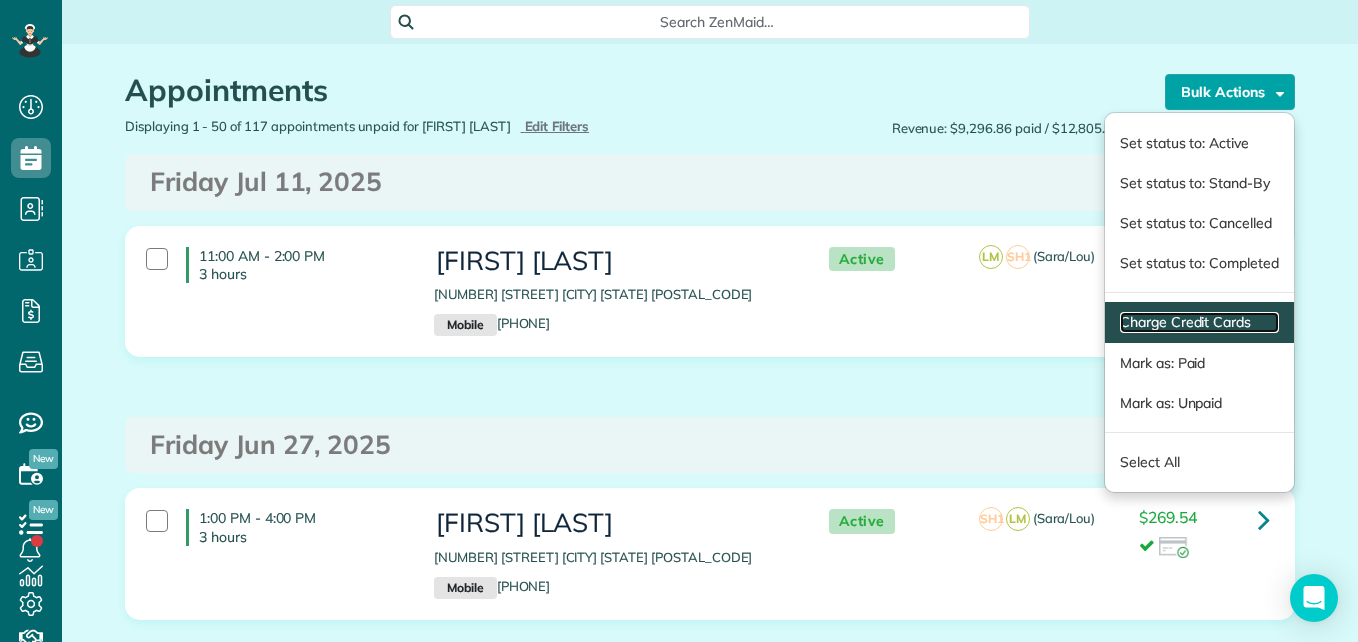 click on "Charge Credit Cards" at bounding box center (1199, 322) 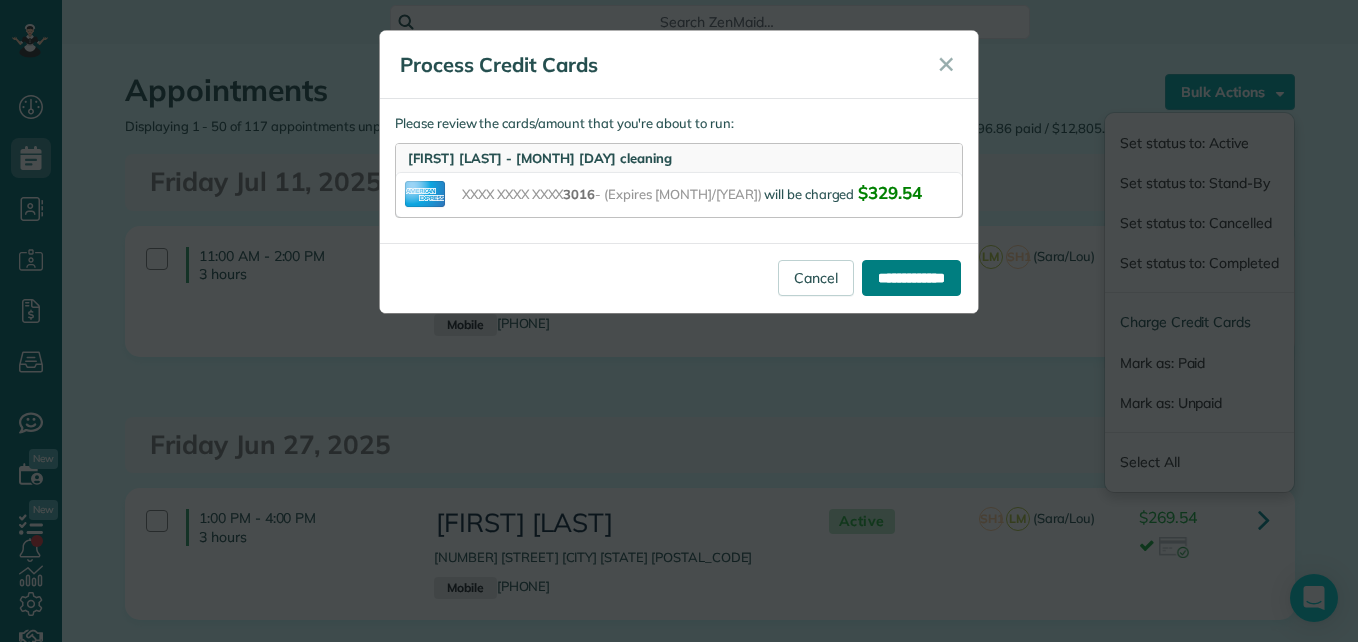 click on "**********" at bounding box center [911, 278] 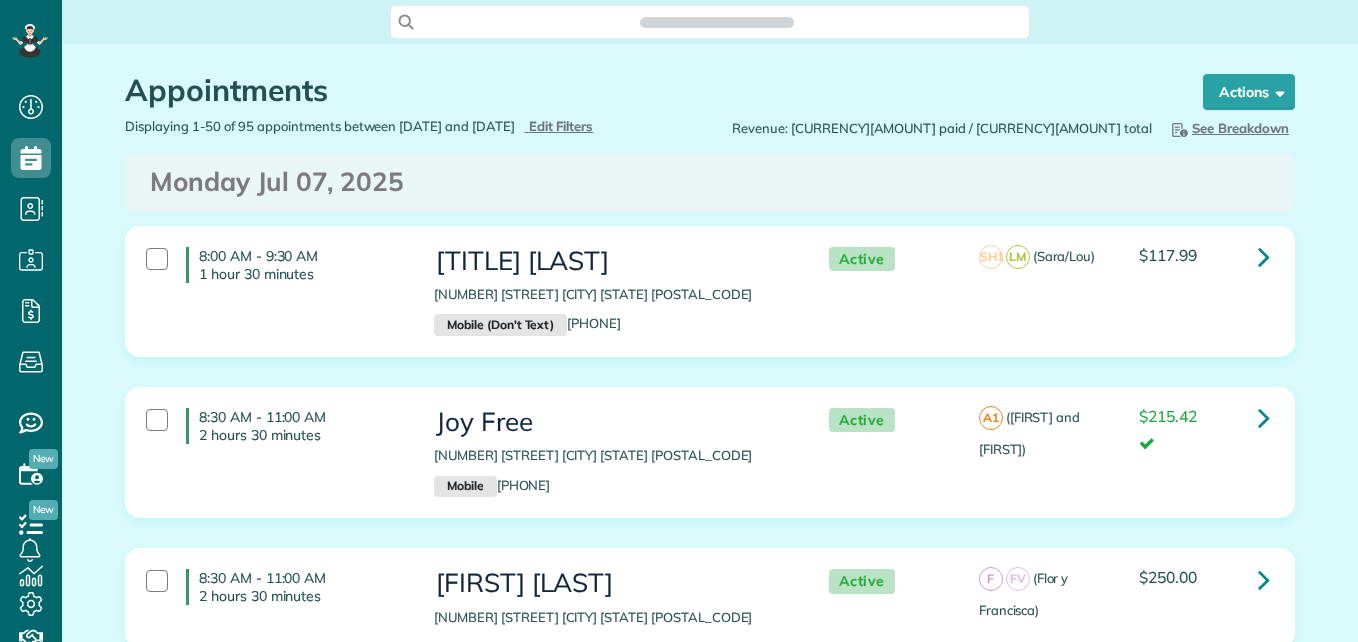 scroll, scrollTop: 0, scrollLeft: 0, axis: both 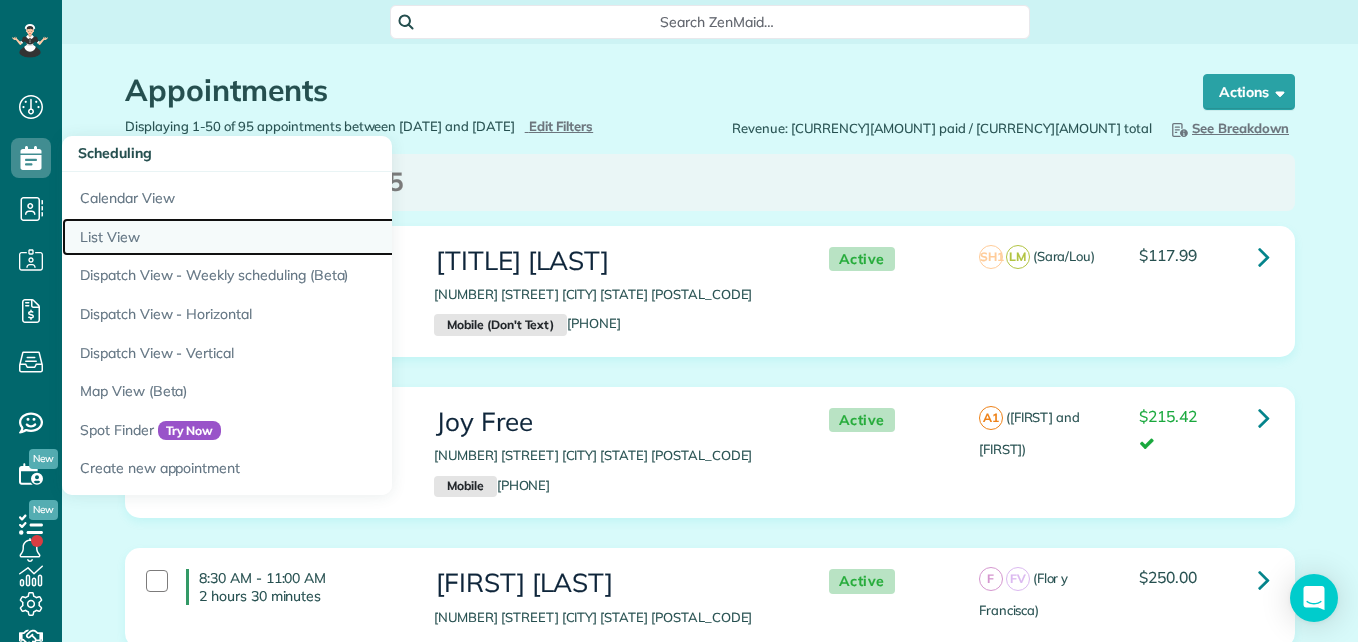 click on "List View" at bounding box center [312, 237] 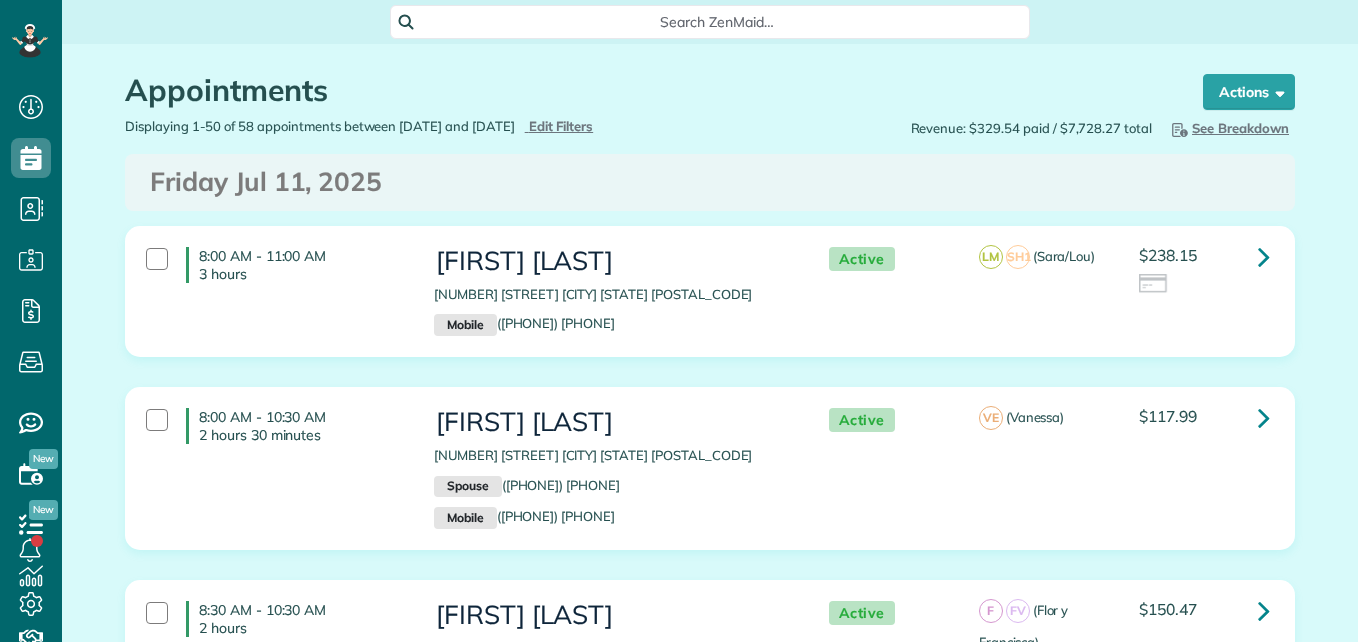 scroll, scrollTop: 0, scrollLeft: 0, axis: both 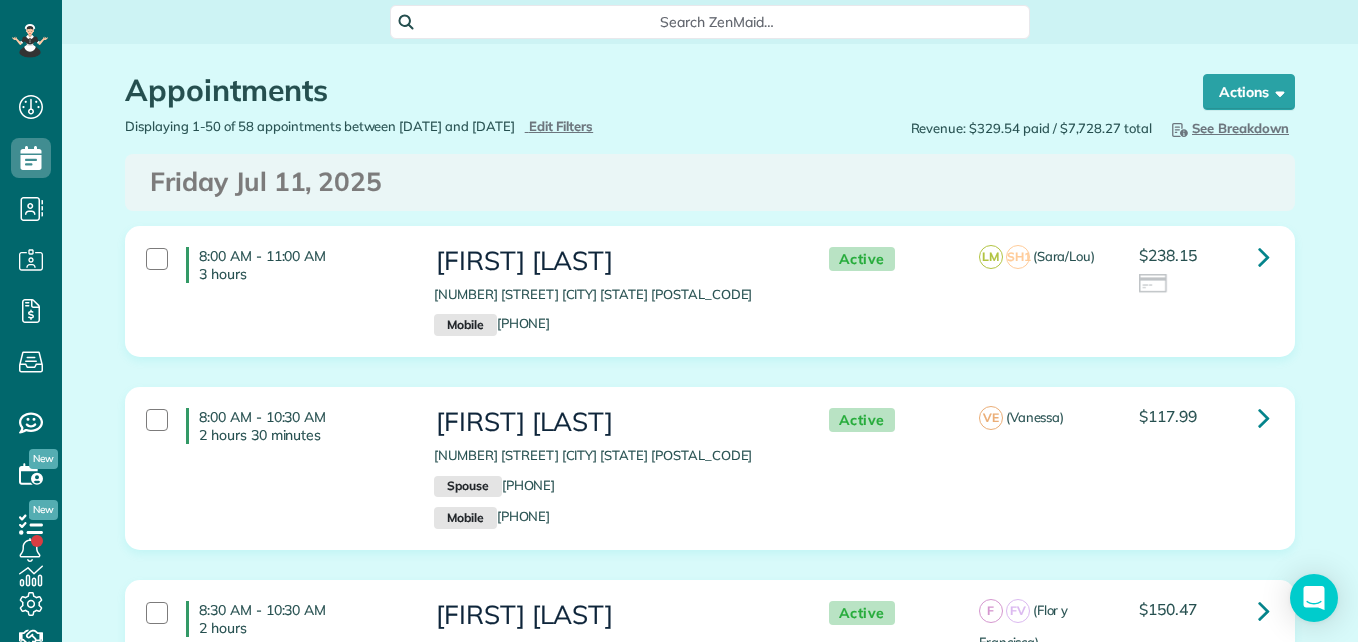 click on "8:00 AM - 11:00 AM
3 hours" at bounding box center [275, 265] 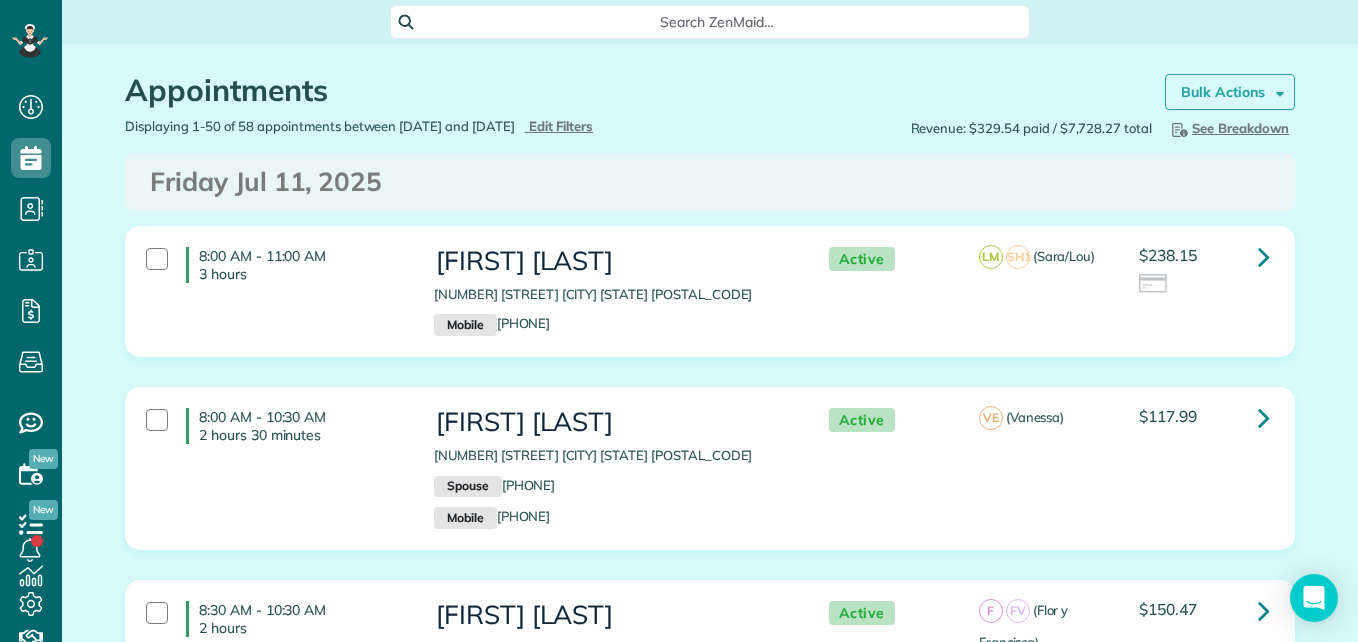 click on "Bulk Actions" at bounding box center [1223, 92] 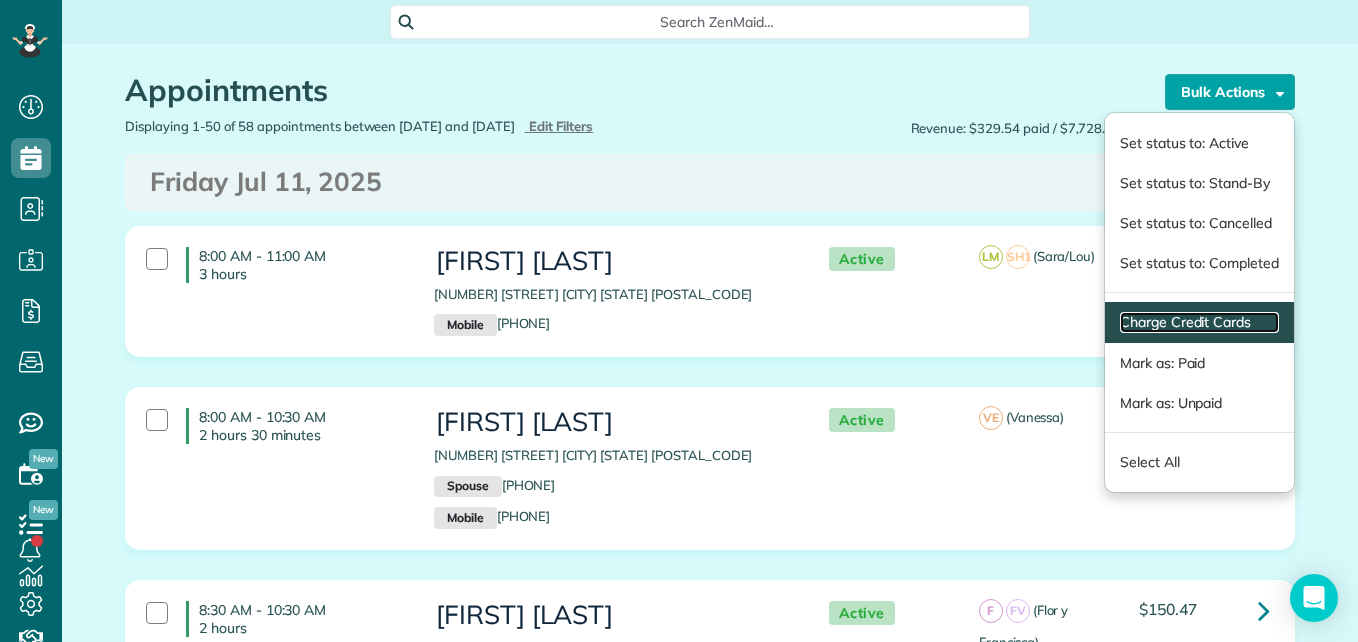 click on "Charge Credit Cards" at bounding box center (1199, 322) 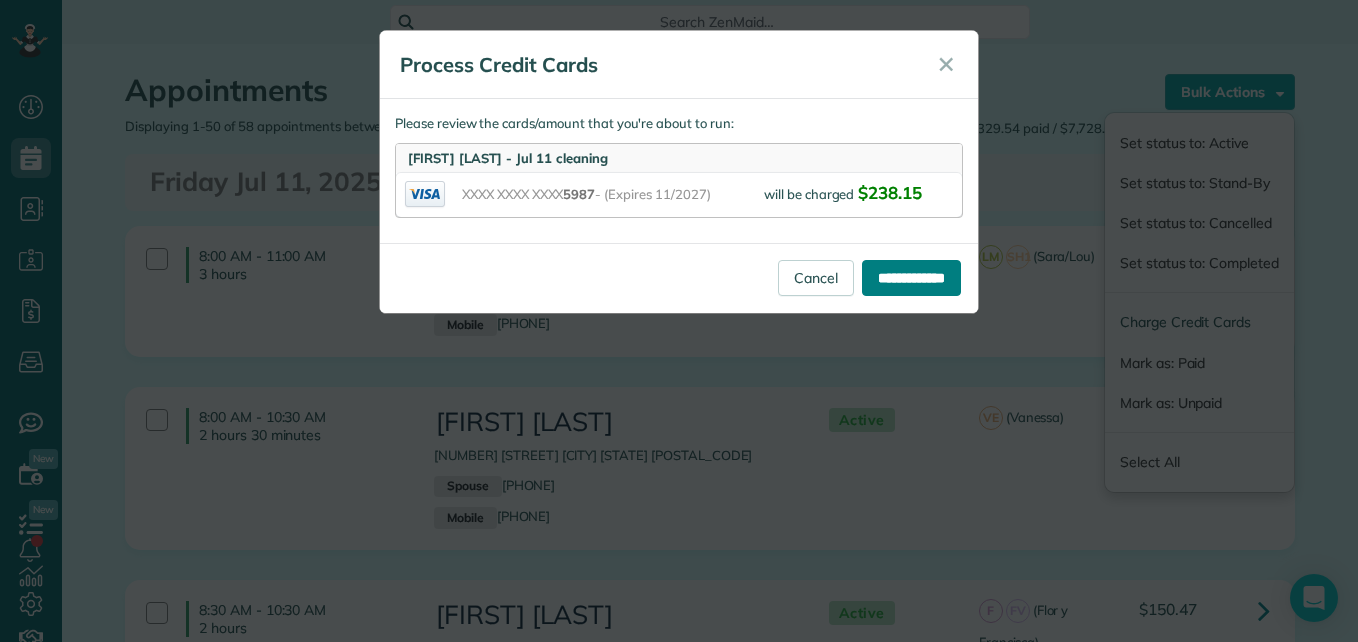 click on "**********" at bounding box center [911, 278] 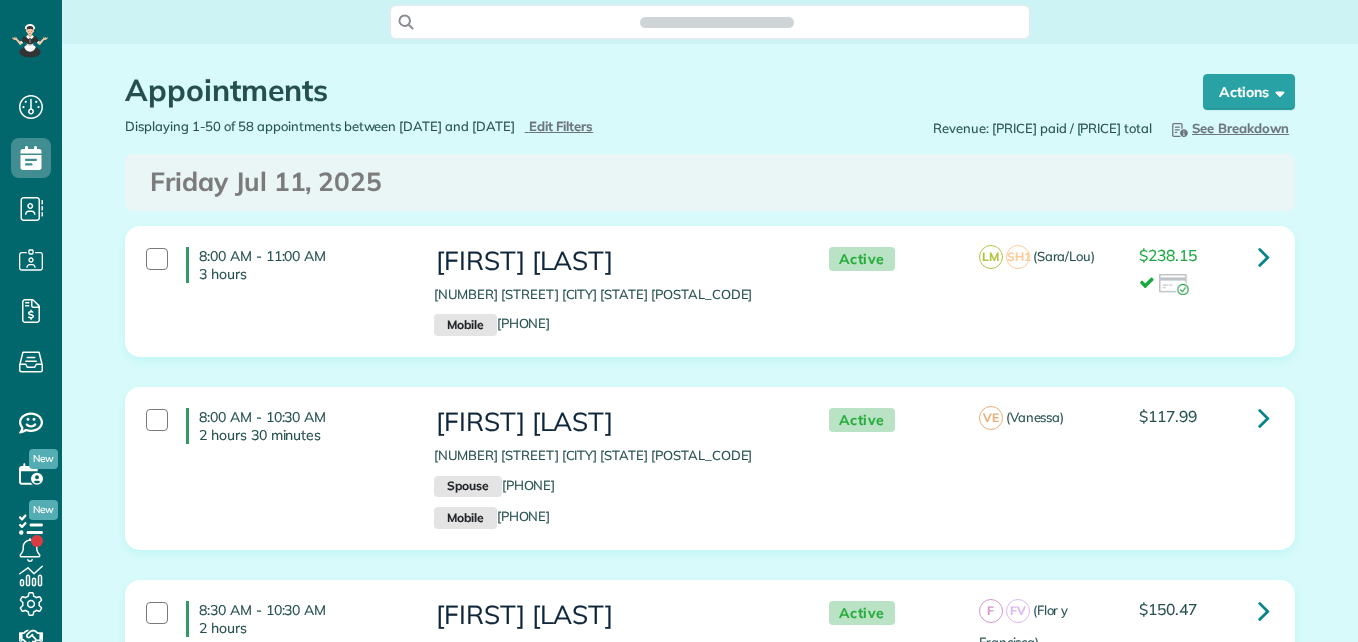 scroll, scrollTop: 0, scrollLeft: 0, axis: both 